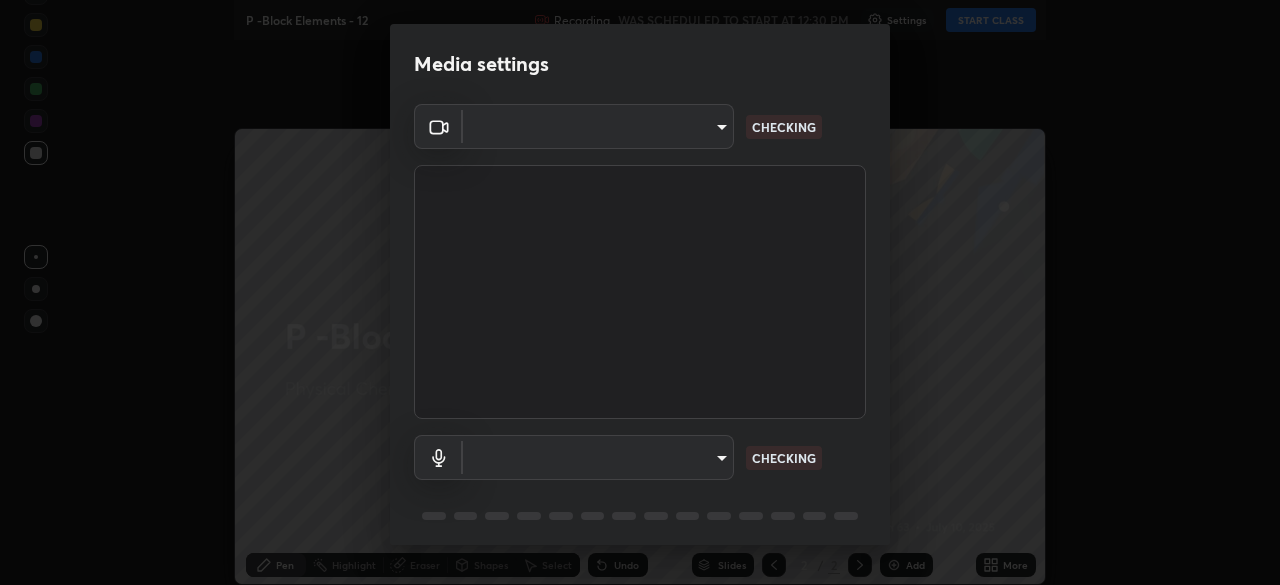 type on "a2c9e0304fea7a197325265949ed38064ec23766b16e4a4df4757bcf8ee53c87" 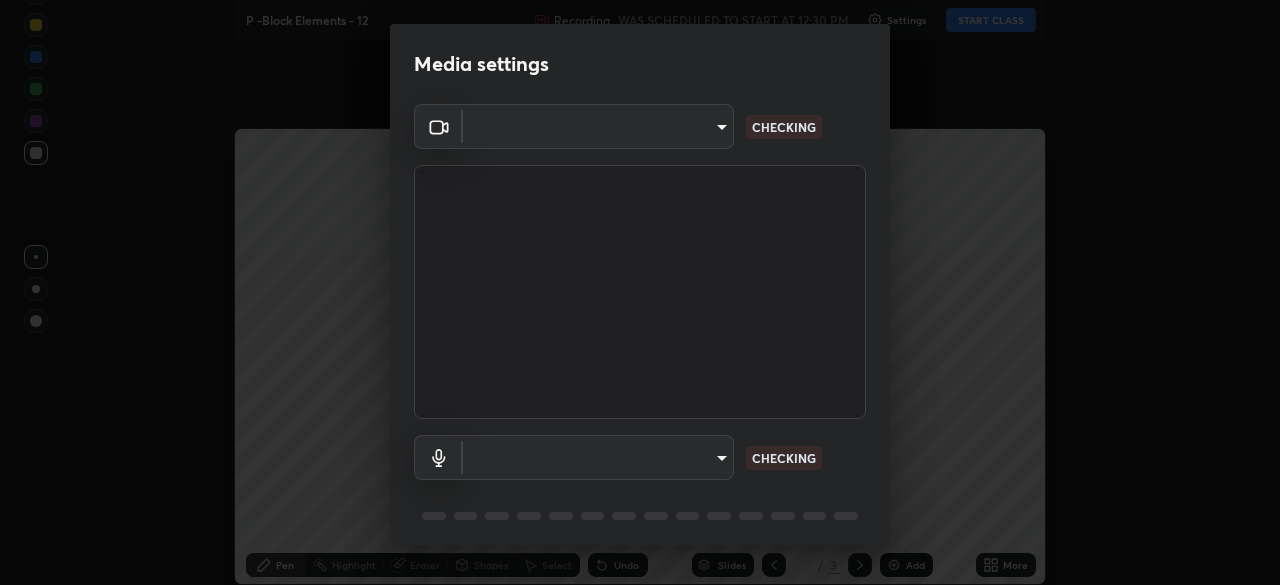 type on "a2c9e0304fea7a197325265949ed38064ec23766b16e4a4df4757bcf8ee53c87" 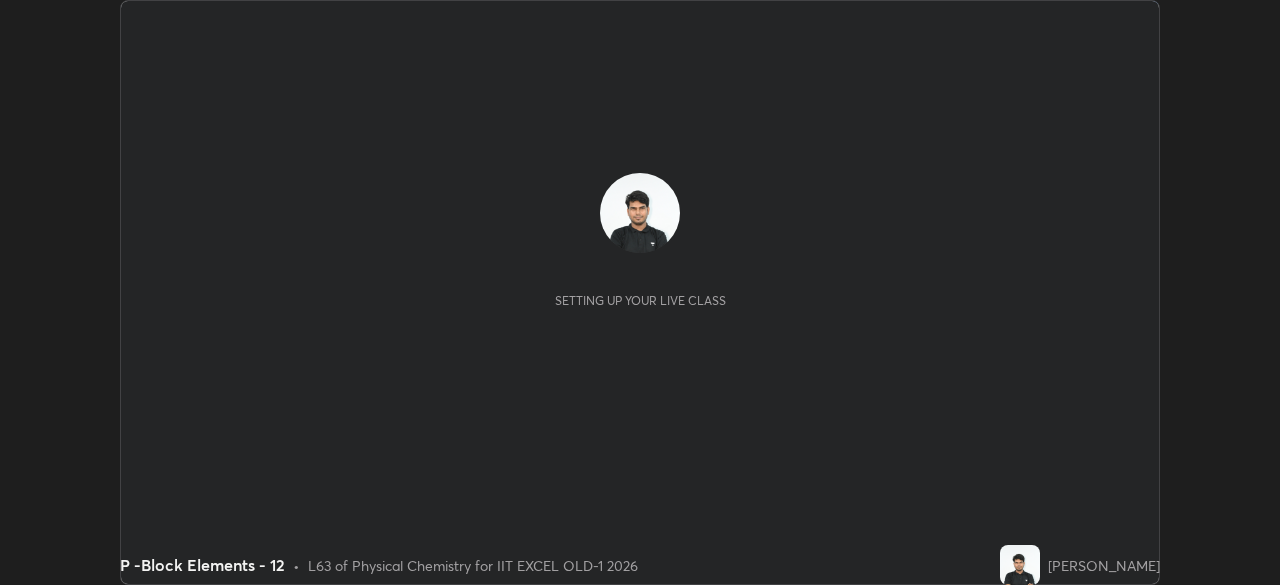 scroll, scrollTop: 0, scrollLeft: 0, axis: both 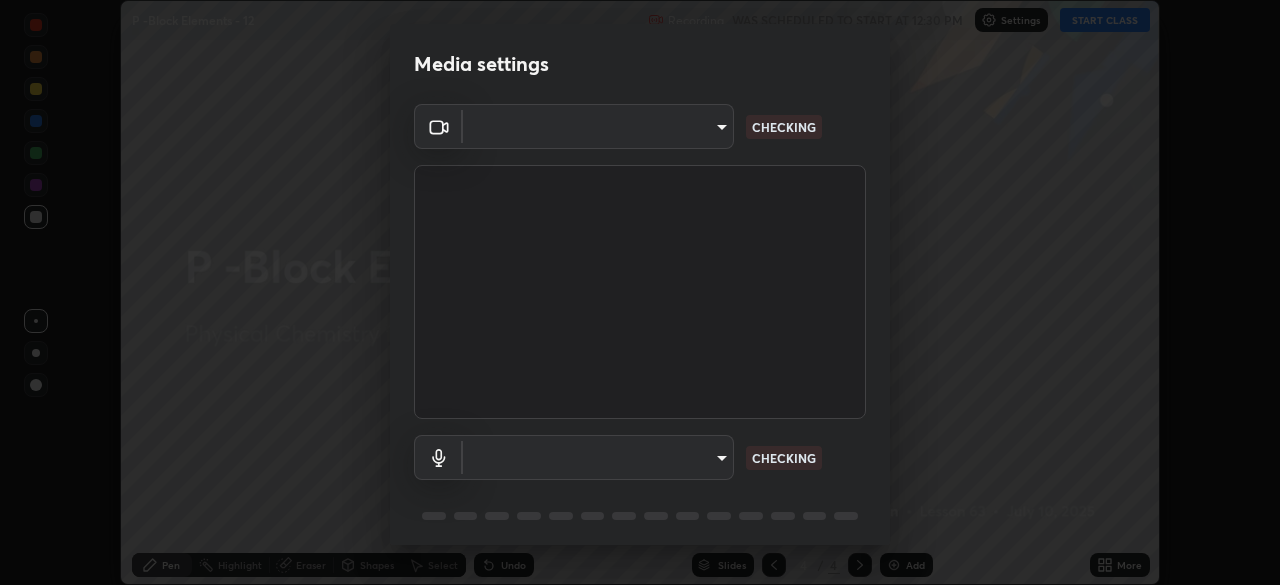 type on "a2c9e0304fea7a197325265949ed38064ec23766b16e4a4df4757bcf8ee53c87" 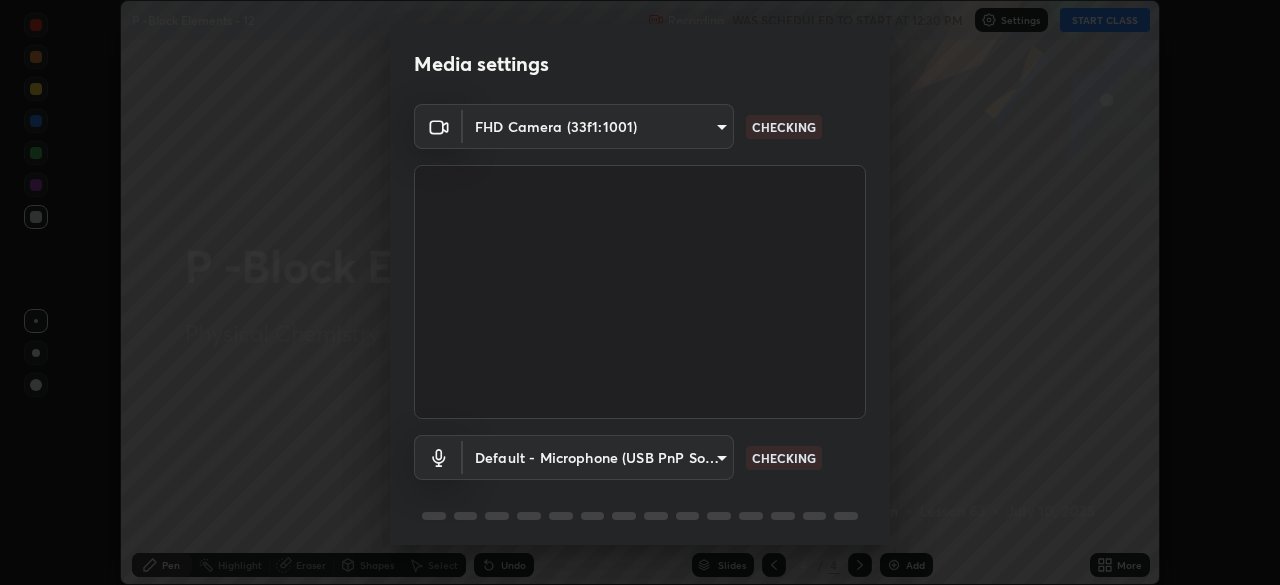 click on "Erase all P -Block Elements - 12 Recording WAS SCHEDULED TO START AT  12:30 PM Settings START CLASS Setting up your live class P -Block Elements - 12 • L63 of Physical Chemistry for IIT EXCEL OLD-1 2026 [PERSON_NAME] Pen Highlight Eraser Shapes Select Undo Slides 4 / 4 Add More No doubts shared Encourage your learners to ask a doubt for better clarity Report an issue Reason for reporting Buffering Chat not working Audio - Video sync issue Educator video quality low ​ Attach an image Report Media settings FHD Camera (33f1:1001) a2c9e0304fea7a197325265949ed38064ec23766b16e4a4df4757bcf8ee53c87 CHECKING Default - Microphone (USB PnP Sound Device) default CHECKING 1 / 5 Next" at bounding box center (640, 292) 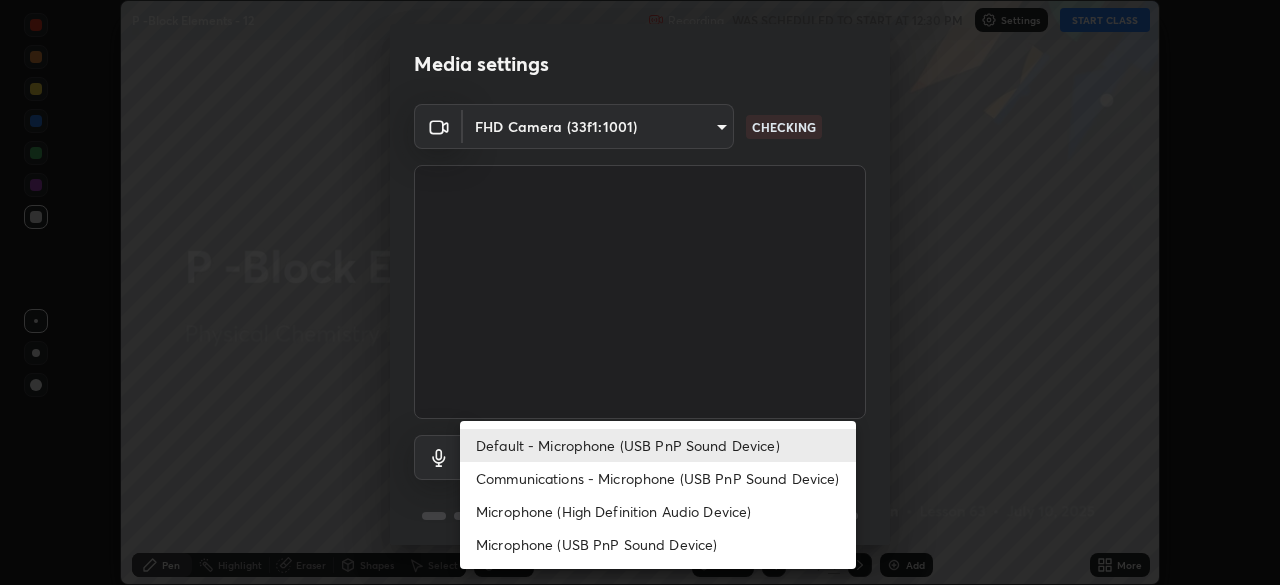 click on "Communications - Microphone (USB PnP Sound Device)" at bounding box center (658, 478) 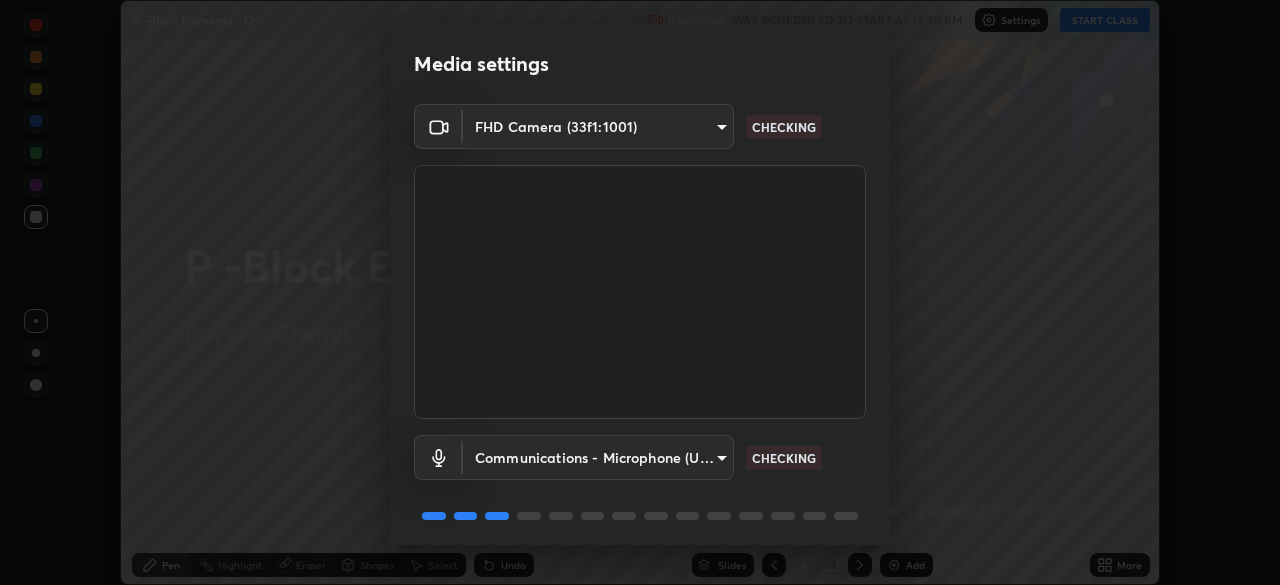 click on "Erase all P -Block Elements - 12 Recording WAS SCHEDULED TO START AT  12:30 PM Settings START CLASS Setting up your live class P -Block Elements - 12 • L63 of Physical Chemistry for IIT EXCEL OLD-1 2026 [PERSON_NAME] Pen Highlight Eraser Shapes Select Undo Slides 4 / 4 Add More No doubts shared Encourage your learners to ask a doubt for better clarity Report an issue Reason for reporting Buffering Chat not working Audio - Video sync issue Educator video quality low ​ Attach an image Report Media settings FHD Camera (33f1:1001) a2c9e0304fea7a197325265949ed38064ec23766b16e4a4df4757bcf8ee53c87 CHECKING Communications - Microphone (USB PnP Sound Device) communications CHECKING 1 / 5 Next" at bounding box center [640, 292] 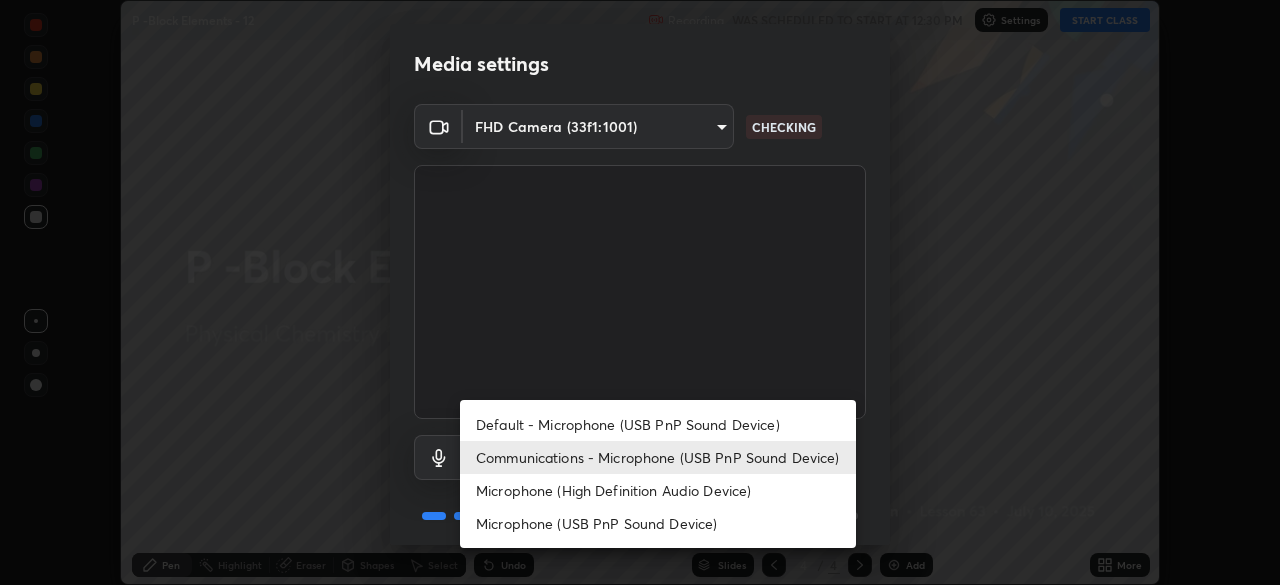 click on "Default - Microphone (USB PnP Sound Device)" at bounding box center (658, 424) 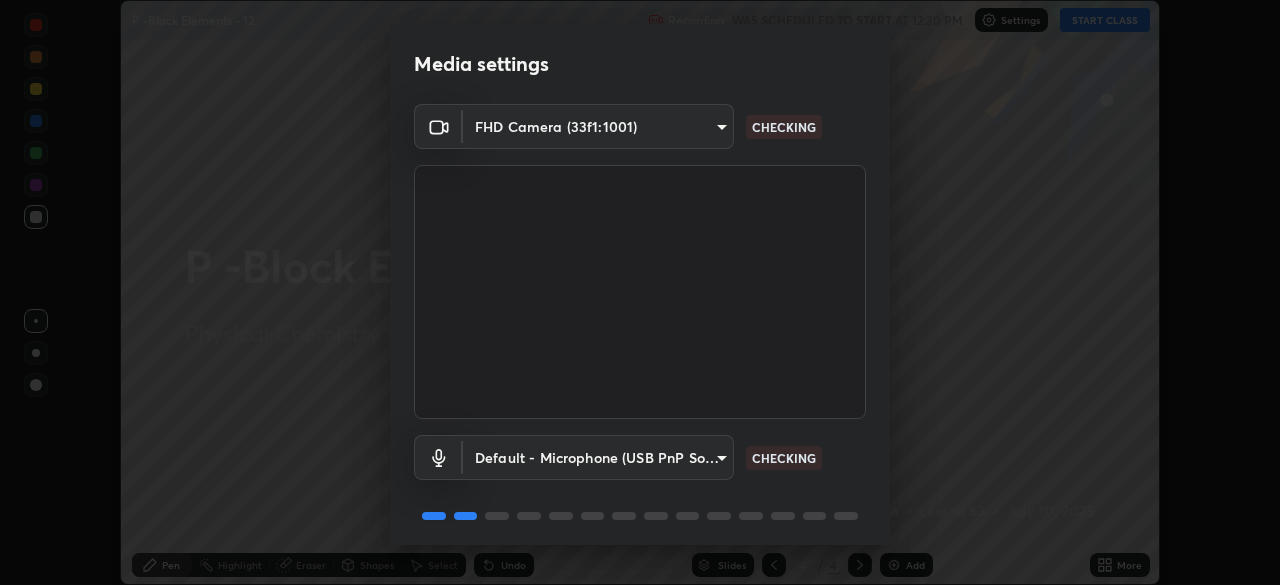 scroll, scrollTop: 71, scrollLeft: 0, axis: vertical 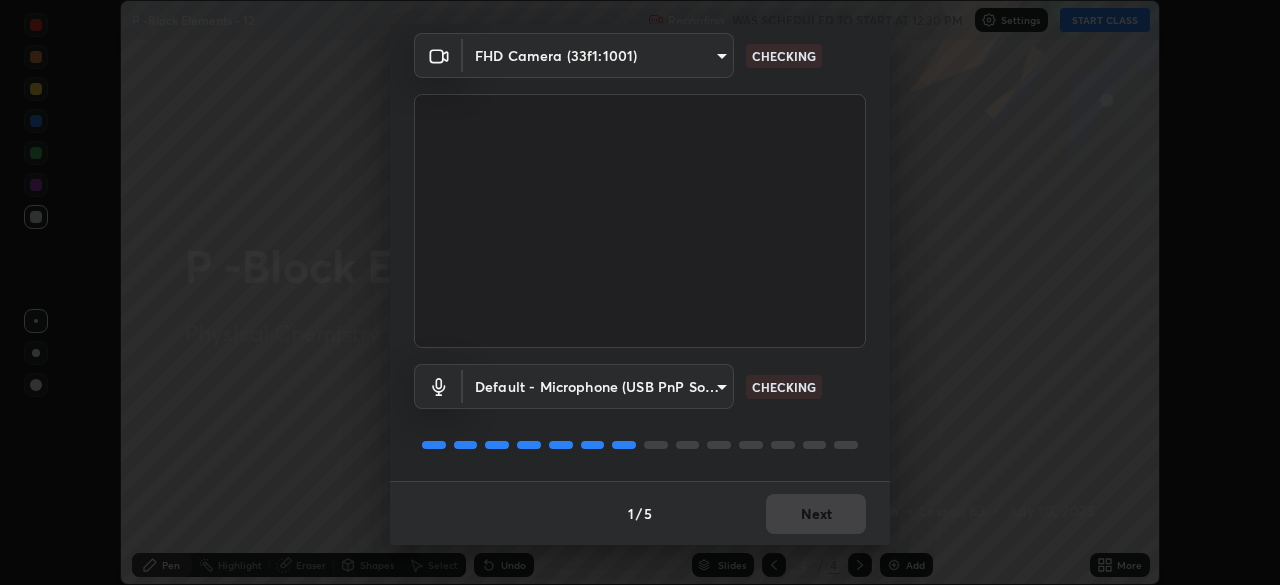 click on "Next" at bounding box center [816, 514] 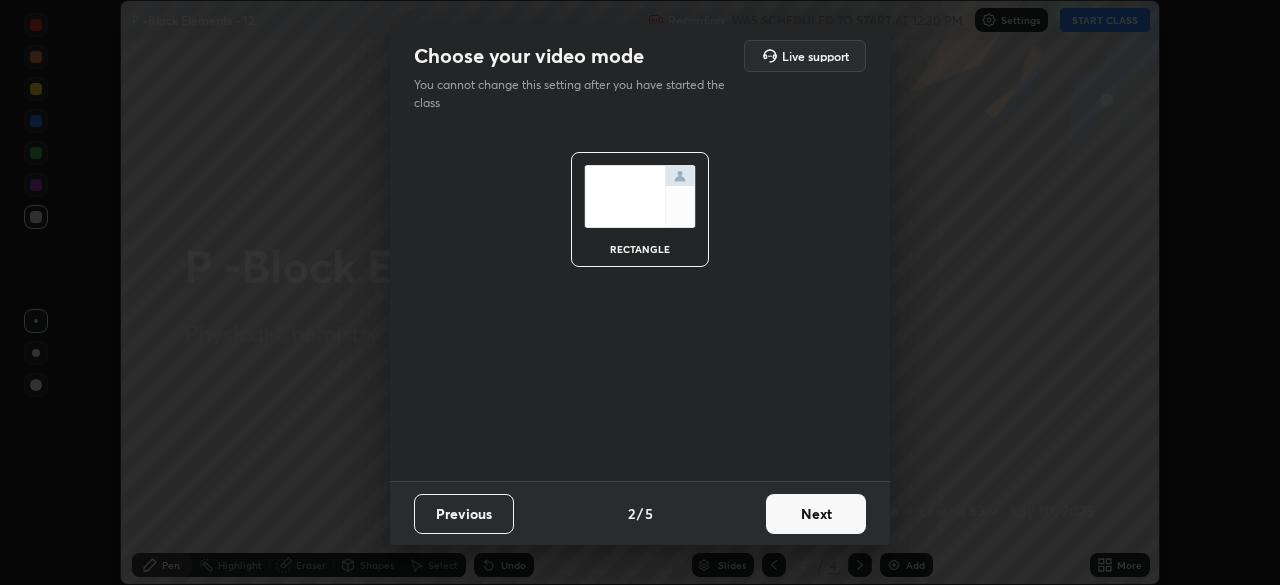 scroll, scrollTop: 0, scrollLeft: 0, axis: both 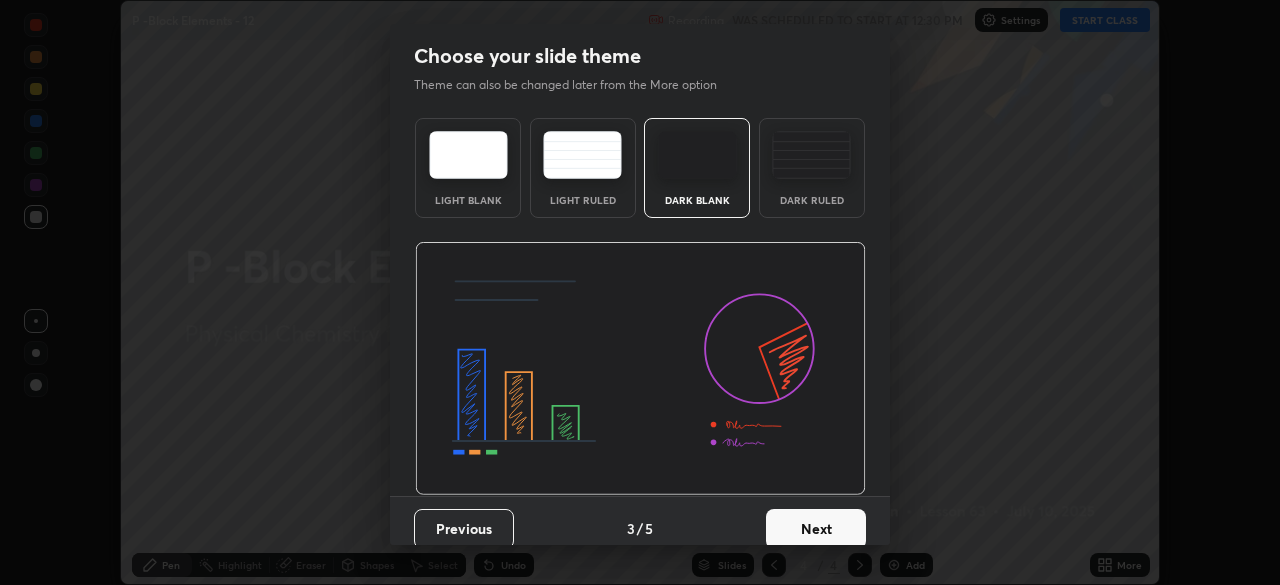 click on "Next" at bounding box center [816, 529] 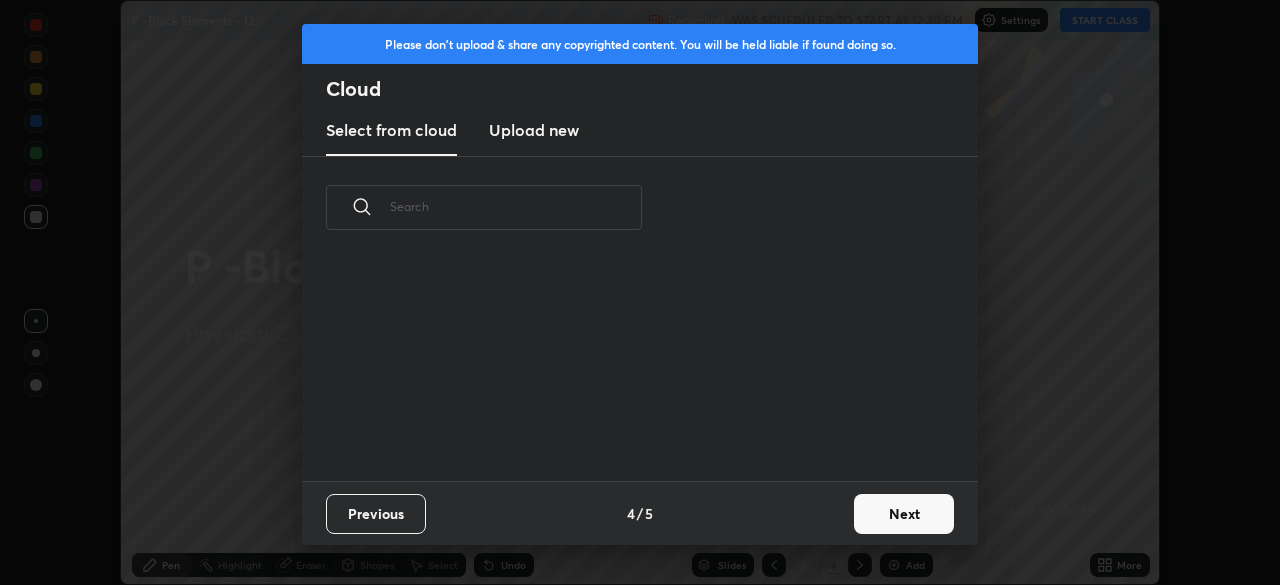 click on "Next" at bounding box center [904, 514] 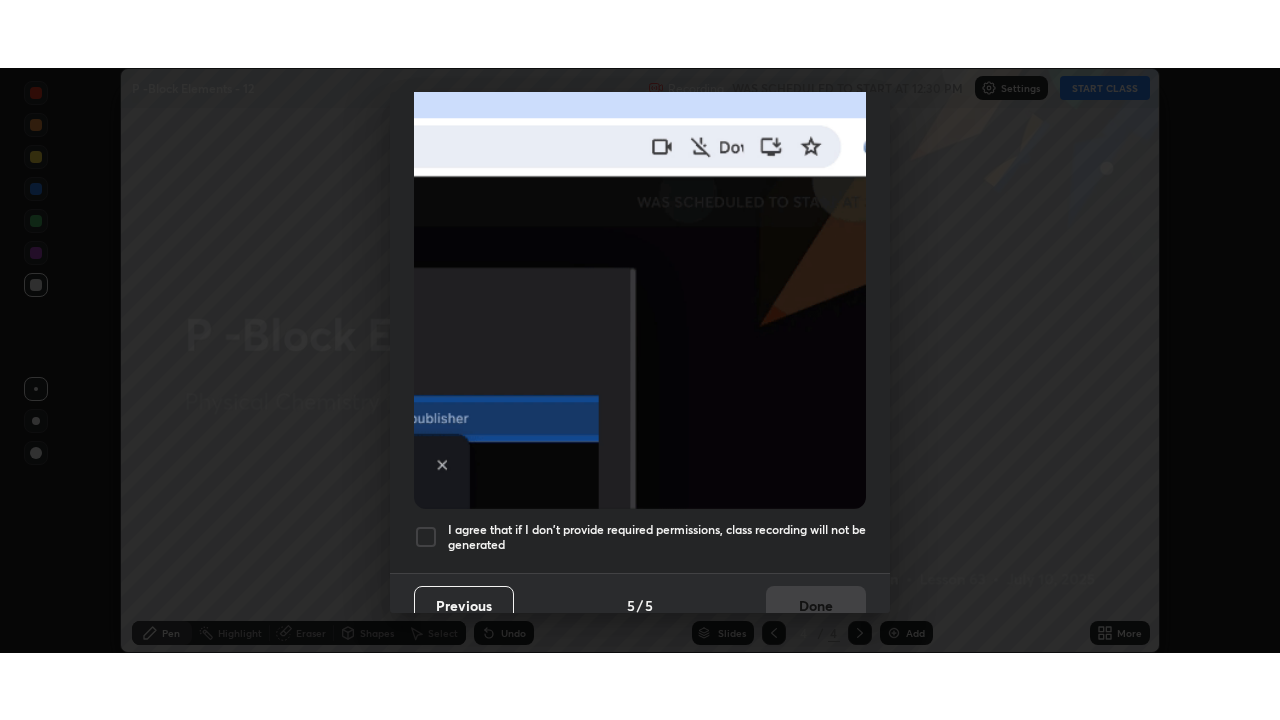 scroll, scrollTop: 479, scrollLeft: 0, axis: vertical 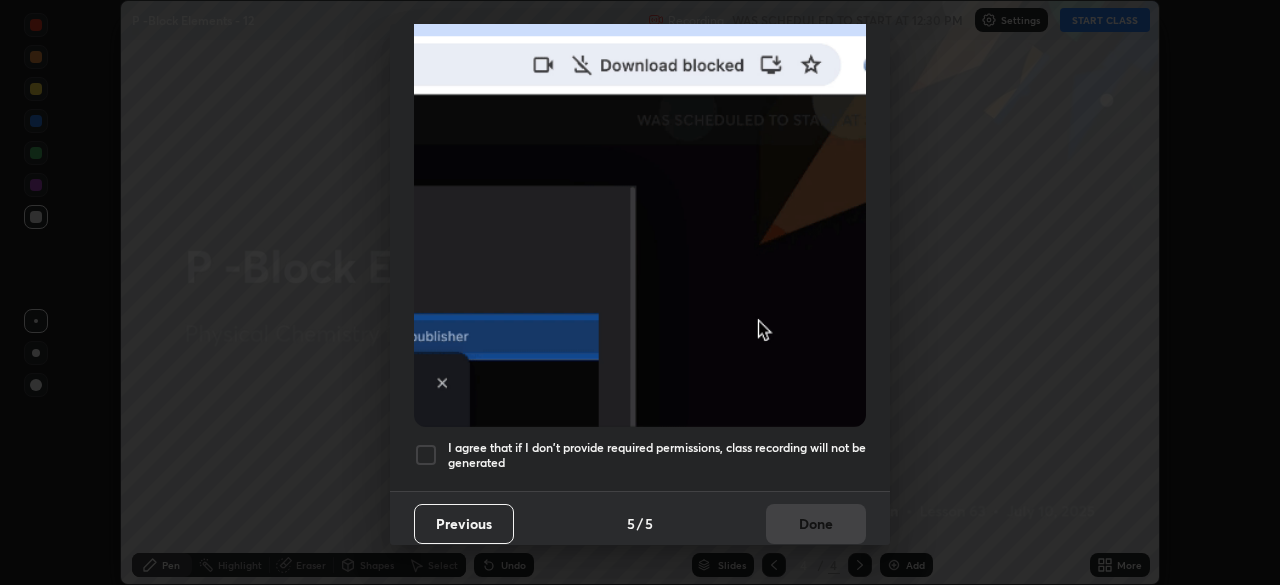 click at bounding box center [426, 455] 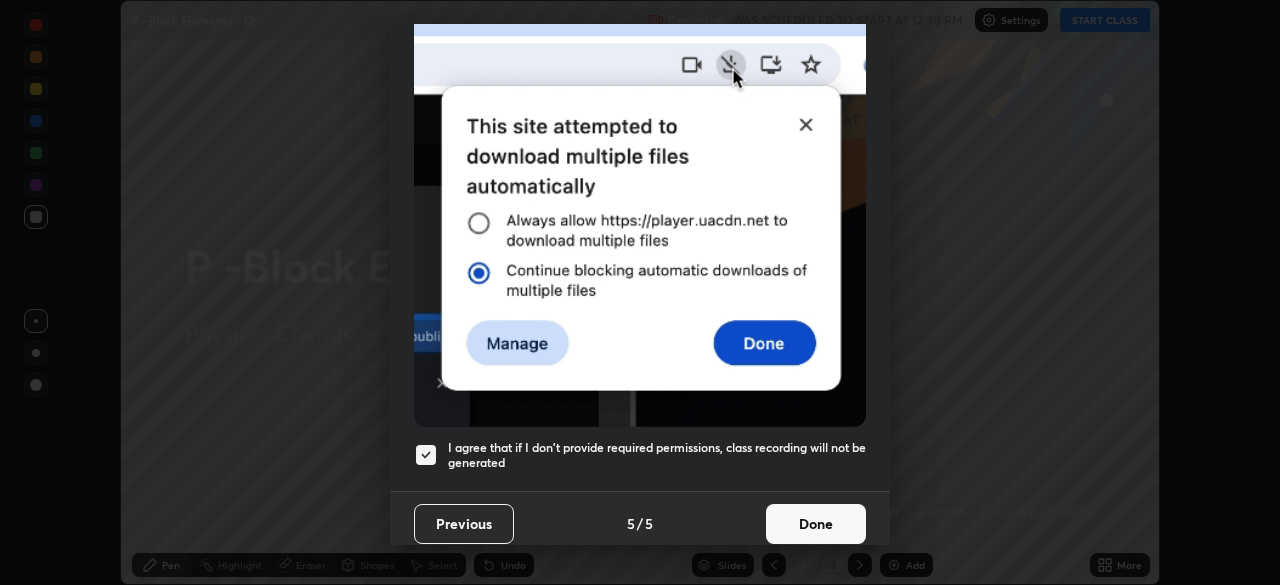 click on "Done" at bounding box center [816, 524] 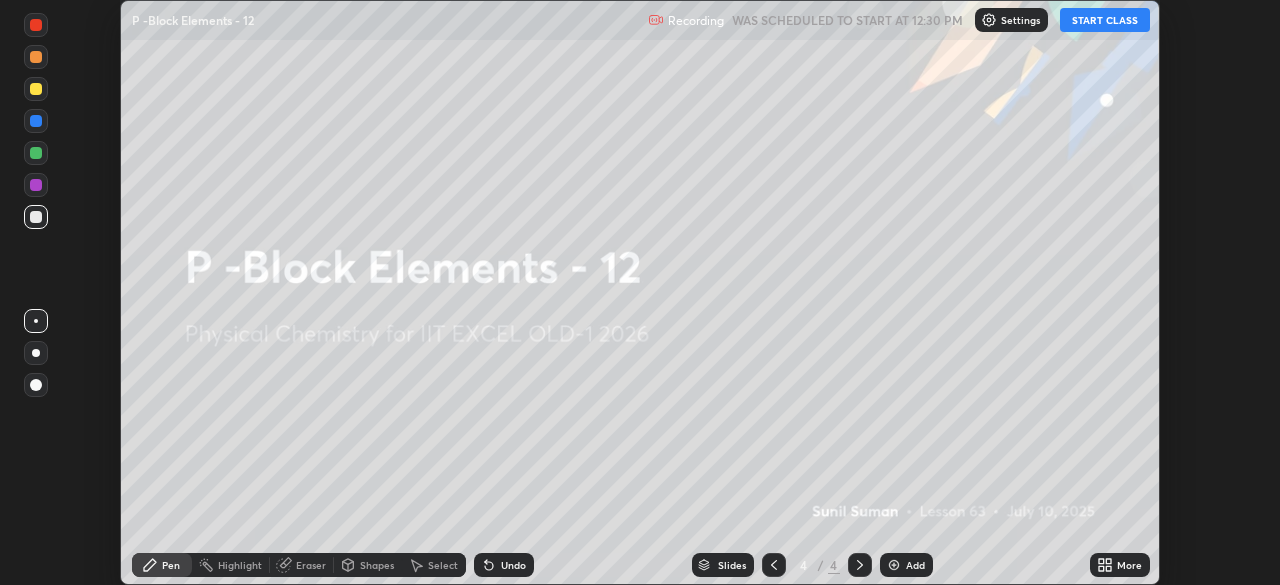 click 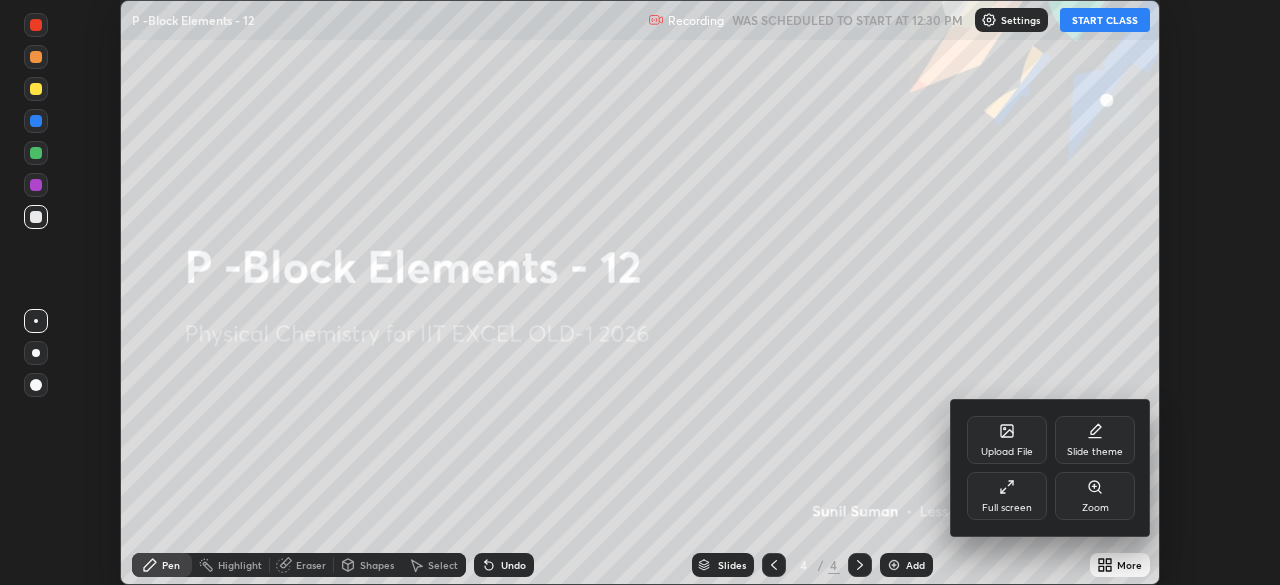 click 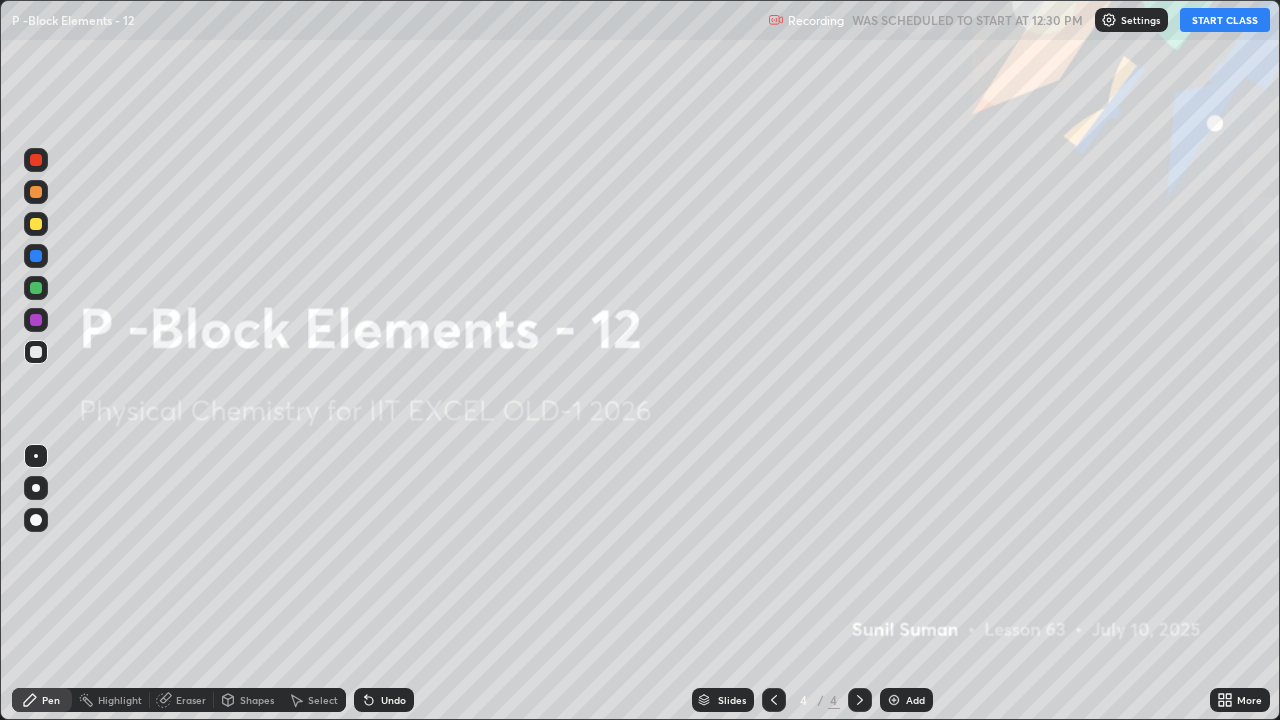 scroll, scrollTop: 99280, scrollLeft: 98720, axis: both 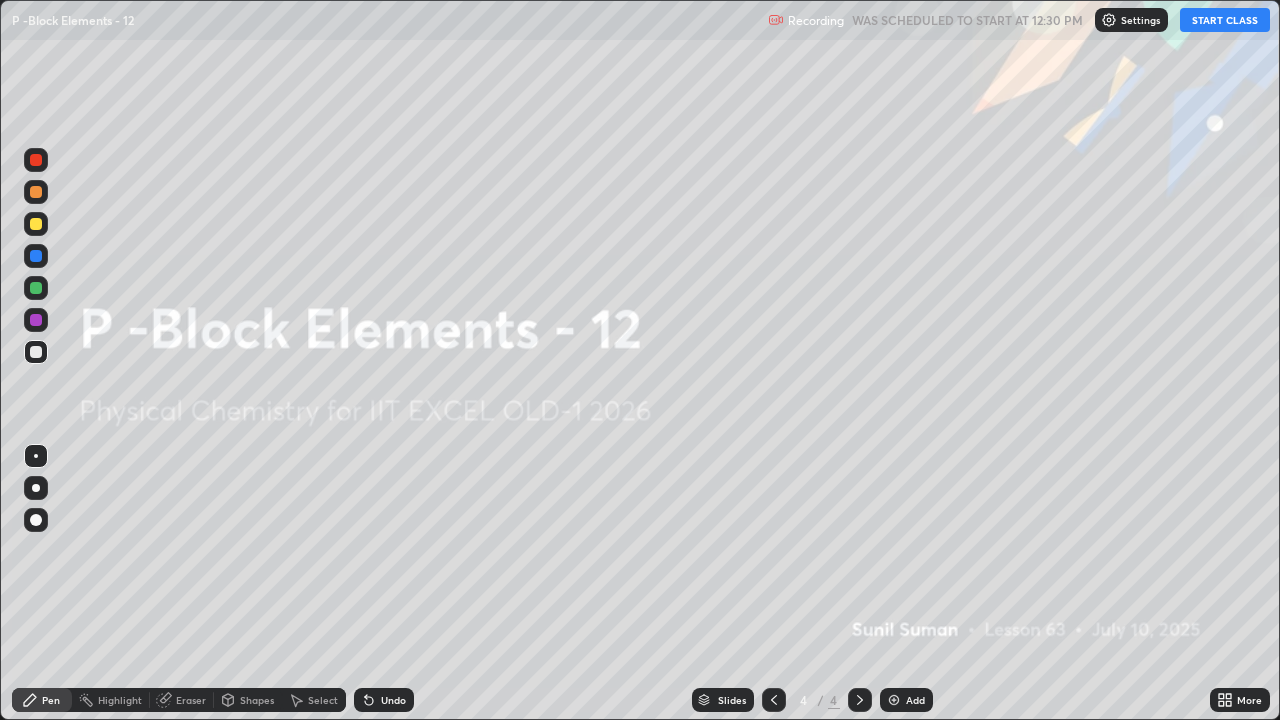 click on "START CLASS" at bounding box center [1225, 20] 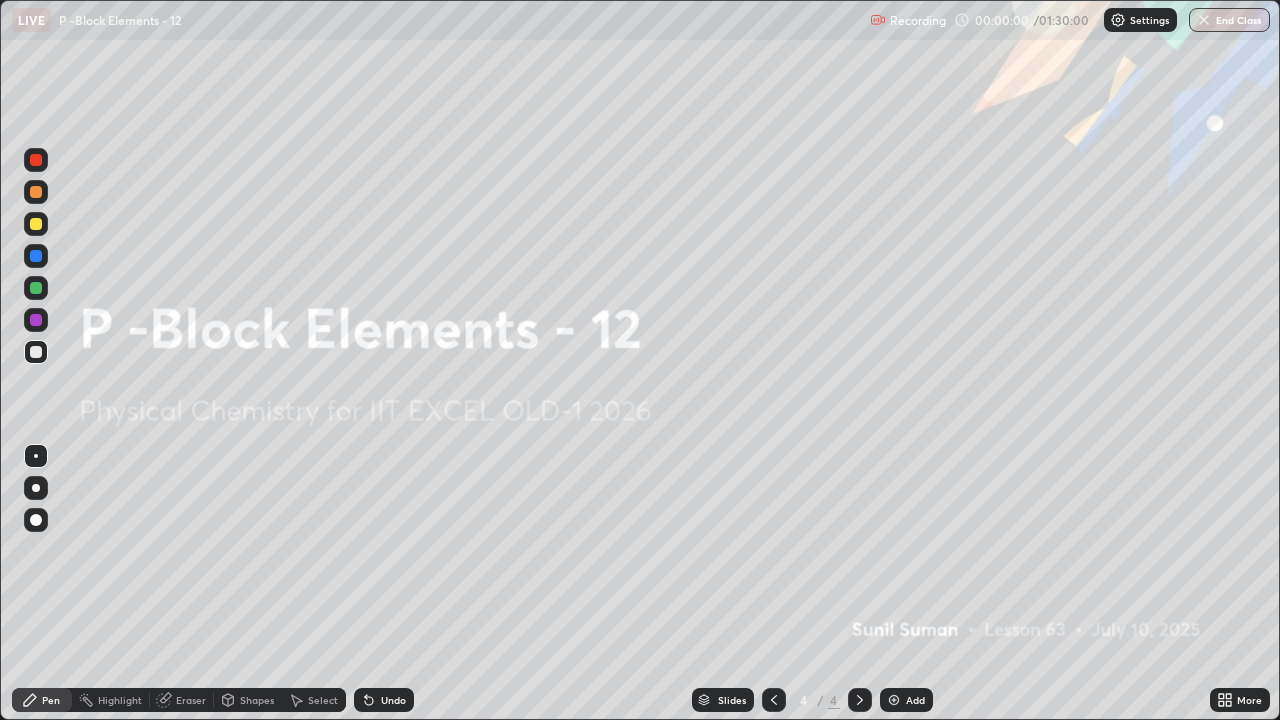 click on "Add" at bounding box center [915, 700] 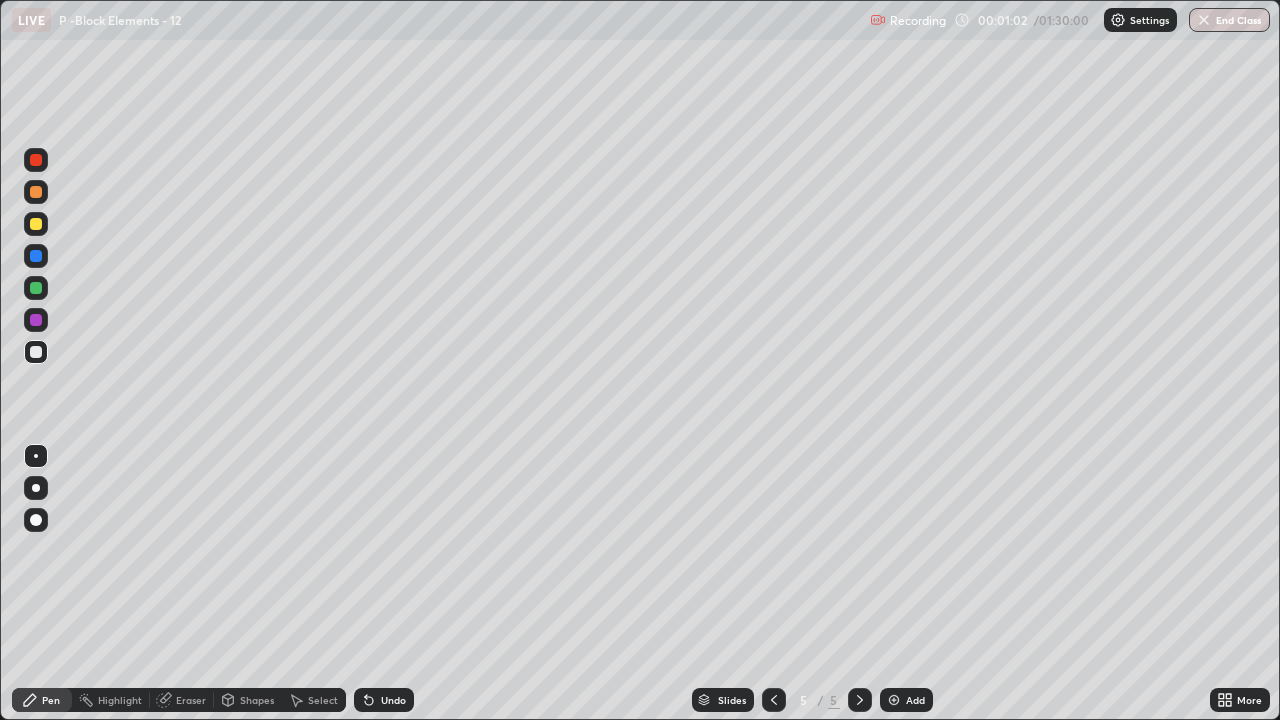 click at bounding box center (36, 352) 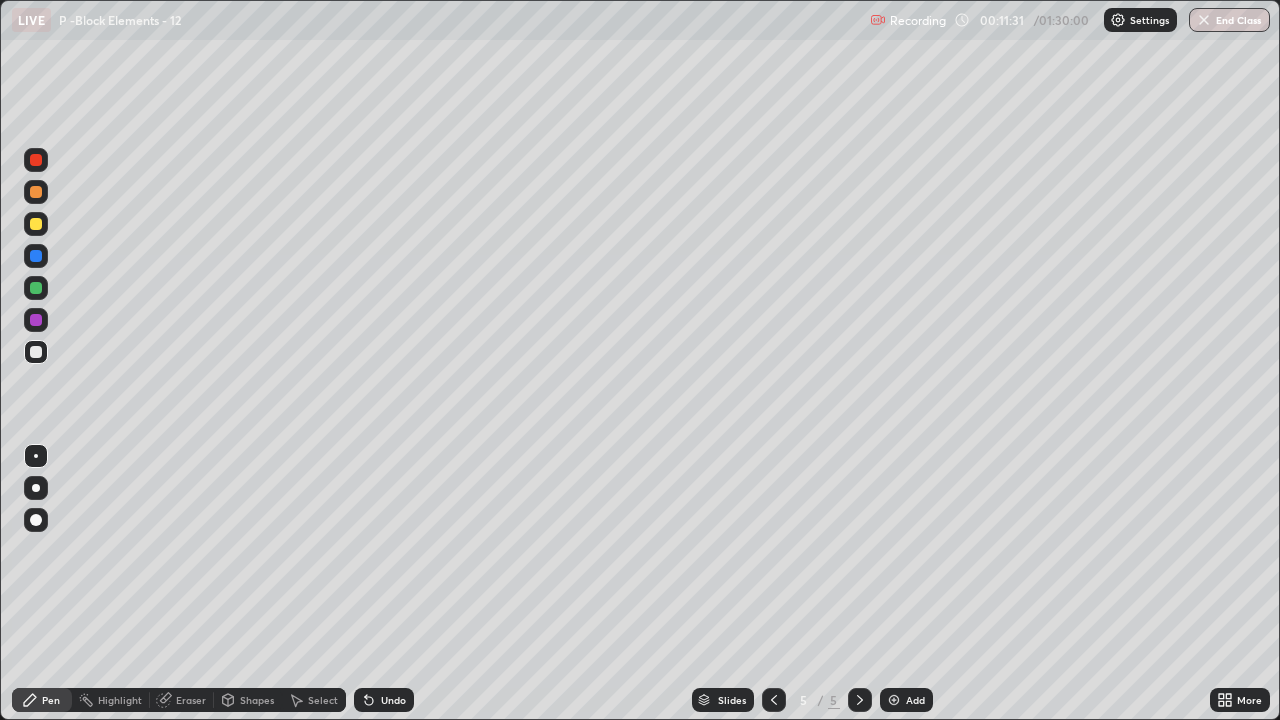 click at bounding box center (894, 700) 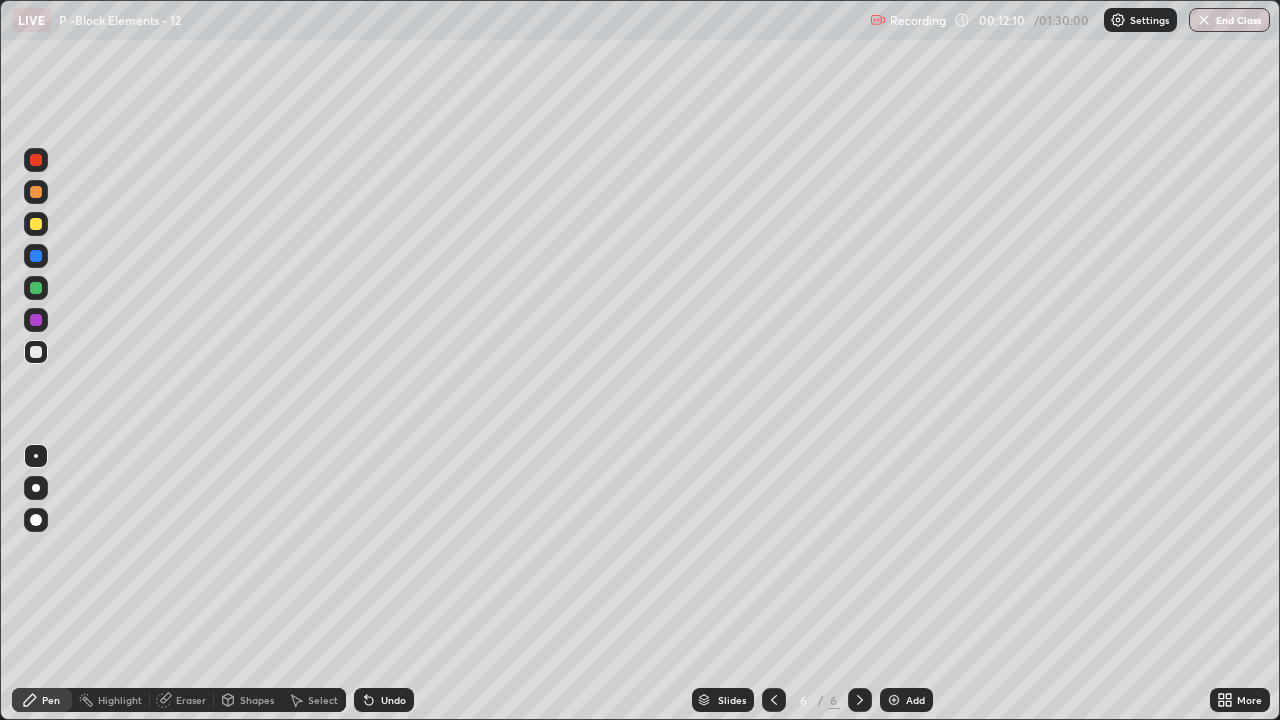click at bounding box center [36, 352] 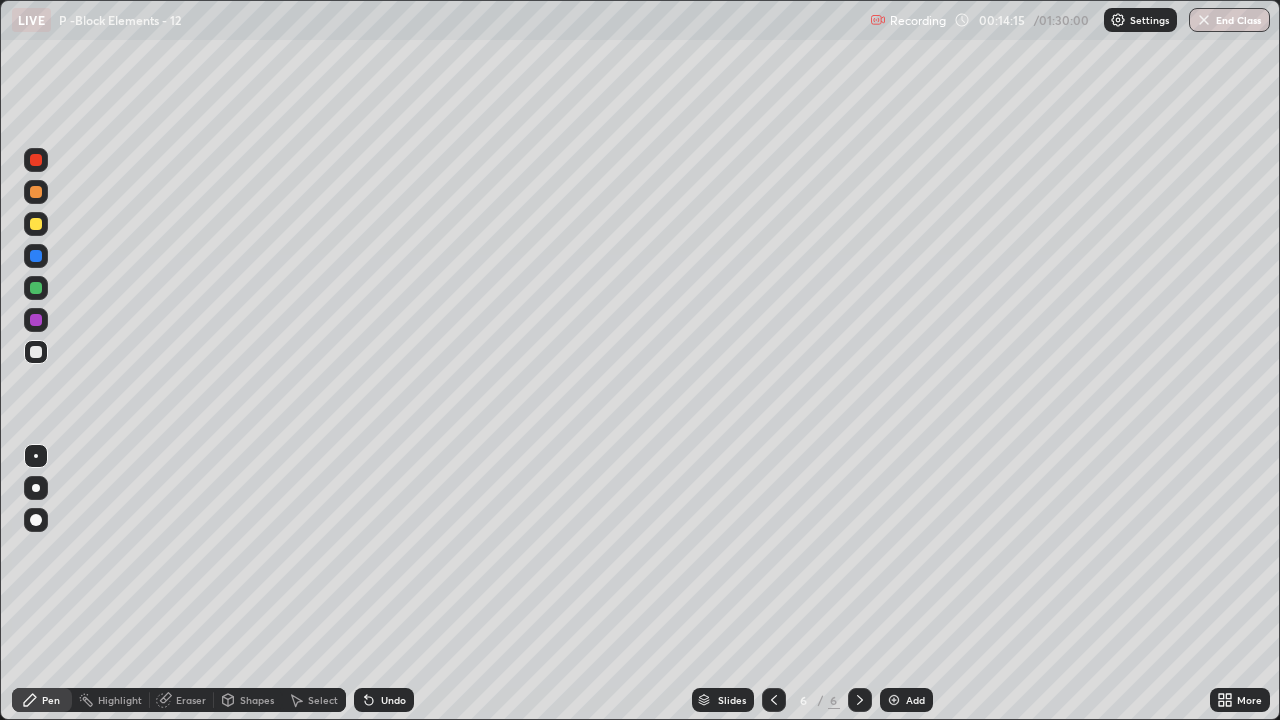 click at bounding box center (36, 224) 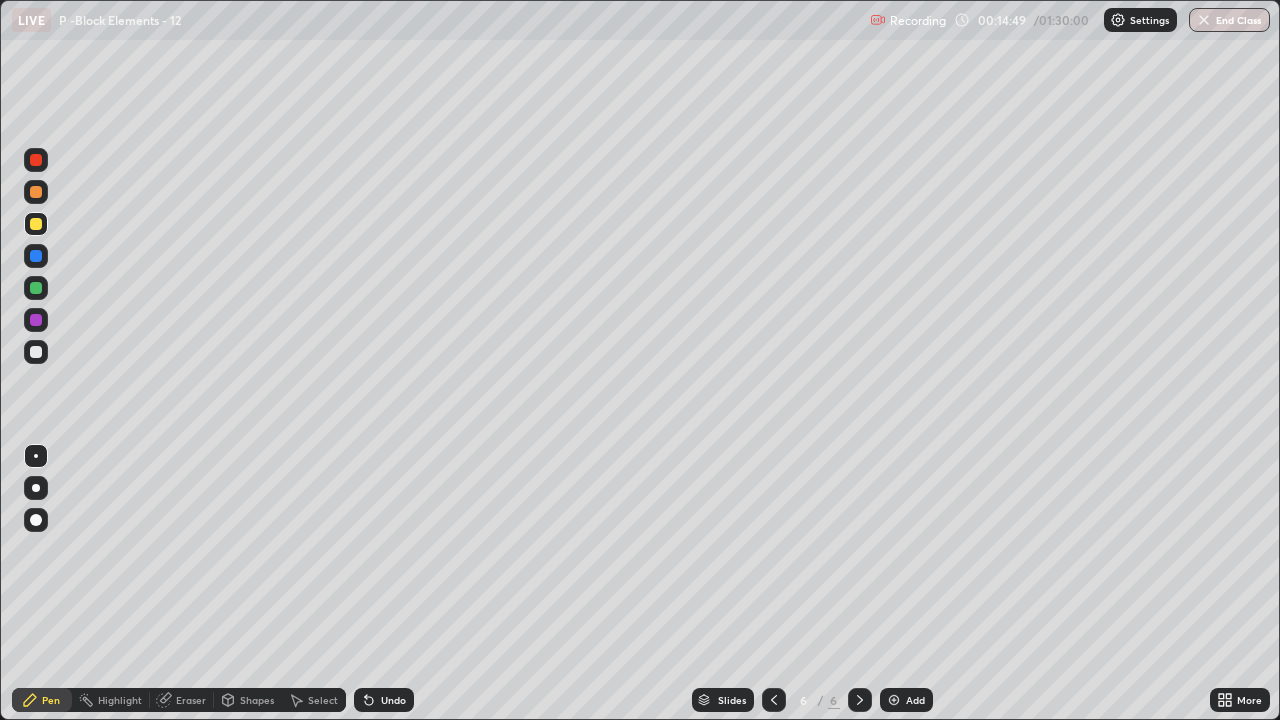 click at bounding box center (36, 288) 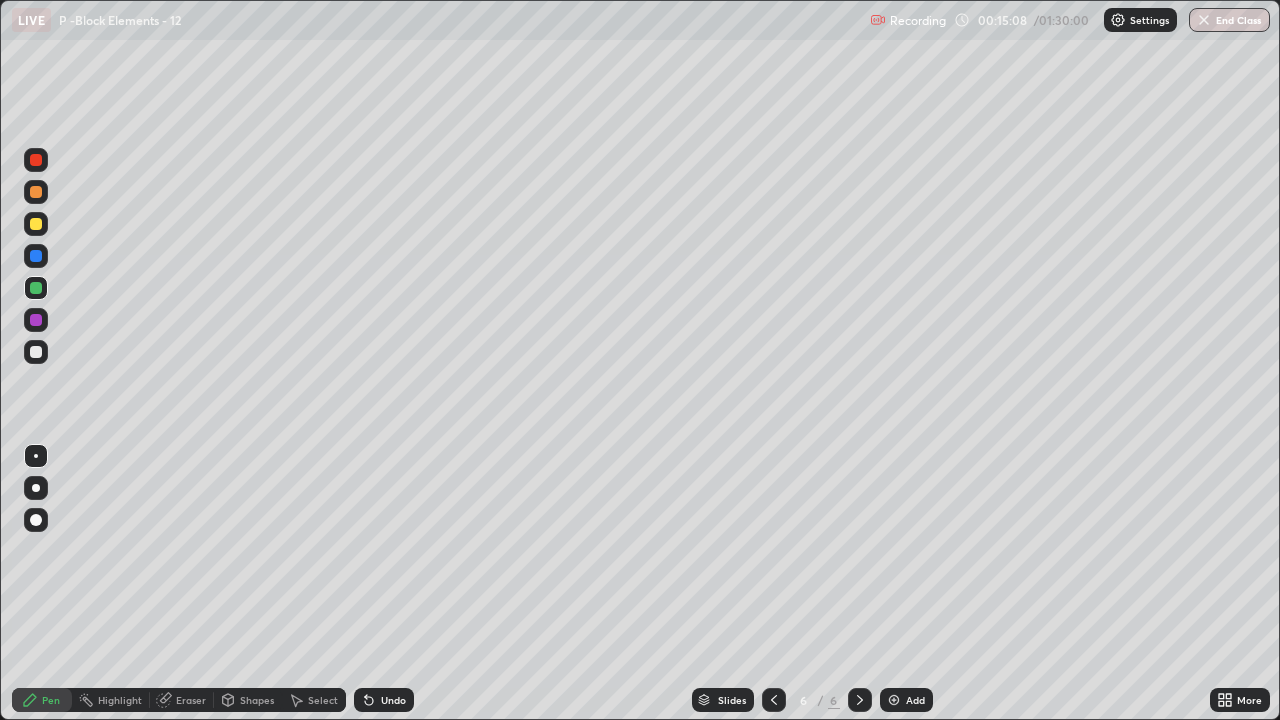click at bounding box center [36, 192] 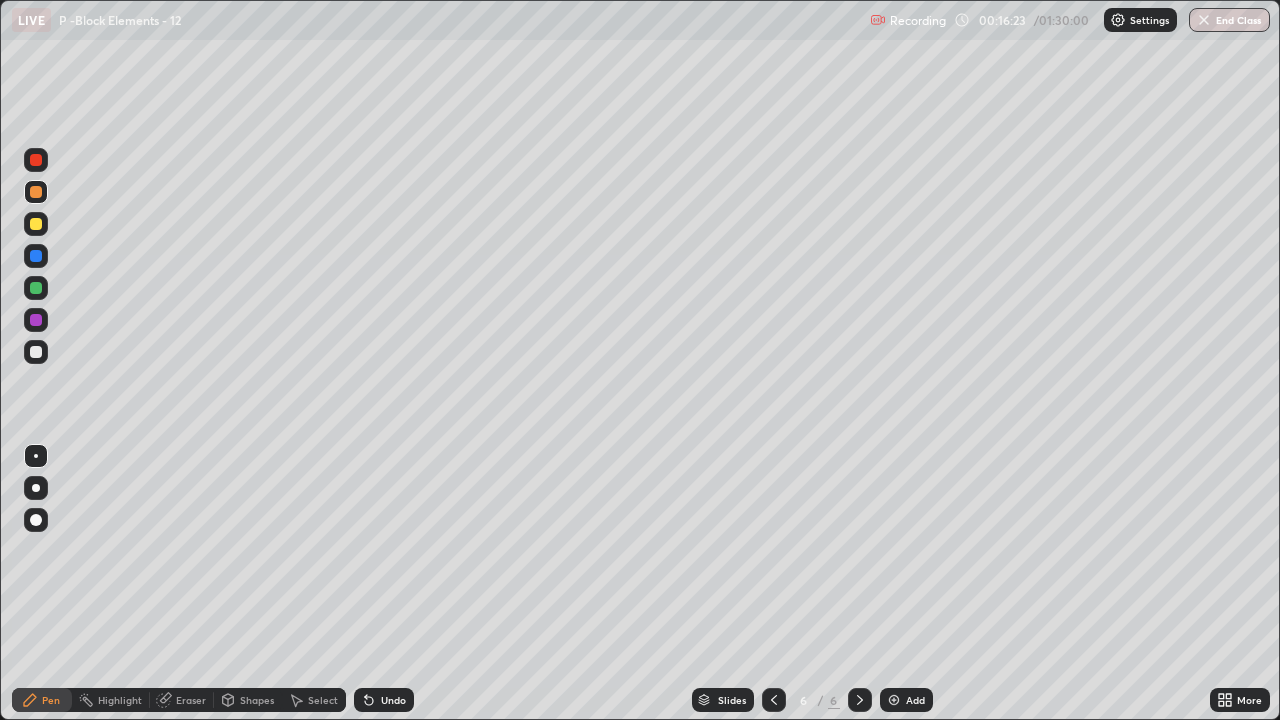 click on "Undo" at bounding box center [384, 700] 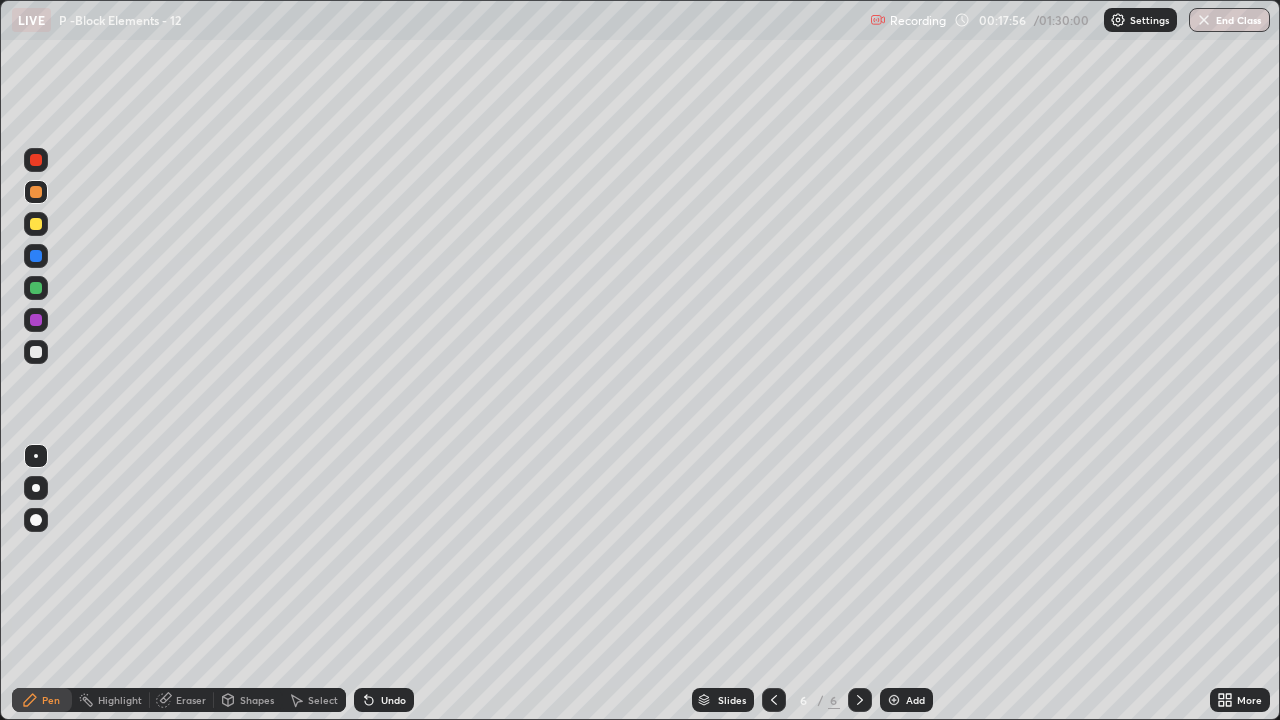 click at bounding box center (36, 352) 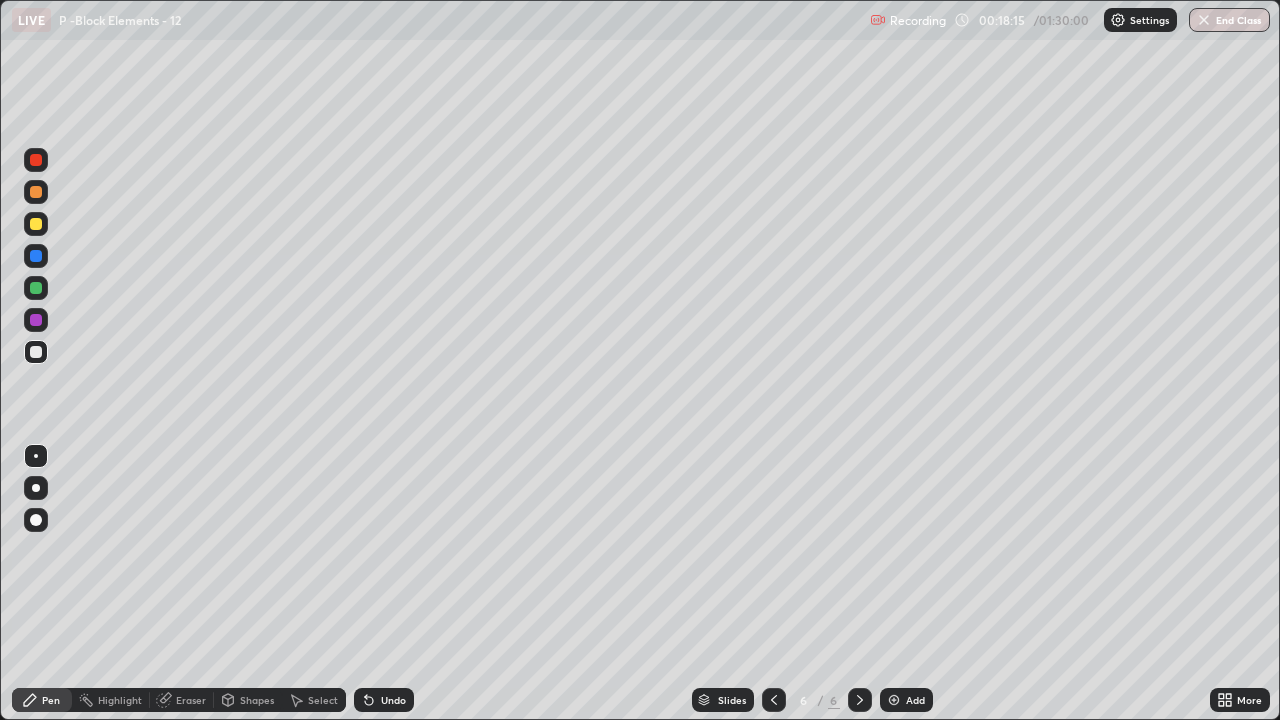 click at bounding box center [36, 224] 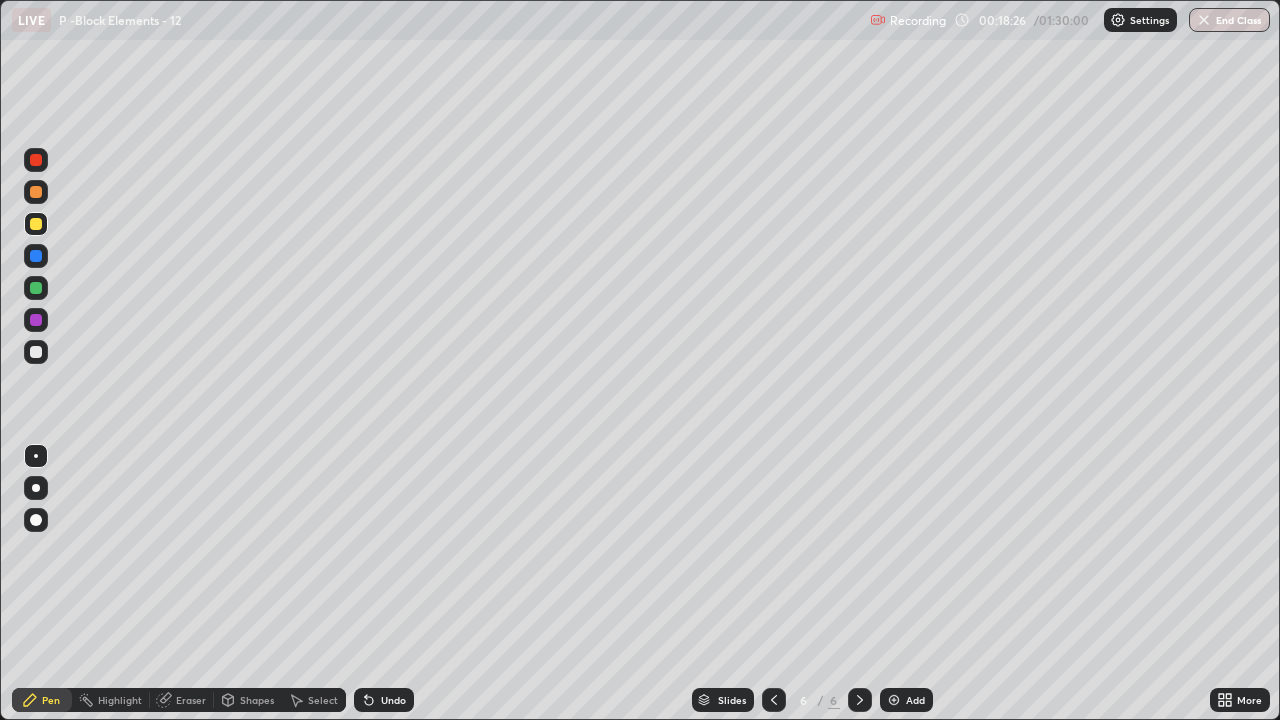 click at bounding box center [36, 352] 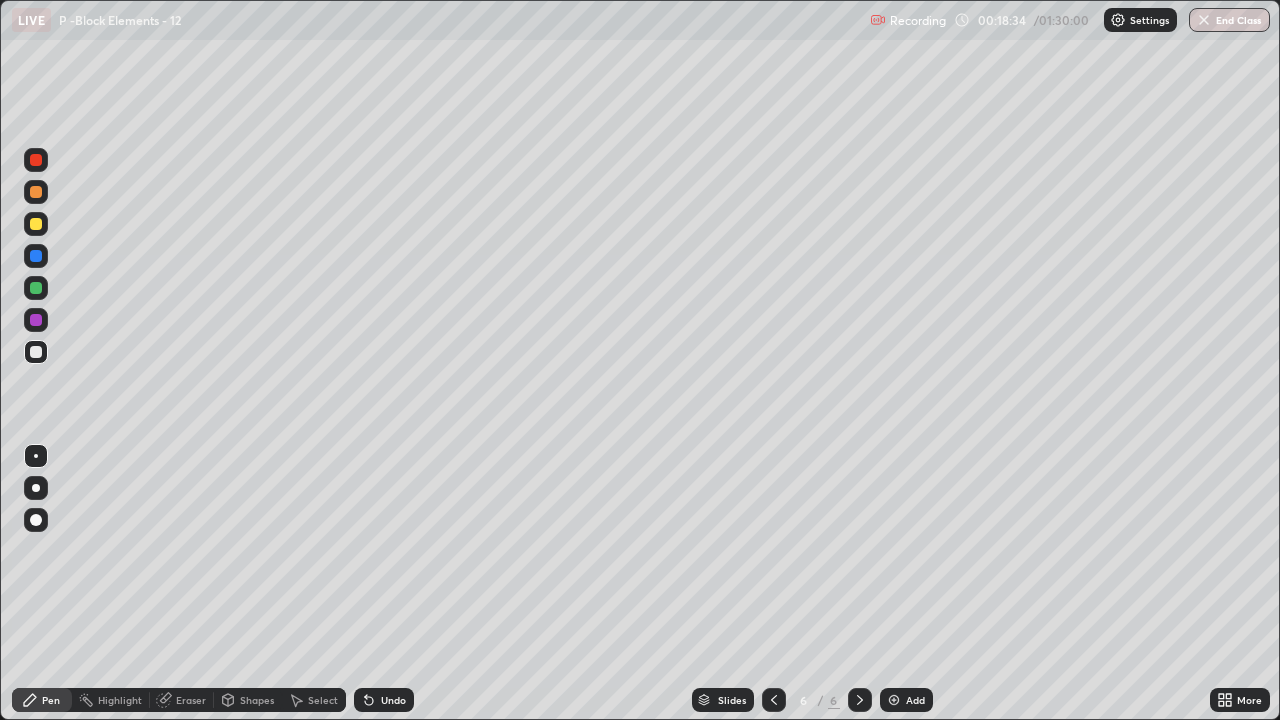 click at bounding box center (36, 224) 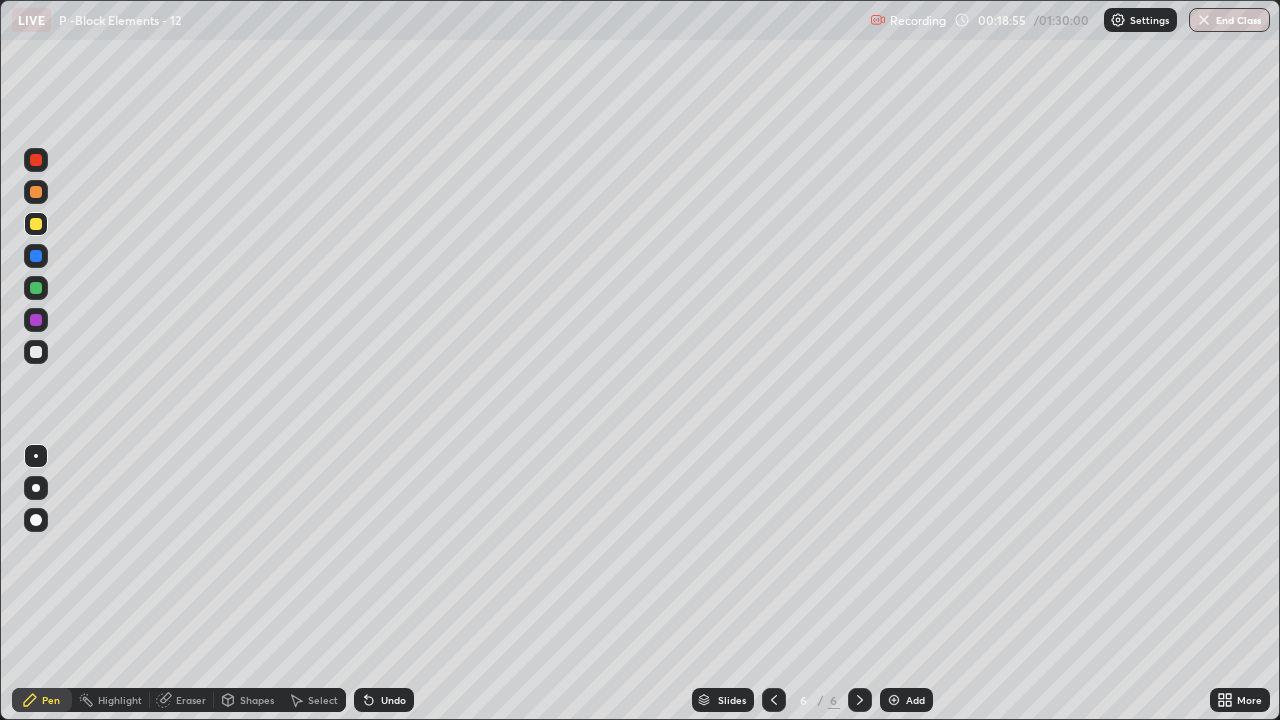 click at bounding box center (36, 288) 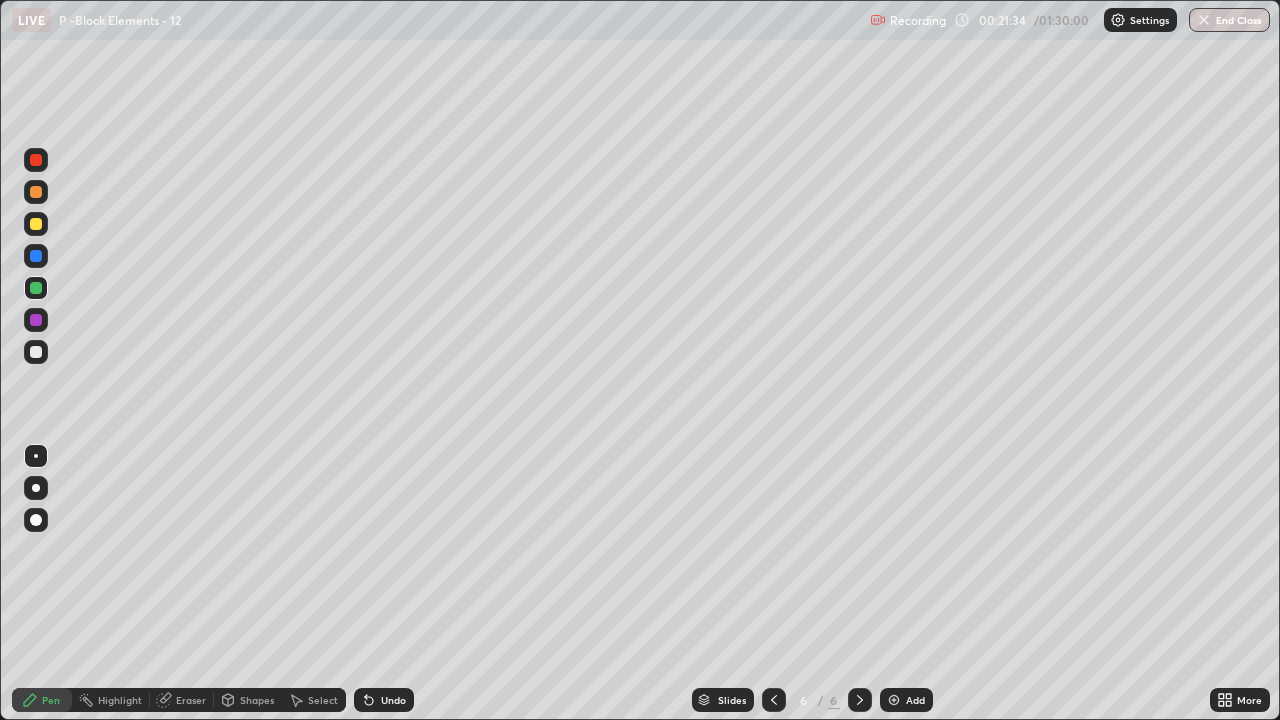 click at bounding box center [36, 224] 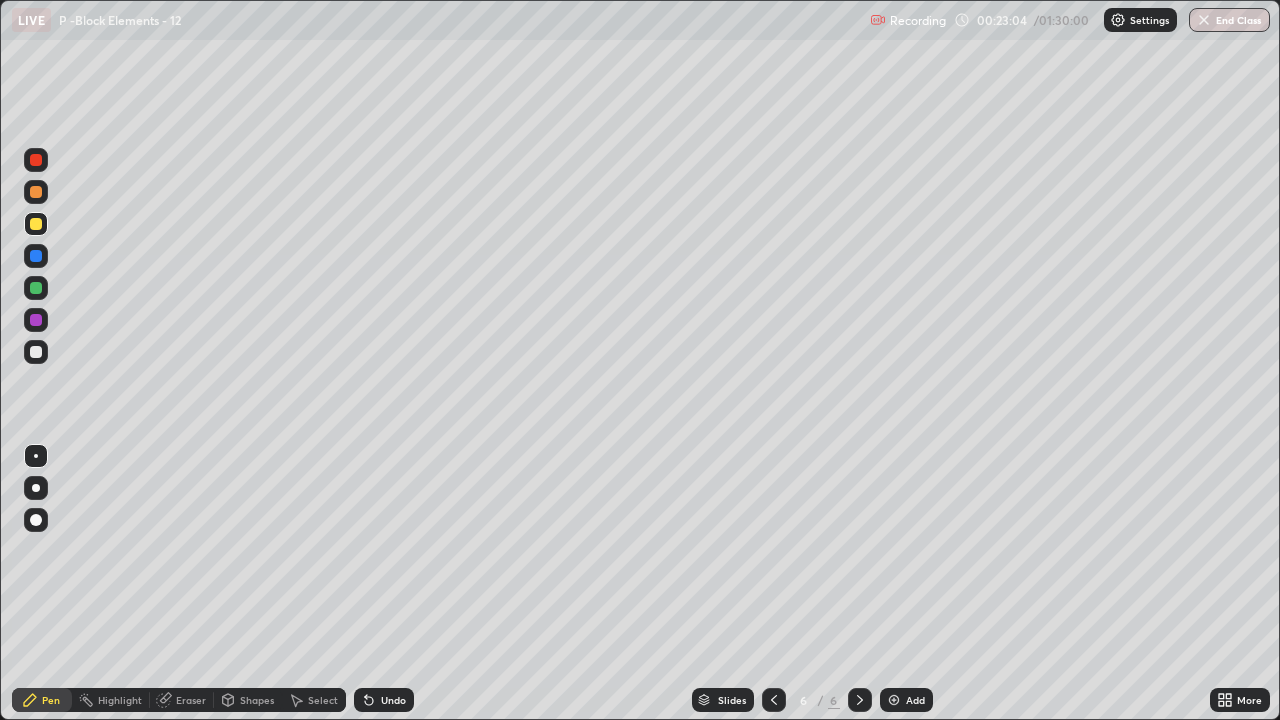click 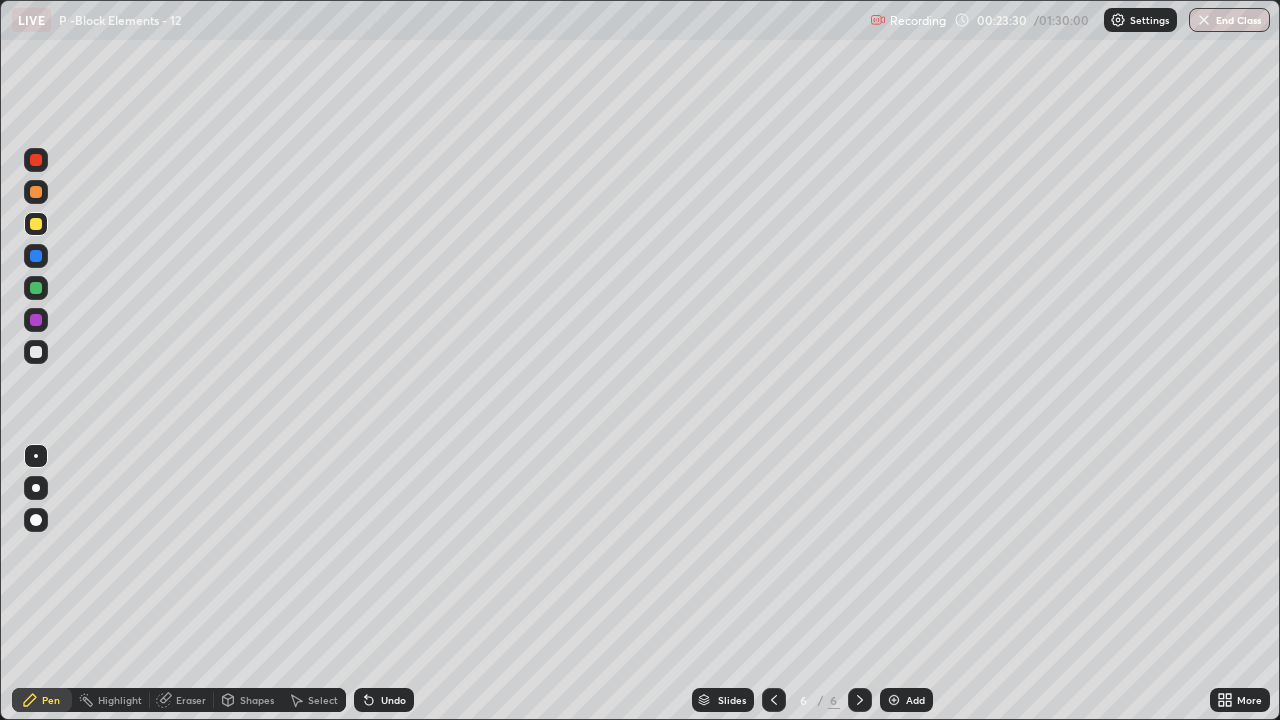 click at bounding box center [36, 288] 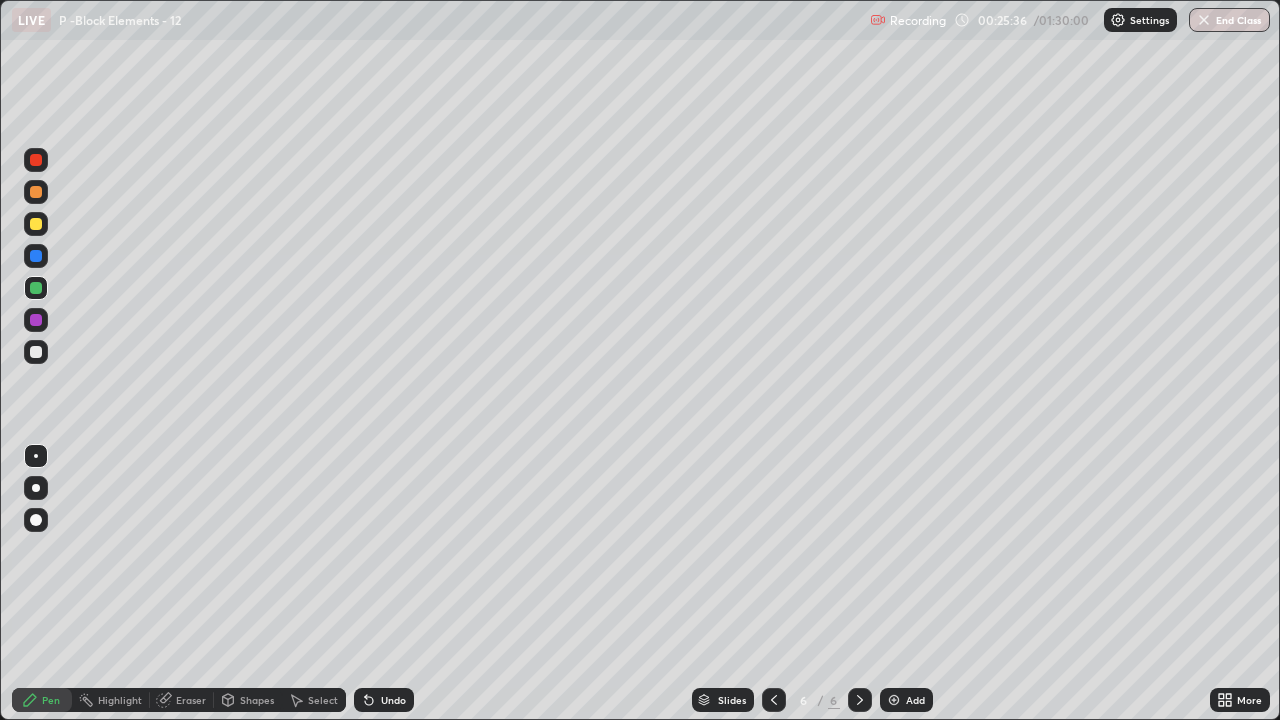click at bounding box center (36, 192) 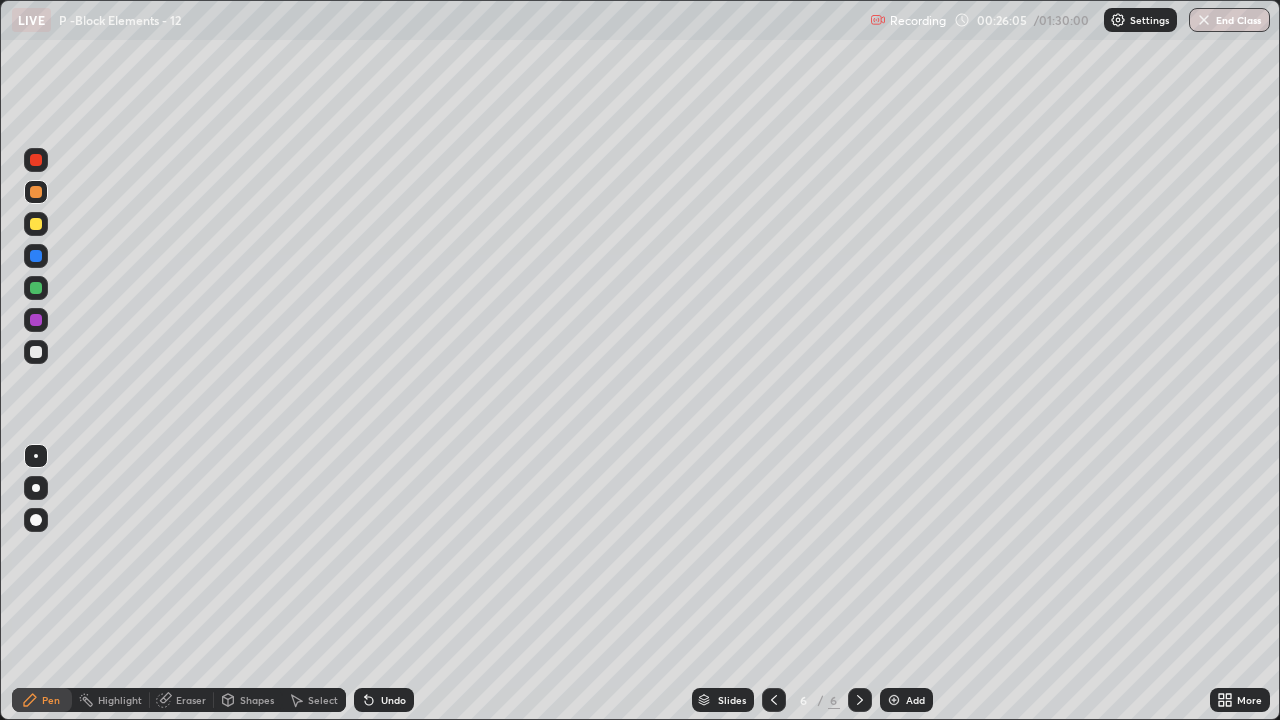 click 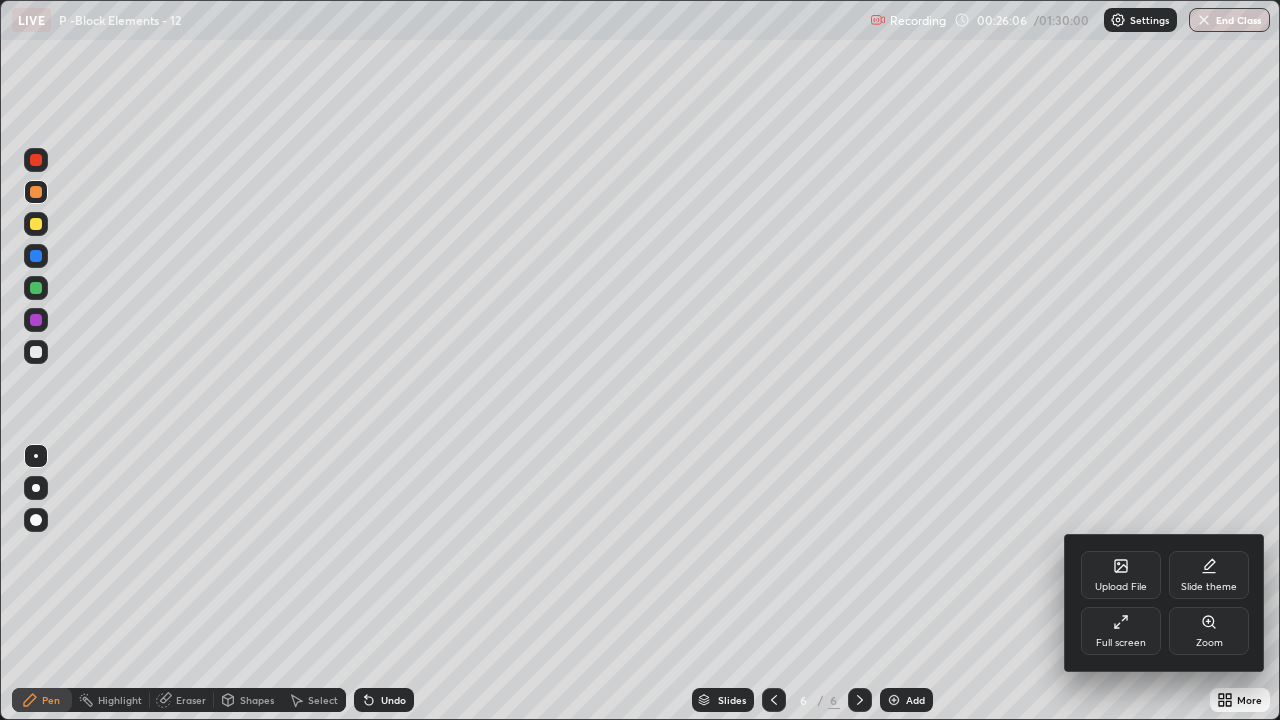 click on "Upload File" at bounding box center (1121, 587) 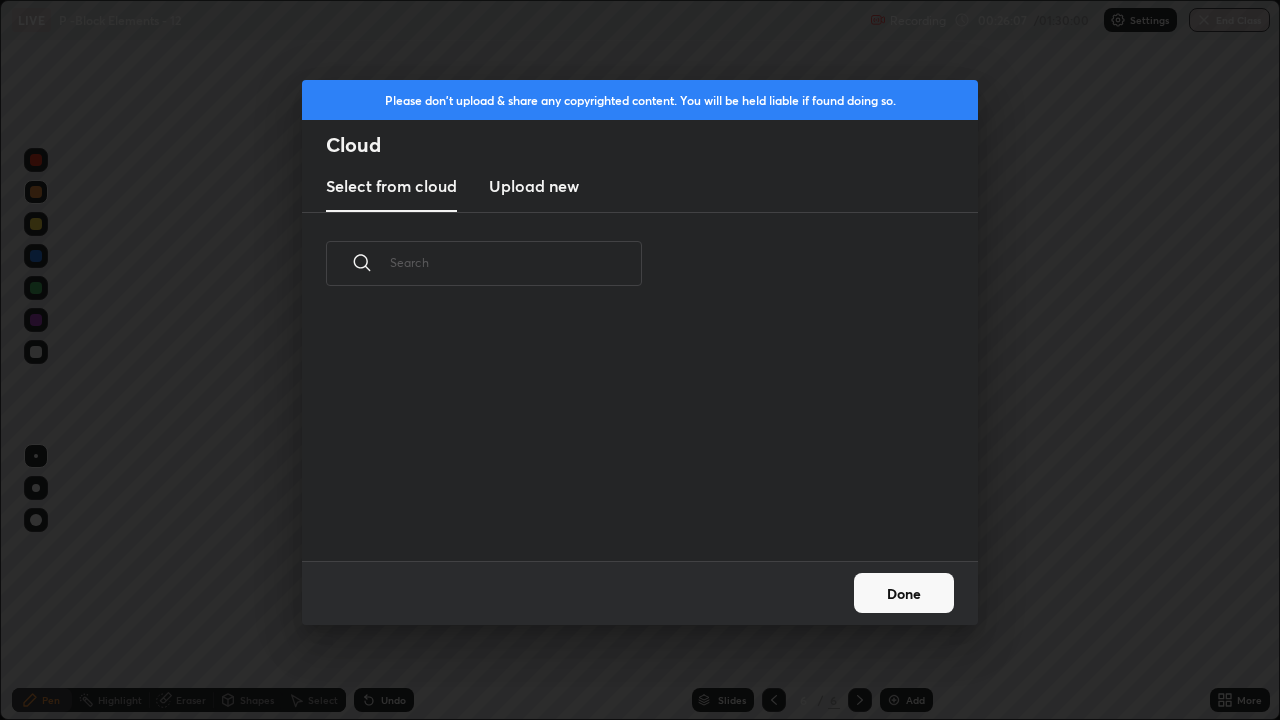 scroll, scrollTop: 7, scrollLeft: 11, axis: both 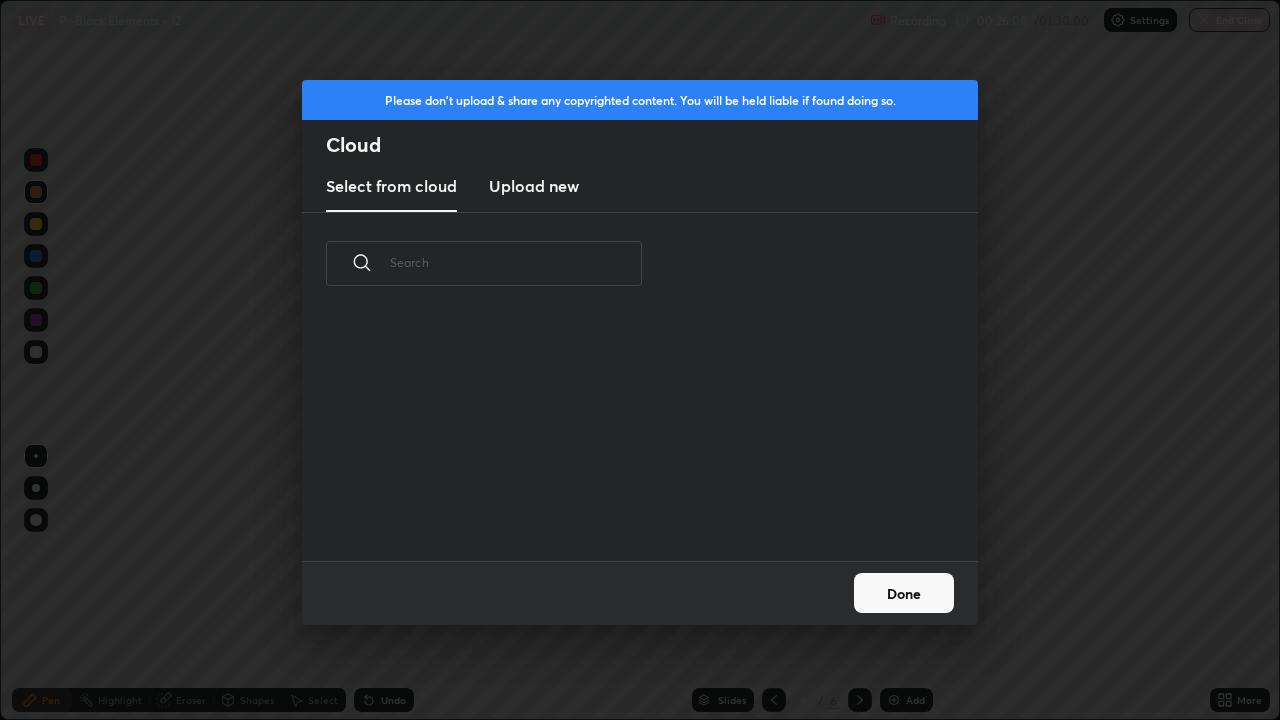 click on "Upload new" at bounding box center (534, 186) 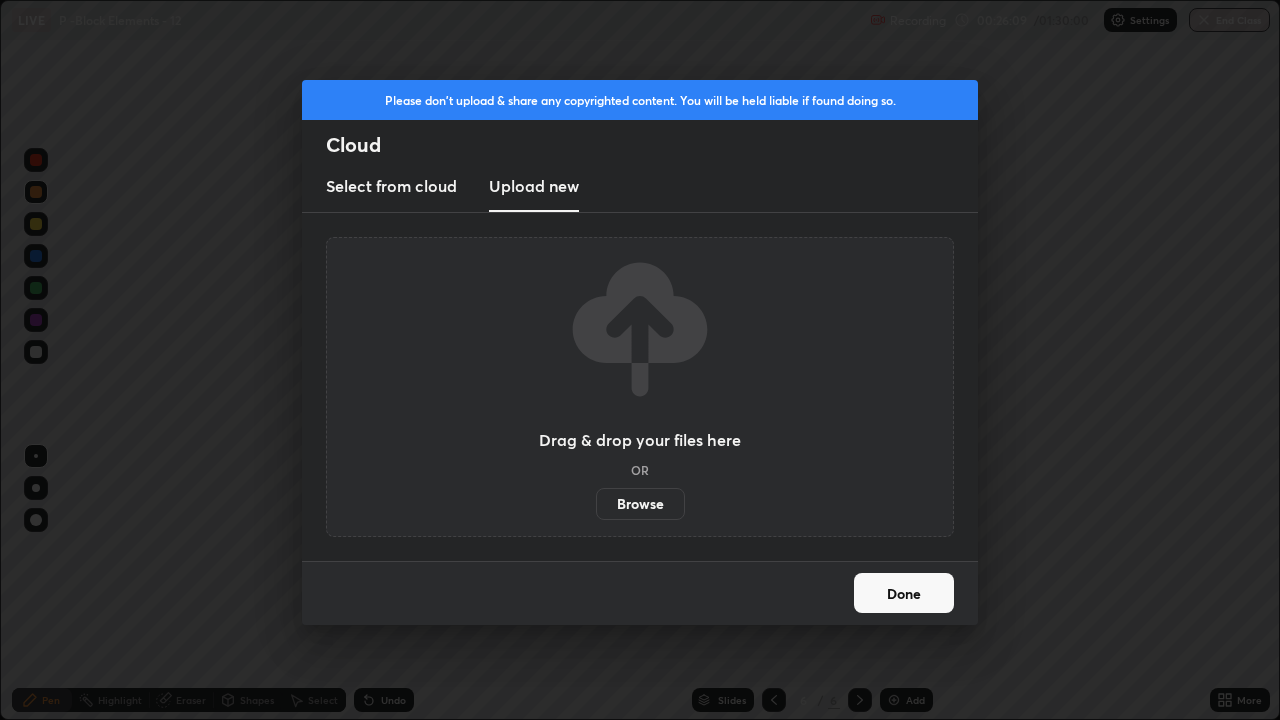 click on "Browse" at bounding box center (640, 504) 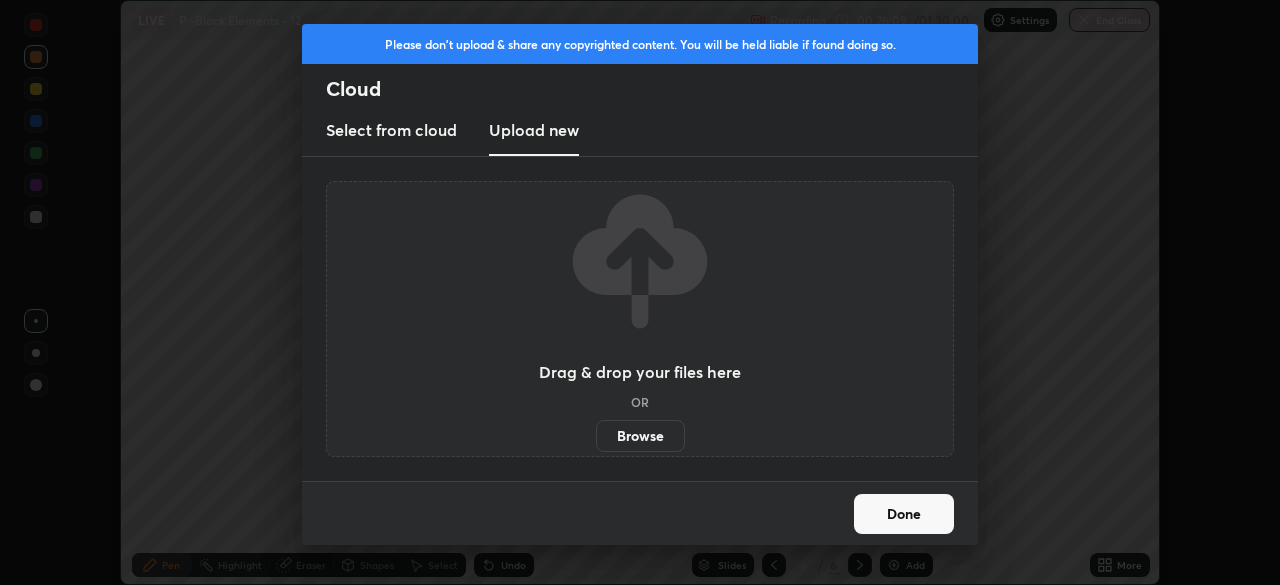scroll, scrollTop: 585, scrollLeft: 1280, axis: both 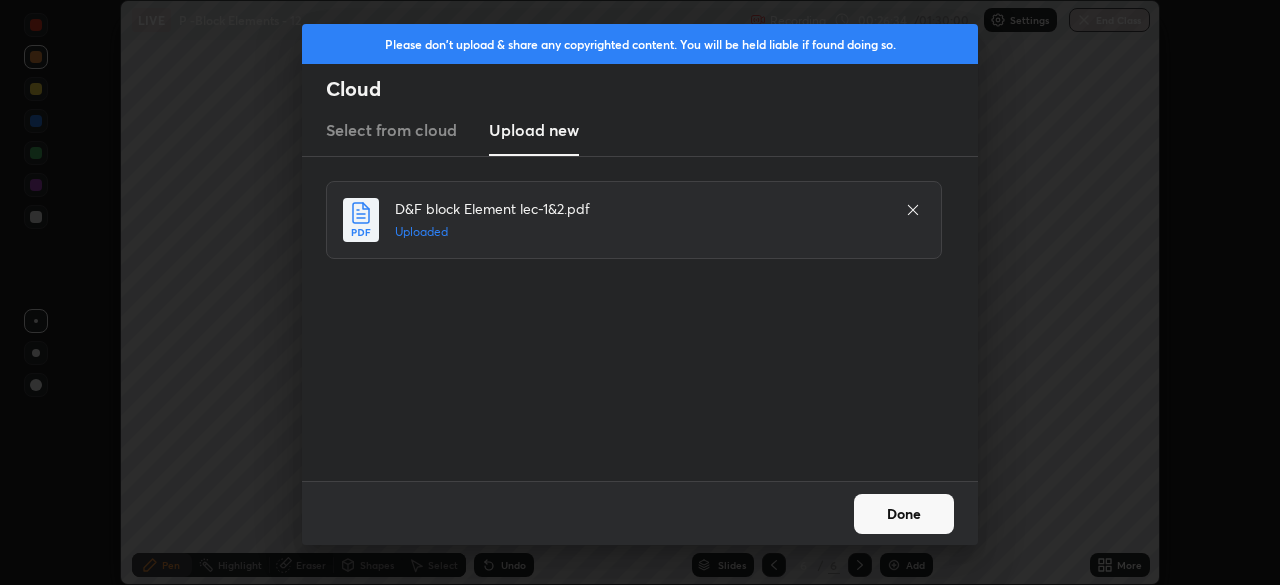 click on "Done" at bounding box center (904, 514) 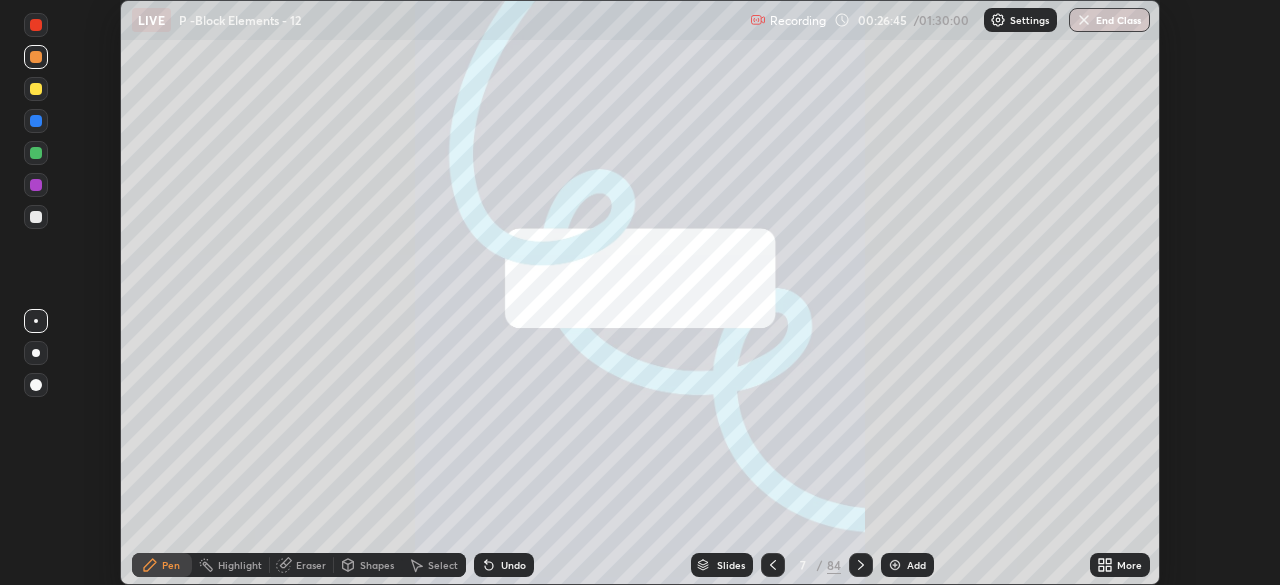 click 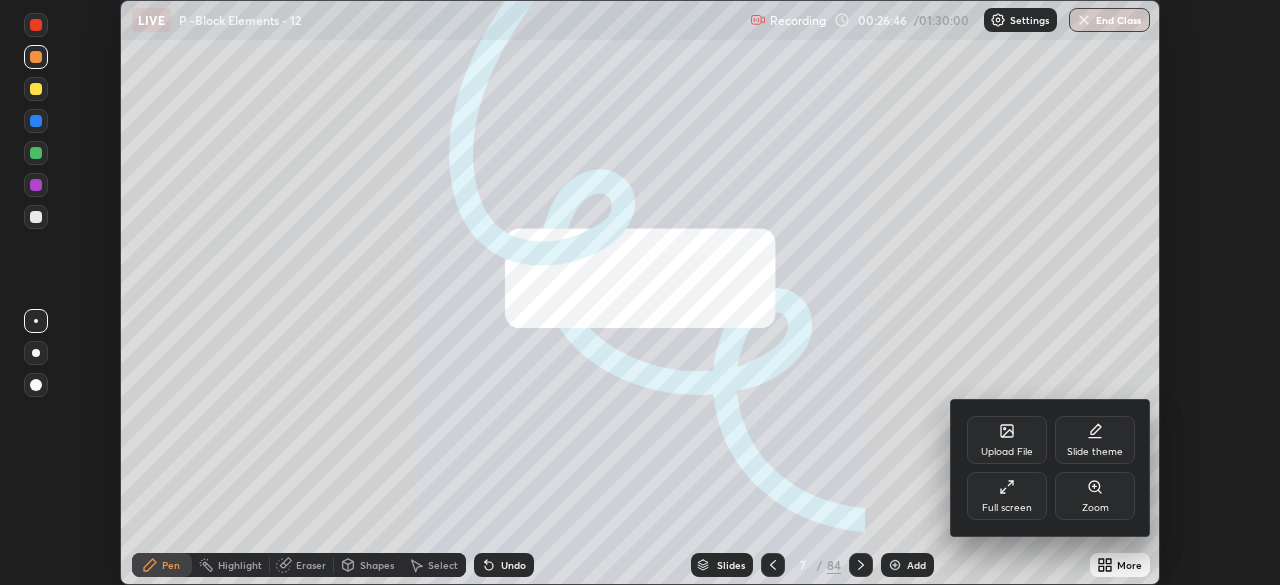 click on "Full screen" at bounding box center (1007, 496) 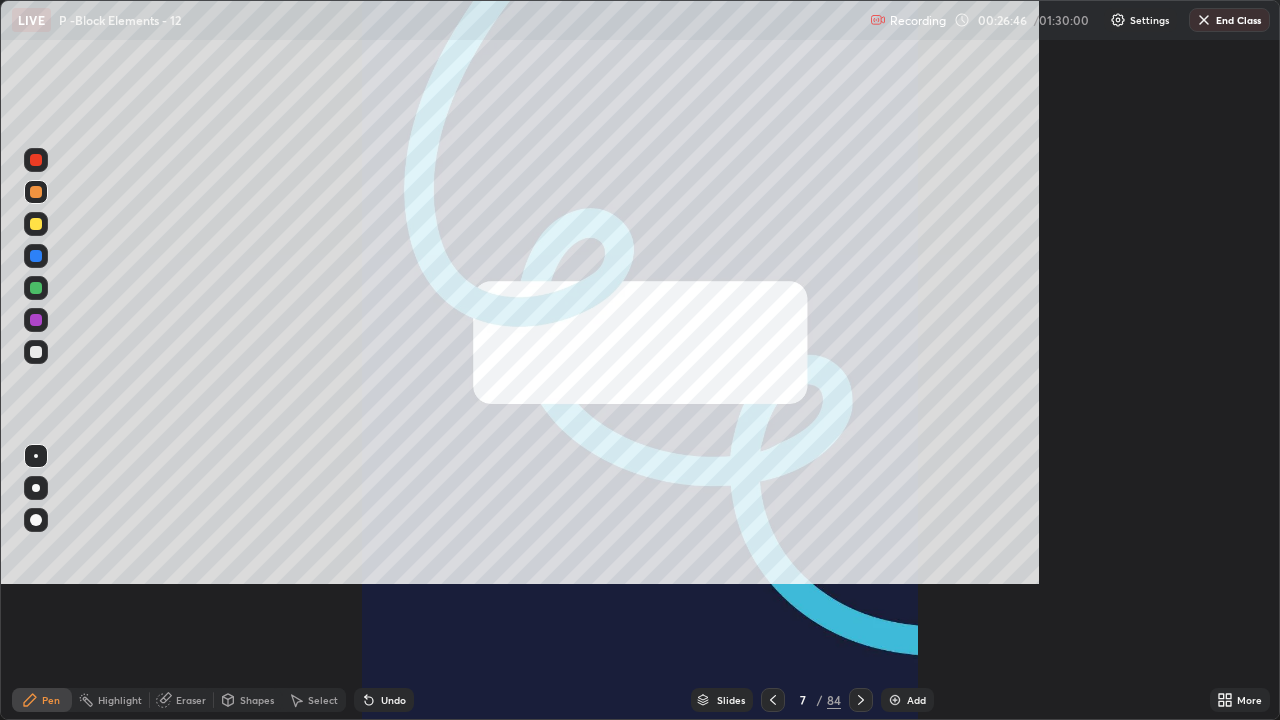 scroll, scrollTop: 99280, scrollLeft: 98720, axis: both 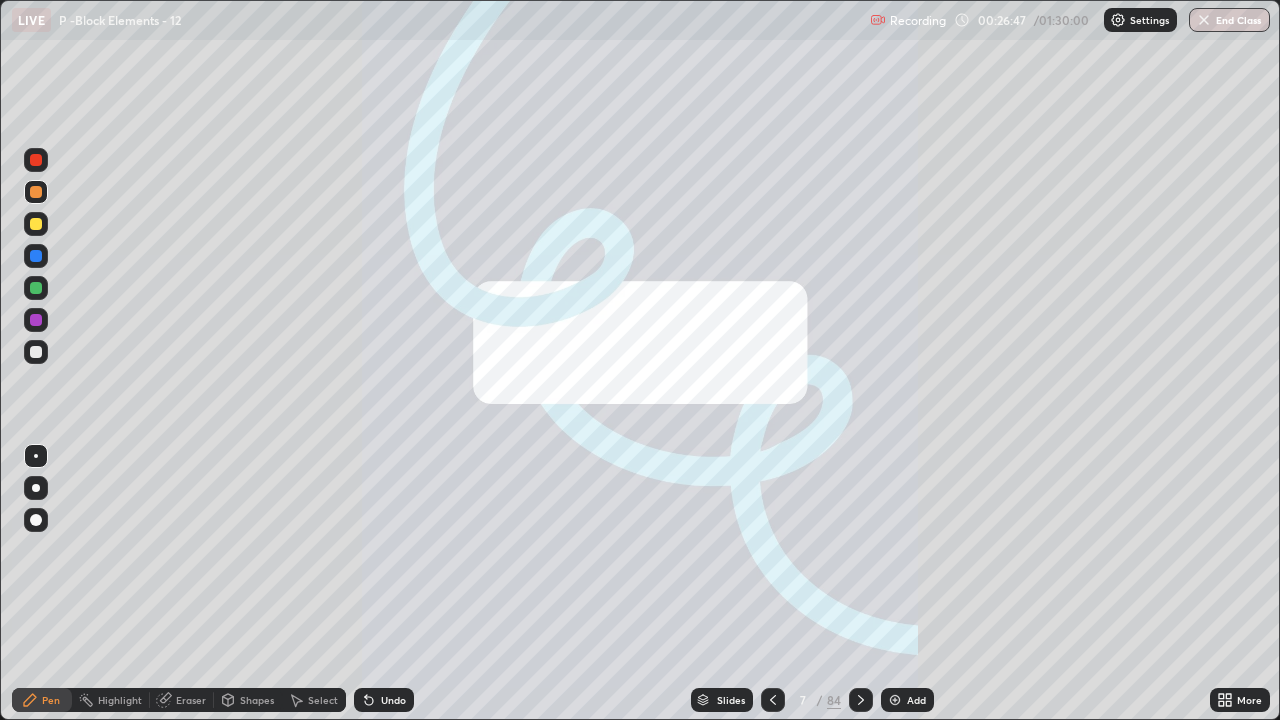 click on "84" at bounding box center (834, 700) 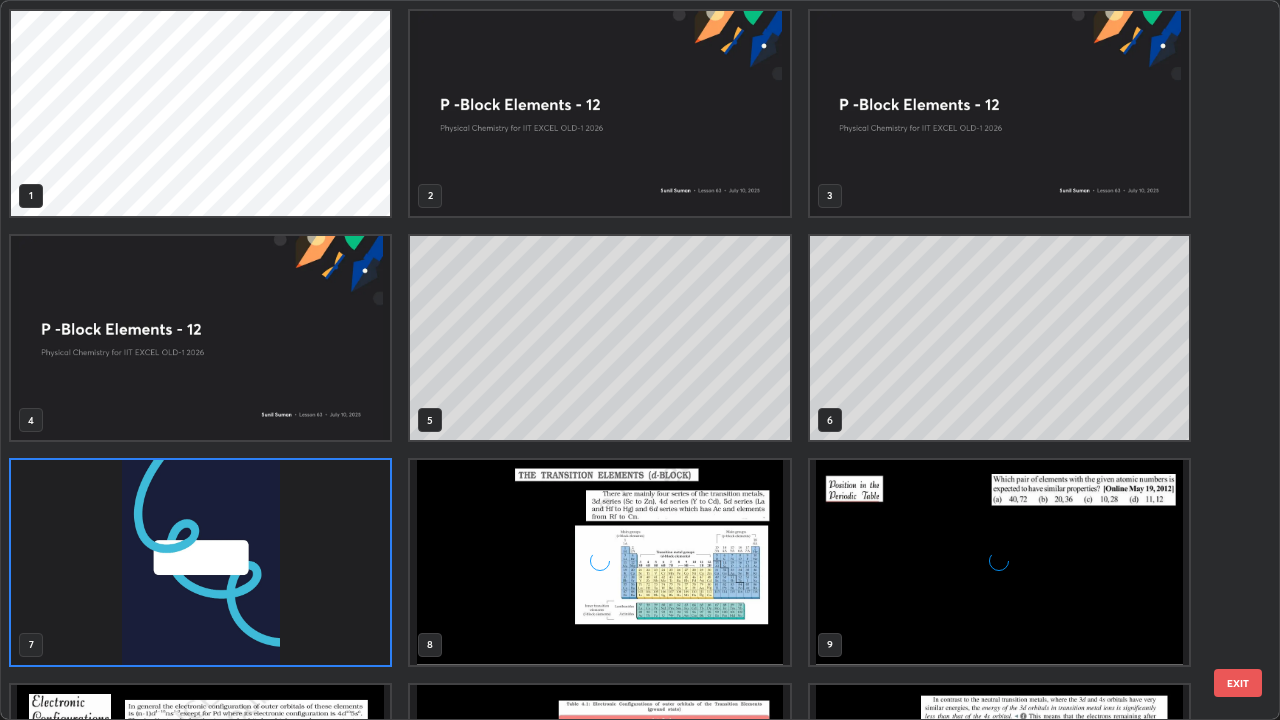 scroll, scrollTop: 7, scrollLeft: 11, axis: both 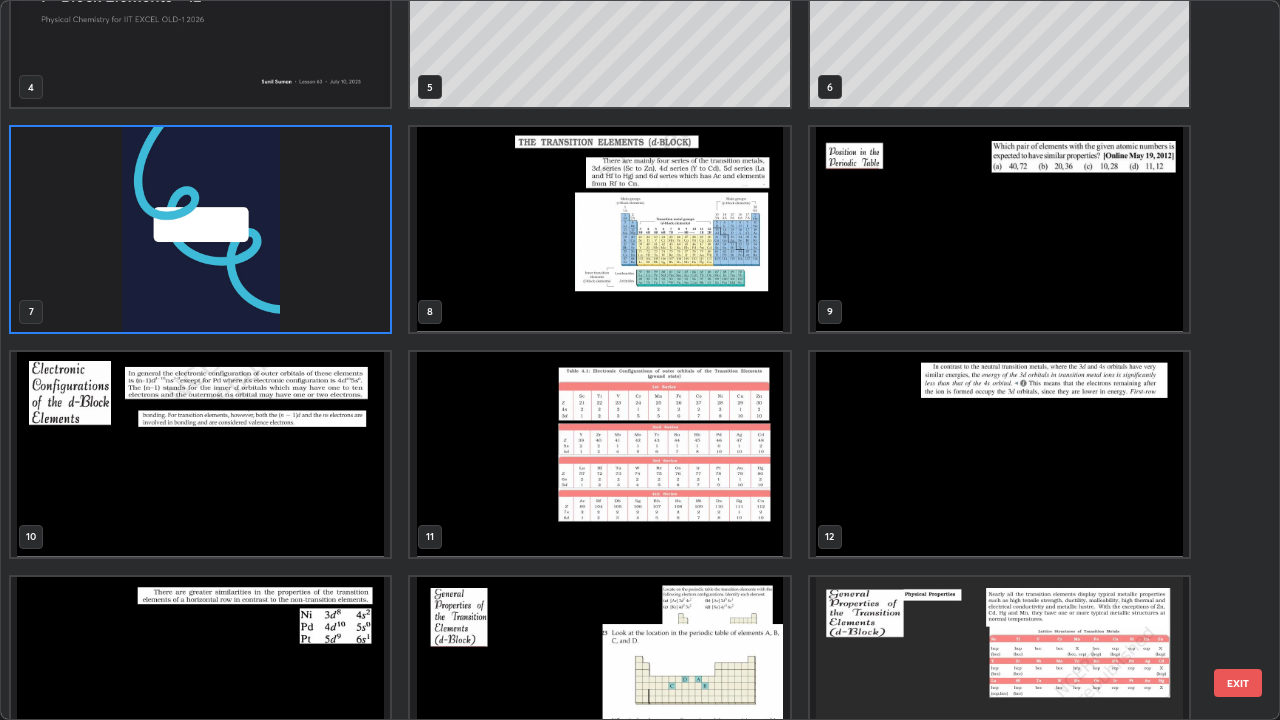 click at bounding box center [599, 229] 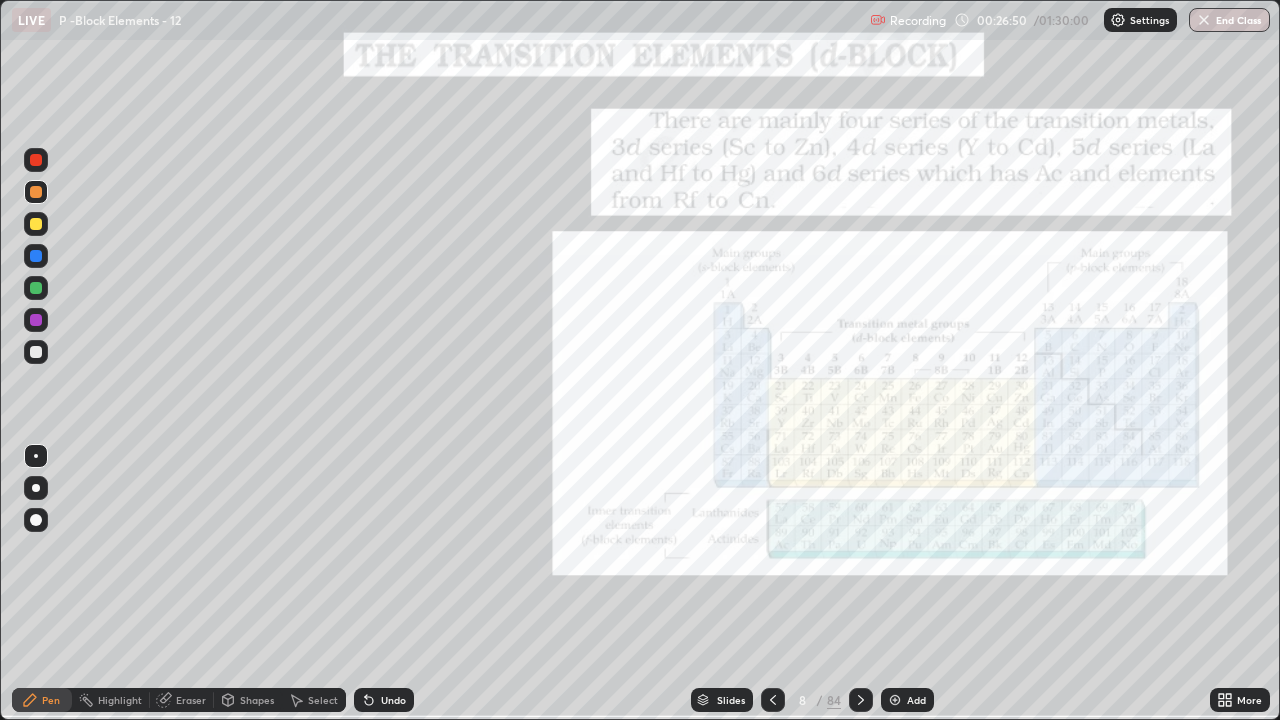 click at bounding box center (599, 229) 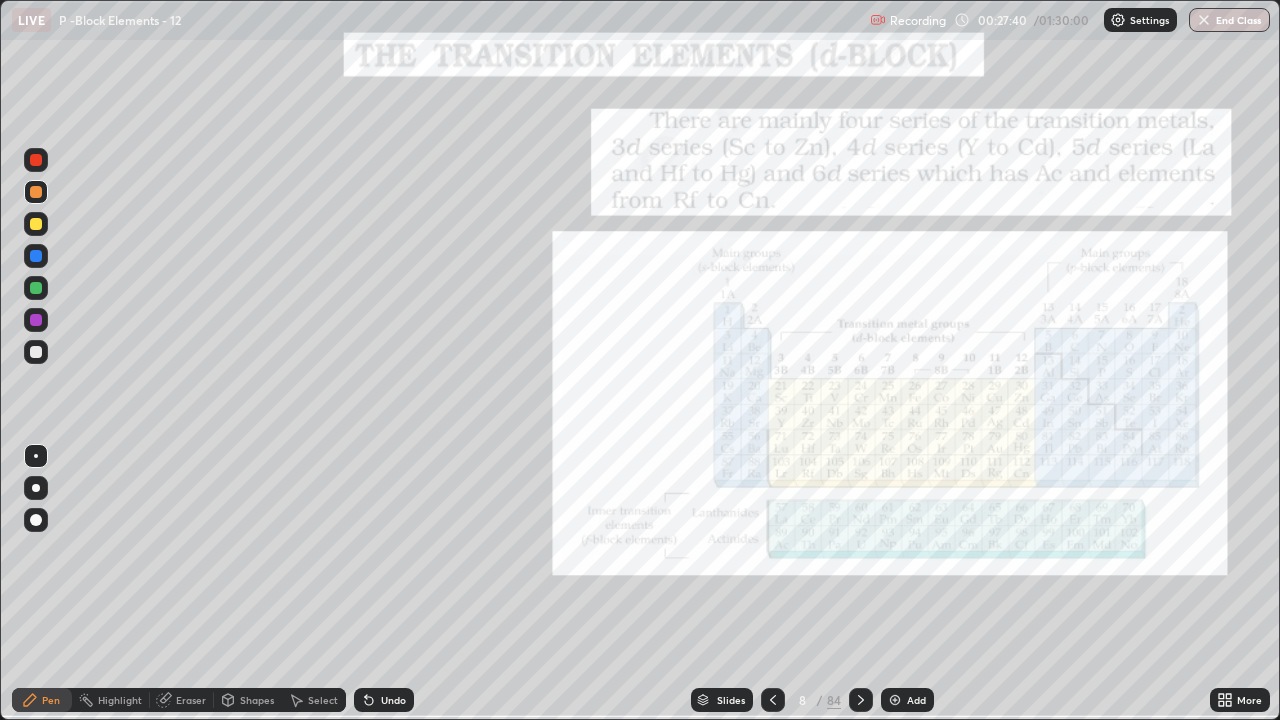 click on "Add" at bounding box center [907, 700] 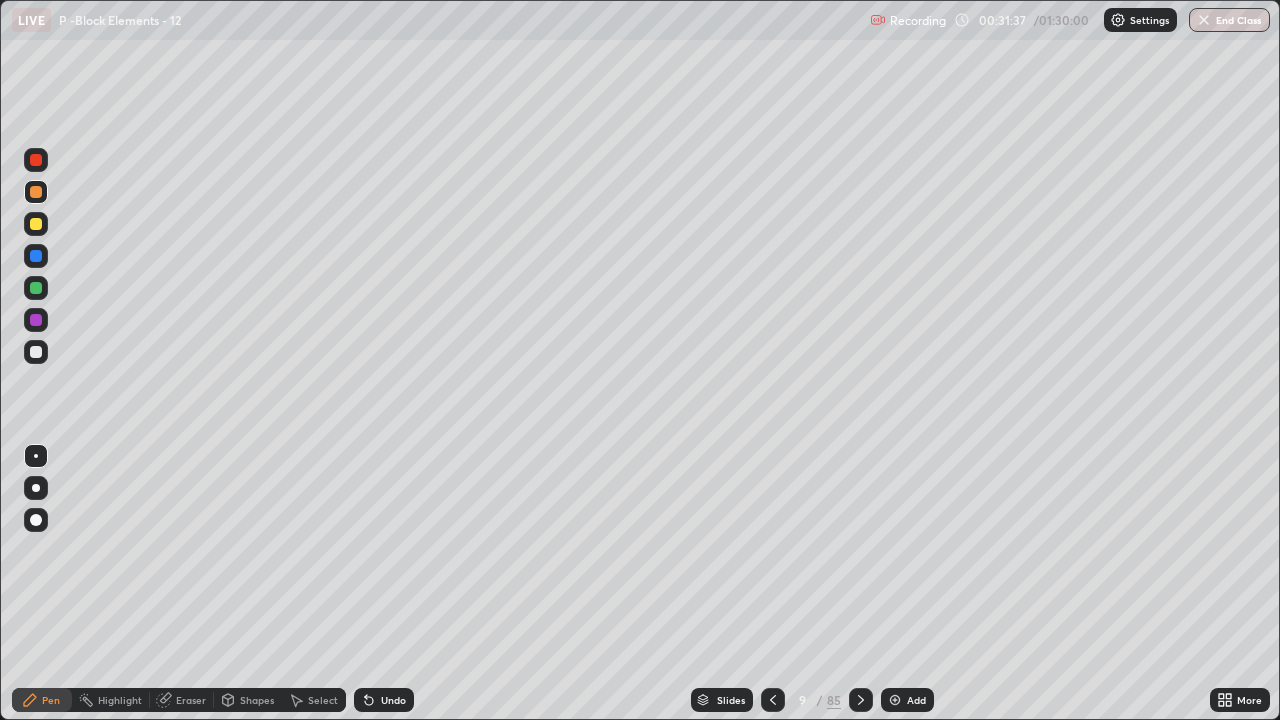 click at bounding box center (36, 352) 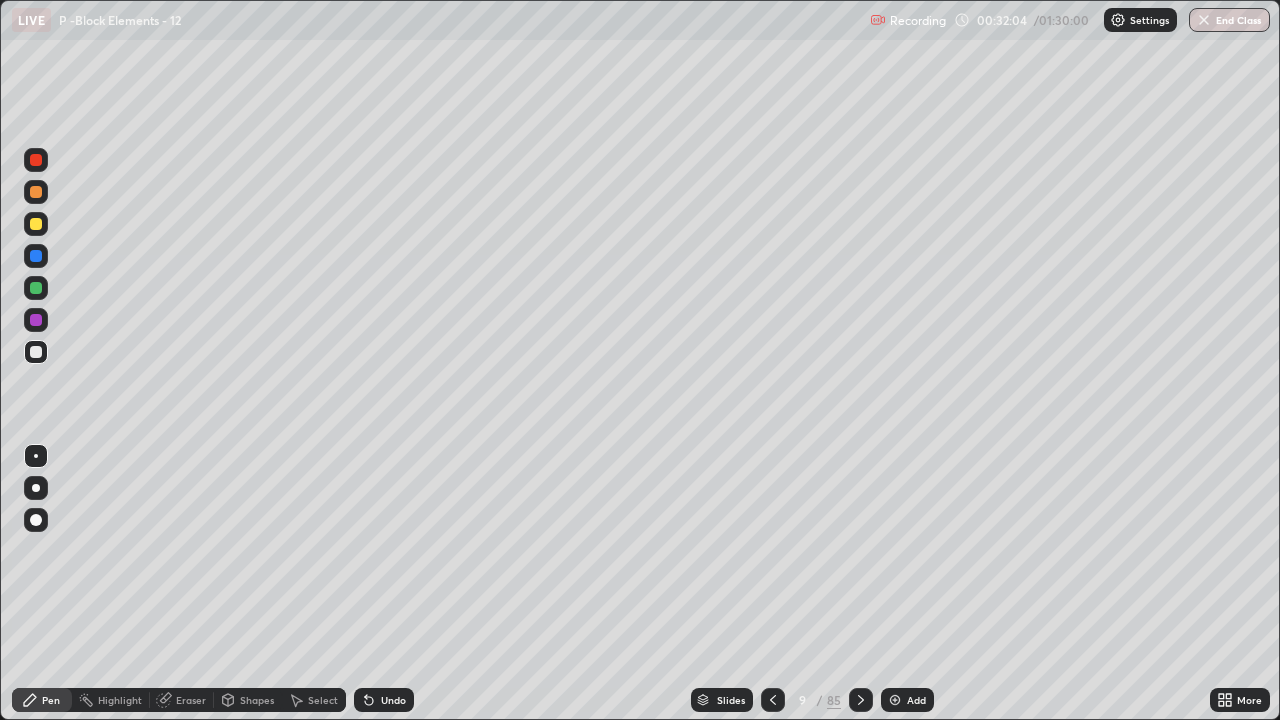 click 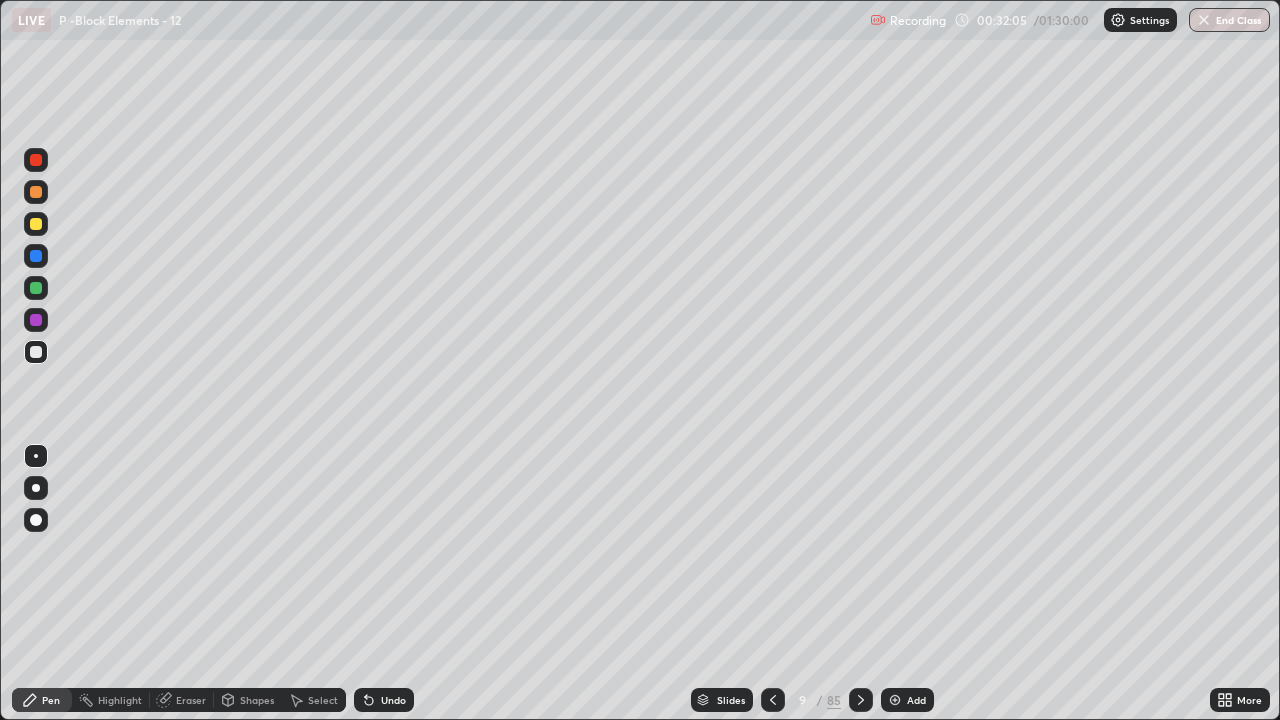 click 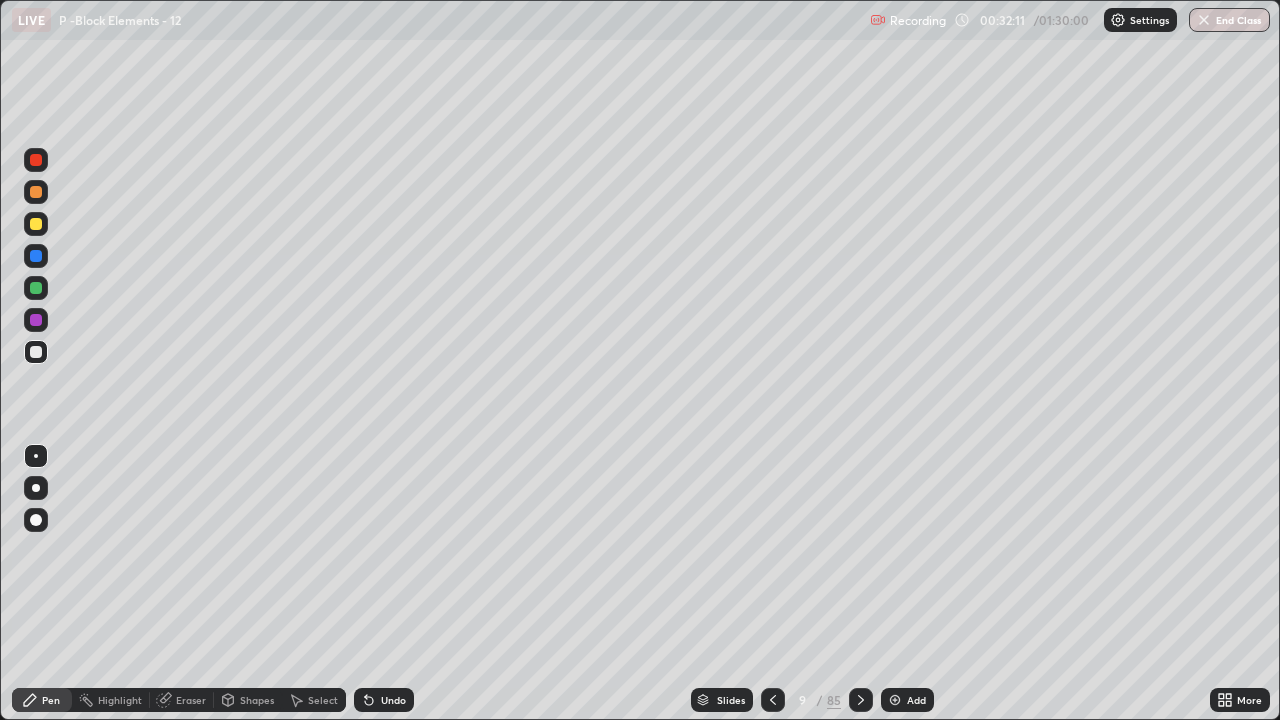 click on "Eraser" at bounding box center (191, 700) 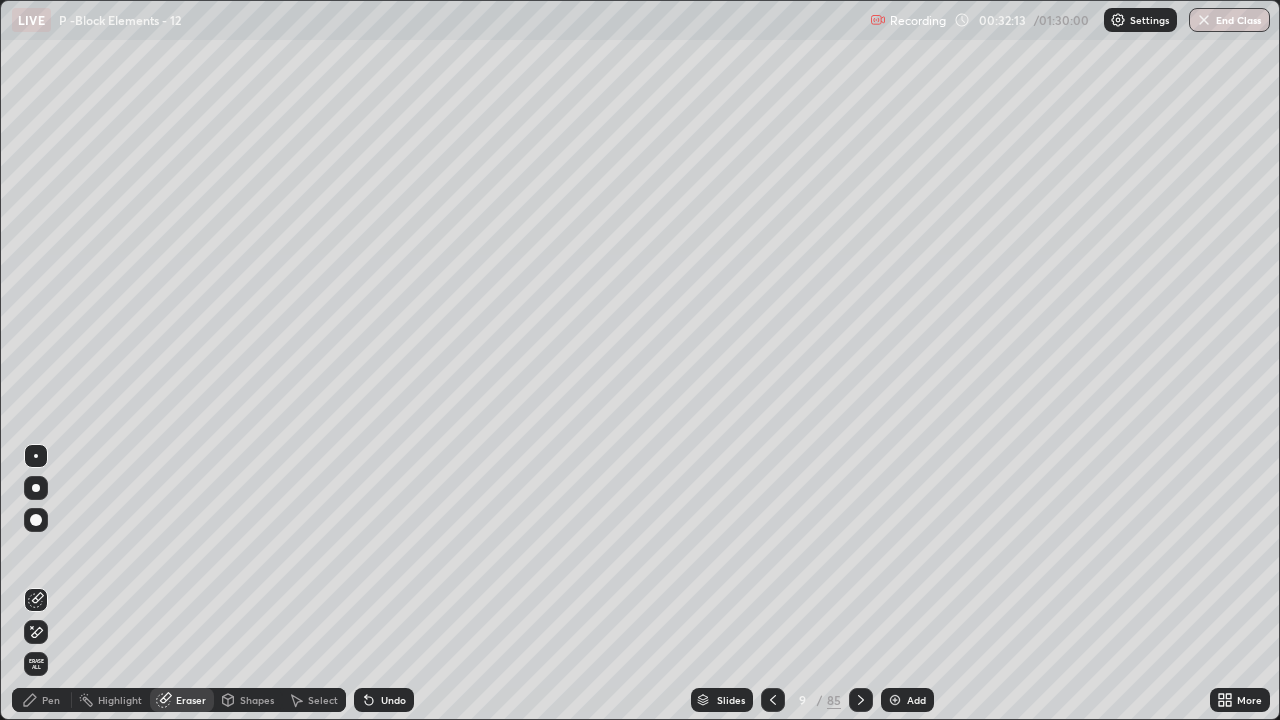 click on "Pen" at bounding box center (51, 700) 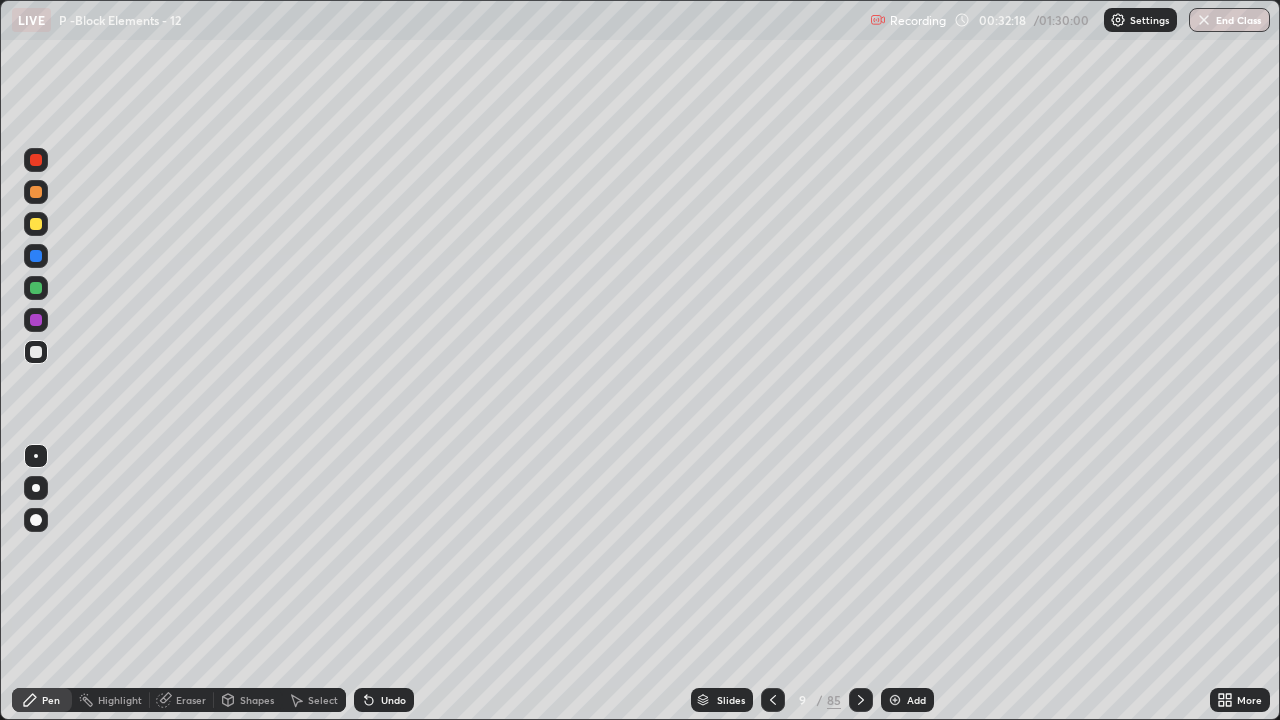 click at bounding box center [36, 288] 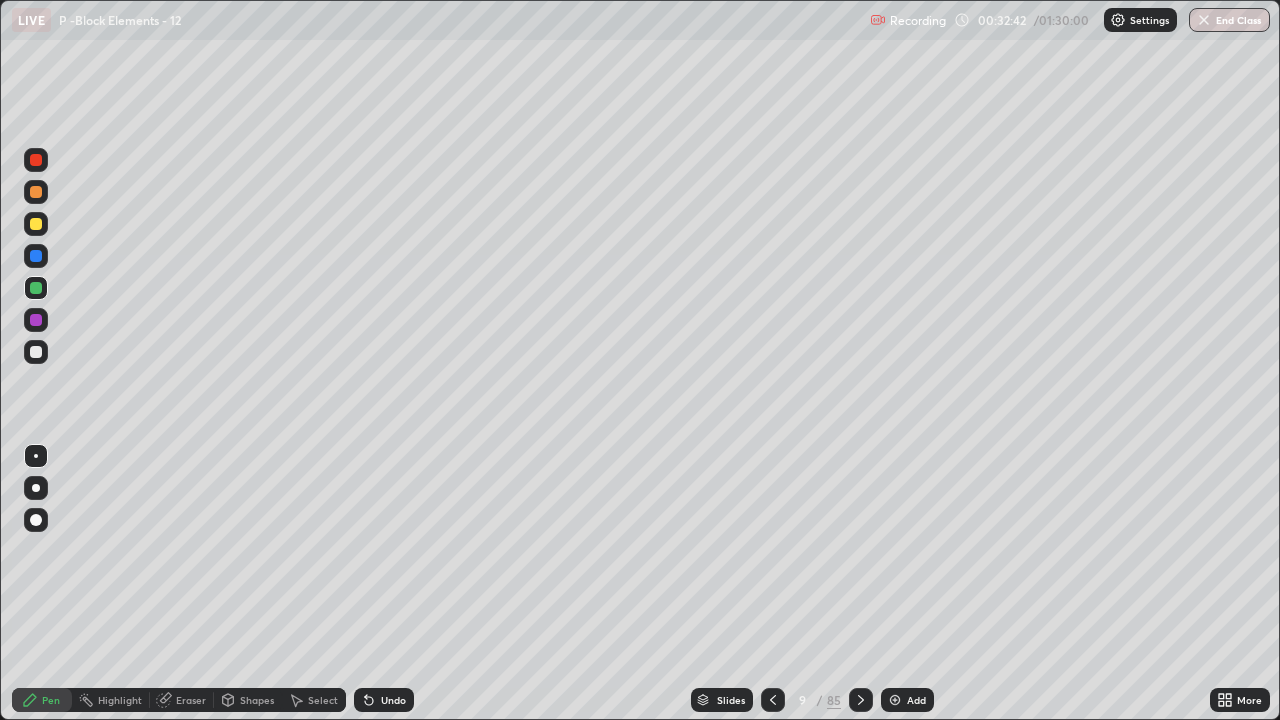 click at bounding box center [36, 224] 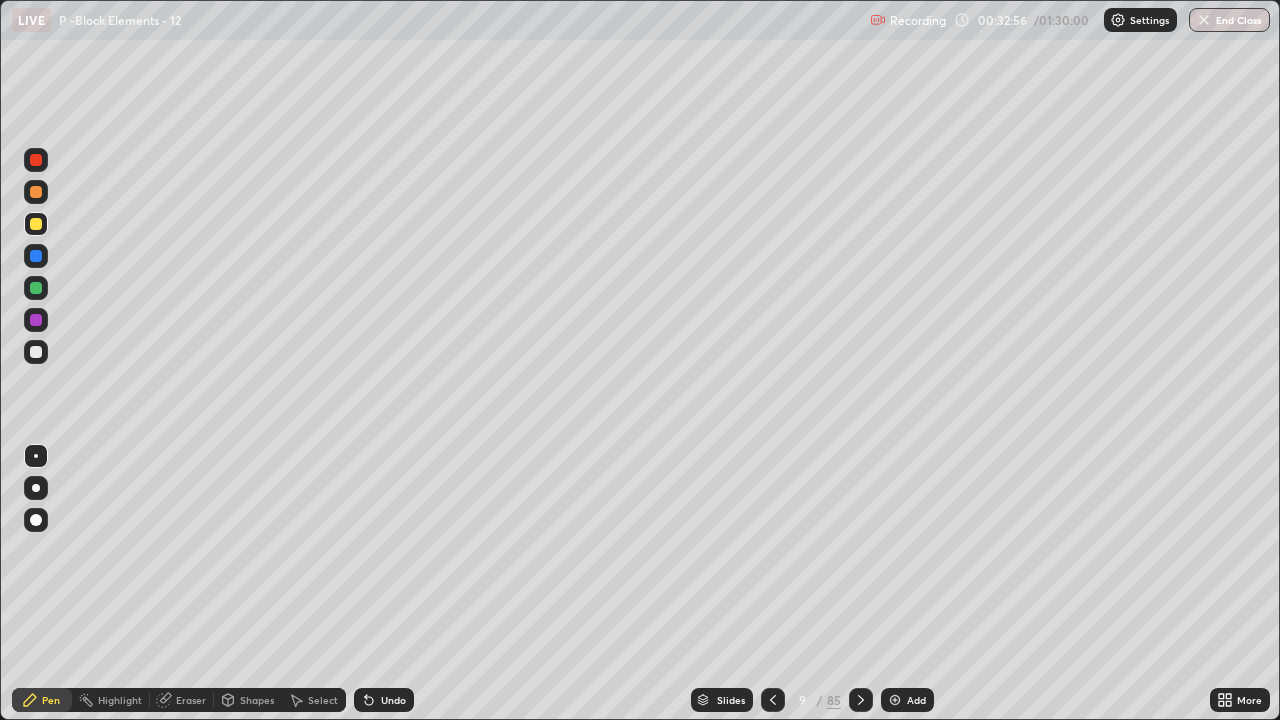 click at bounding box center [36, 320] 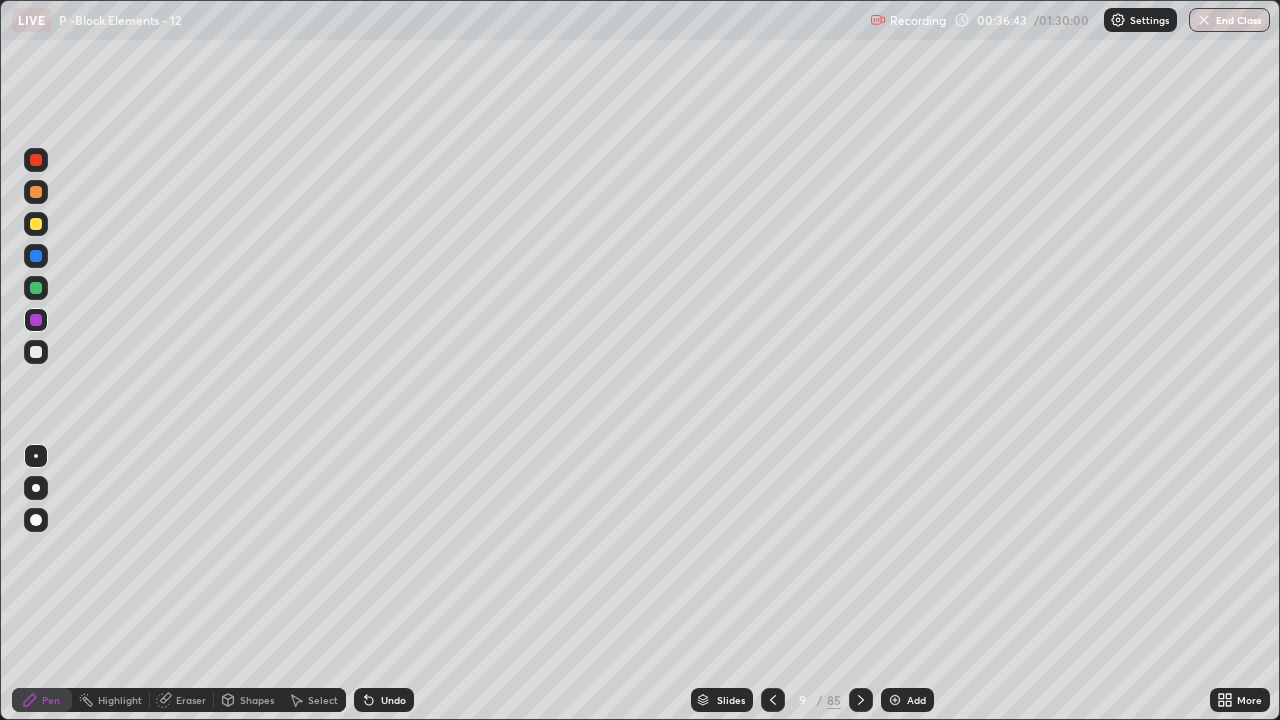 click on "/" at bounding box center (820, 700) 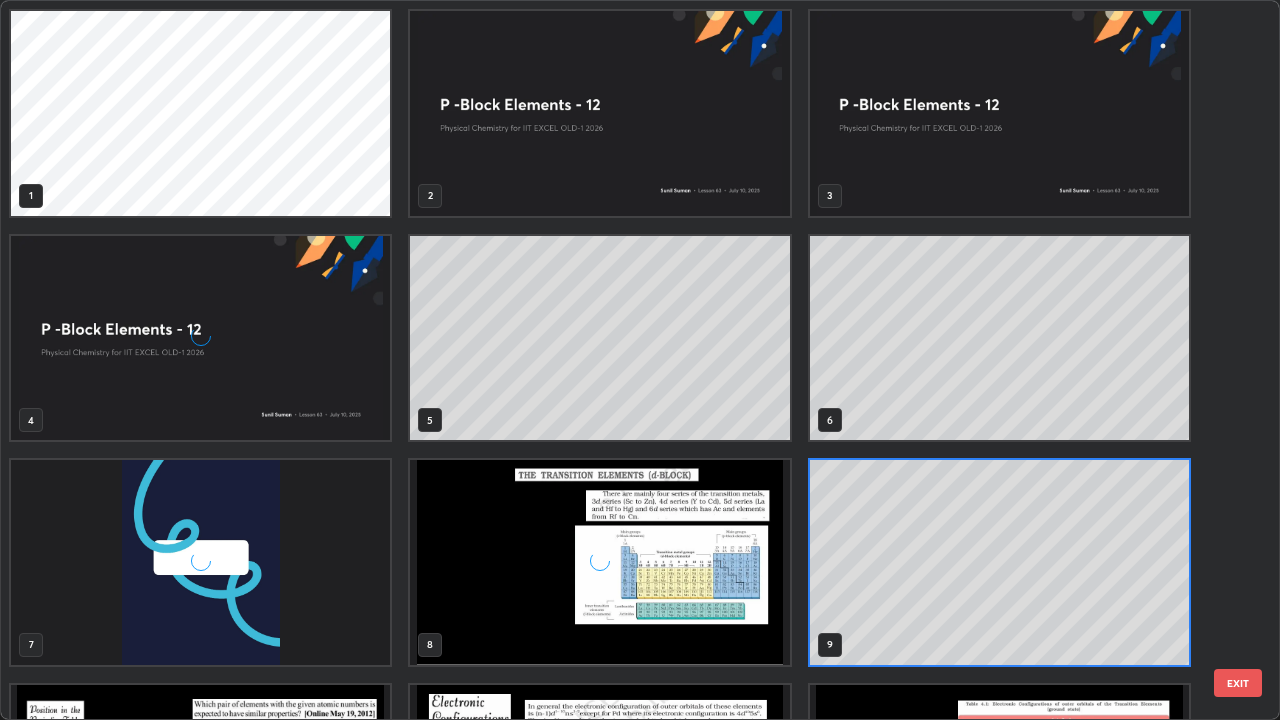scroll, scrollTop: 7, scrollLeft: 11, axis: both 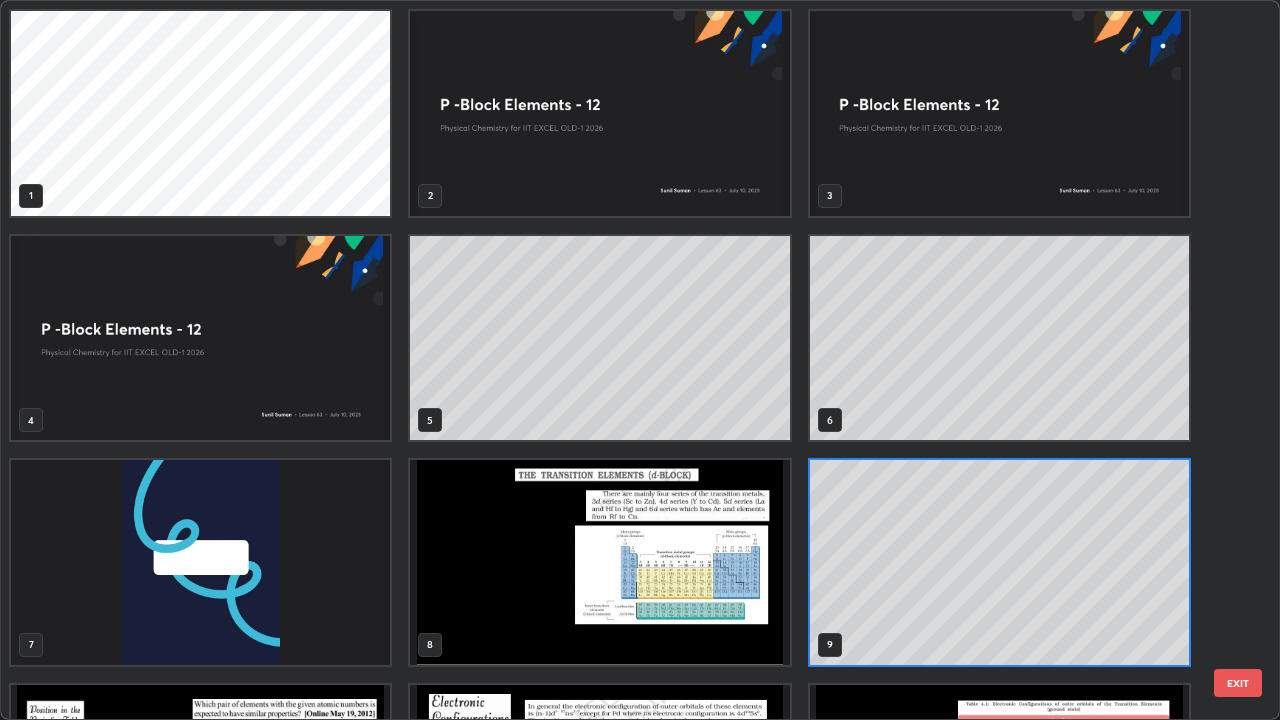 click at bounding box center (599, 562) 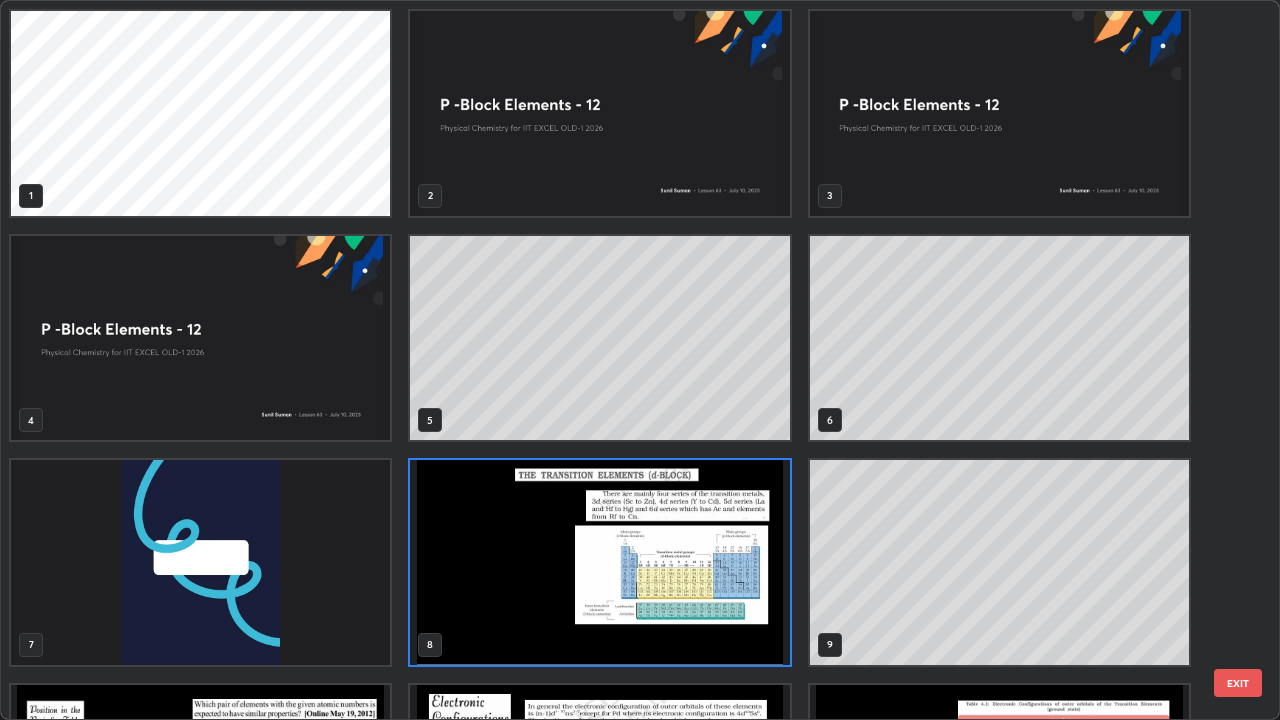 click at bounding box center [599, 562] 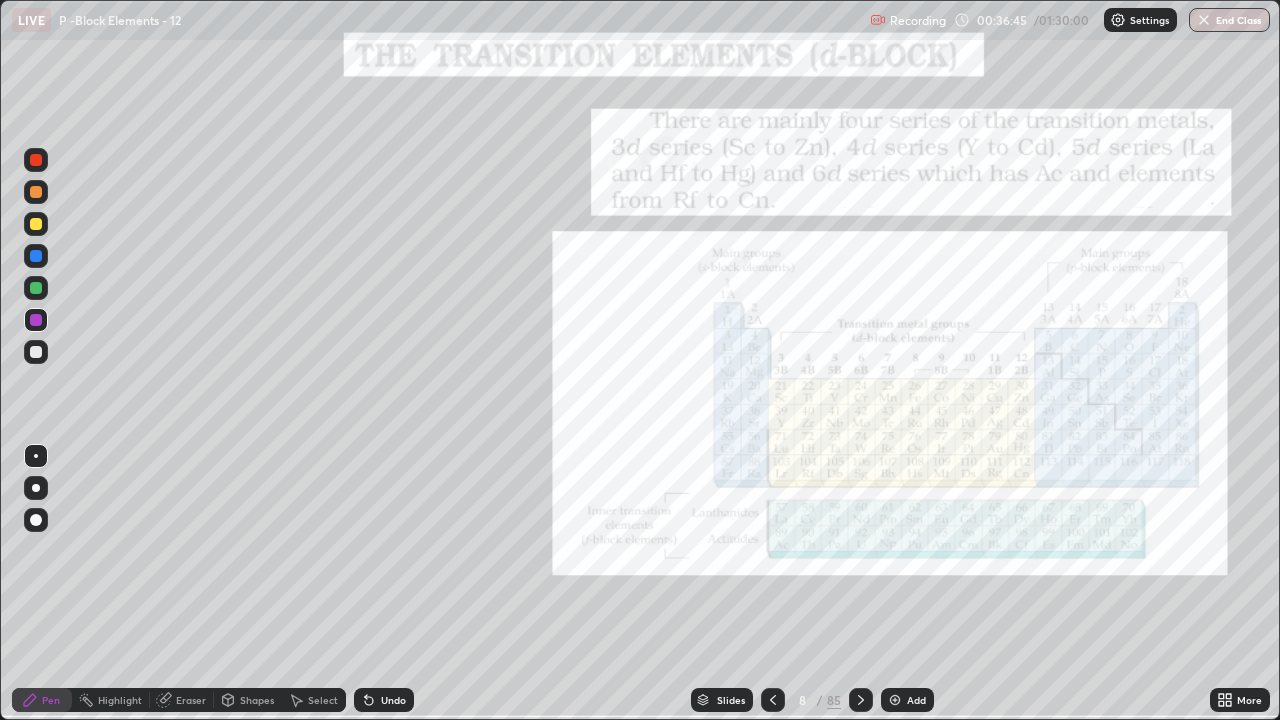 click at bounding box center [599, 562] 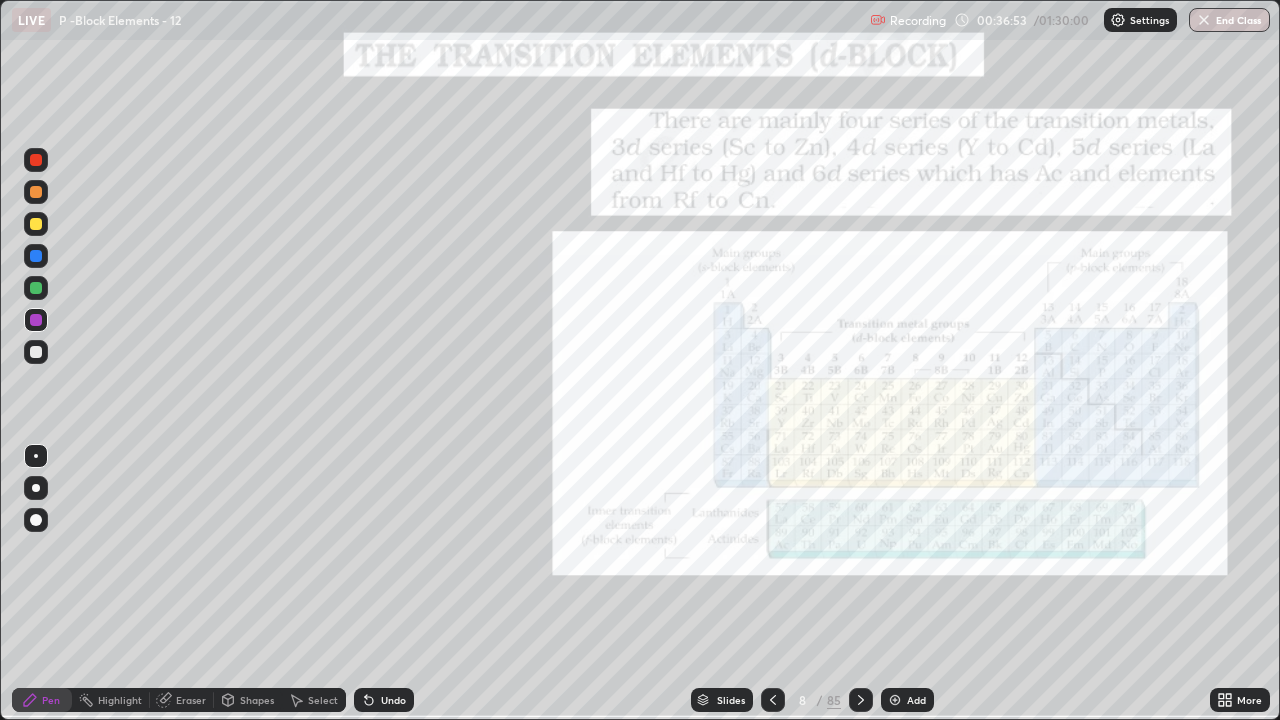 click at bounding box center [773, 700] 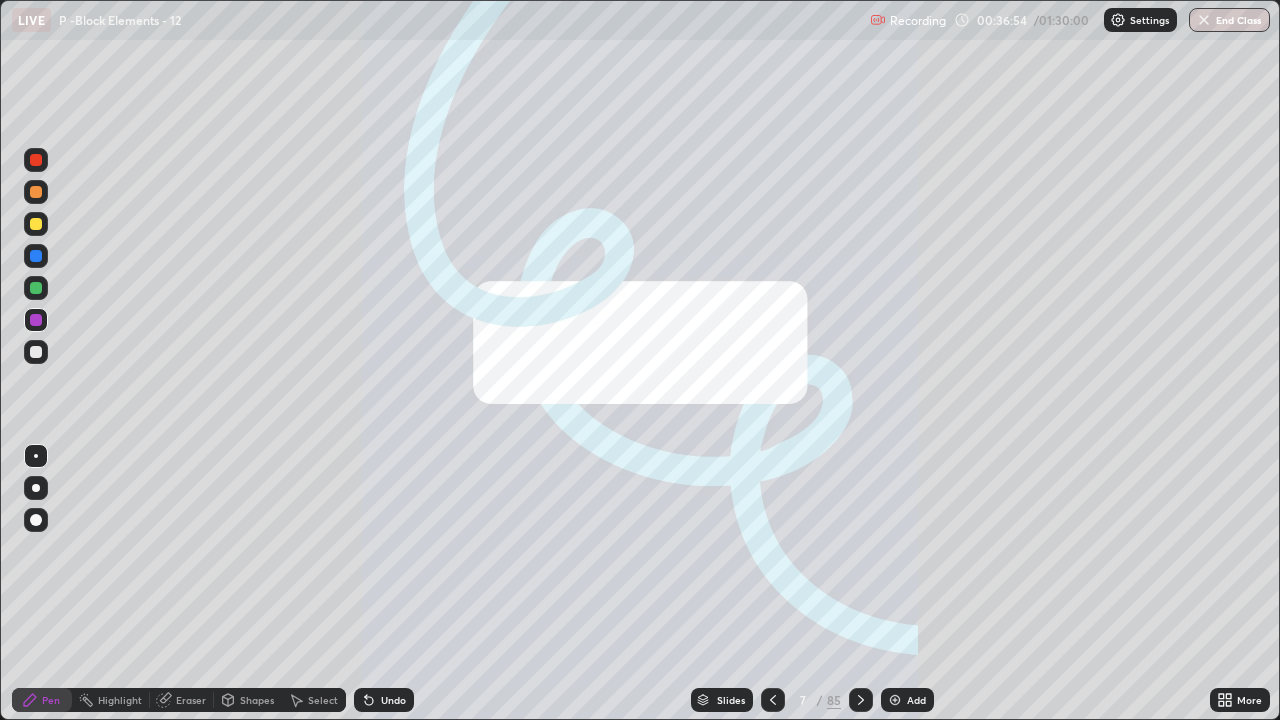 click 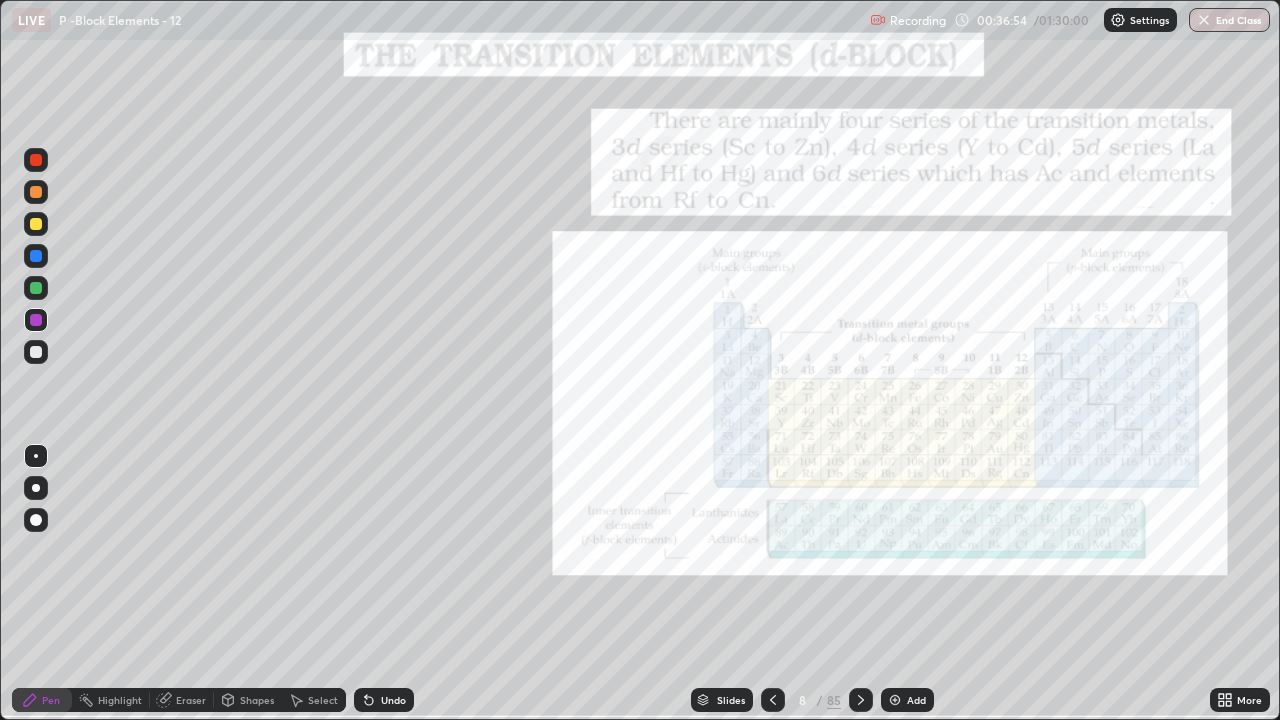 click 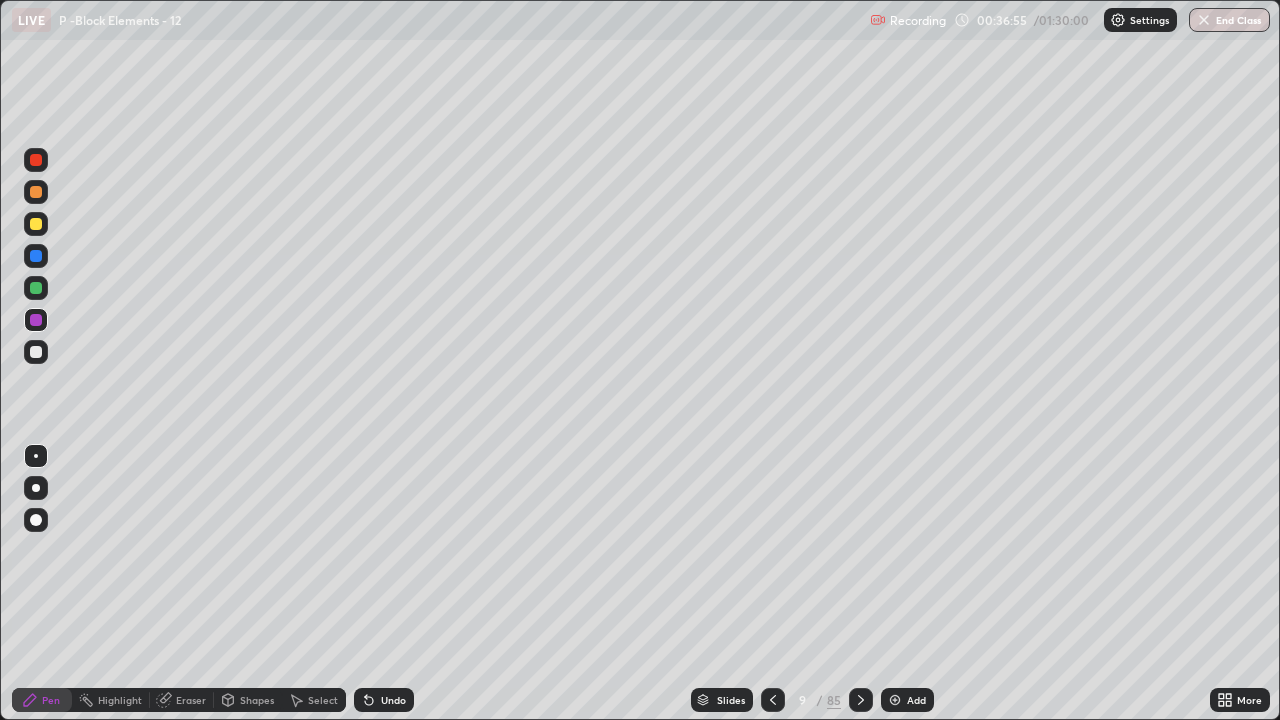 click 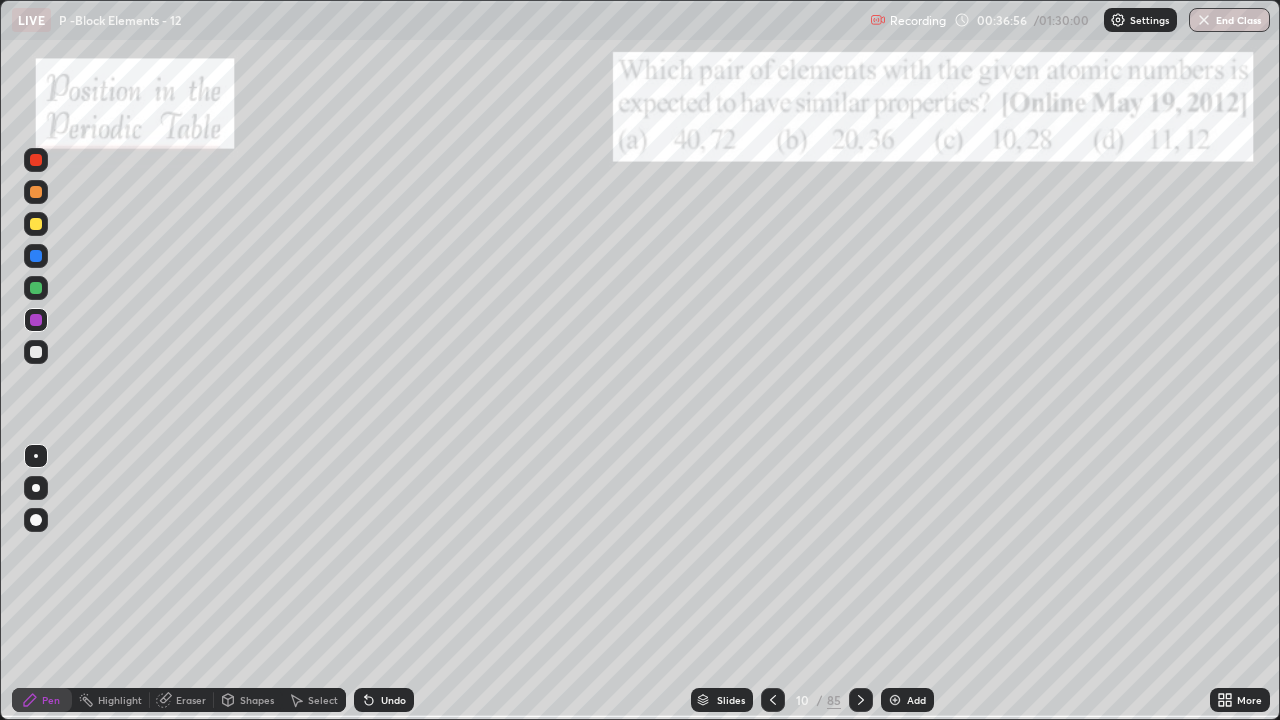 click 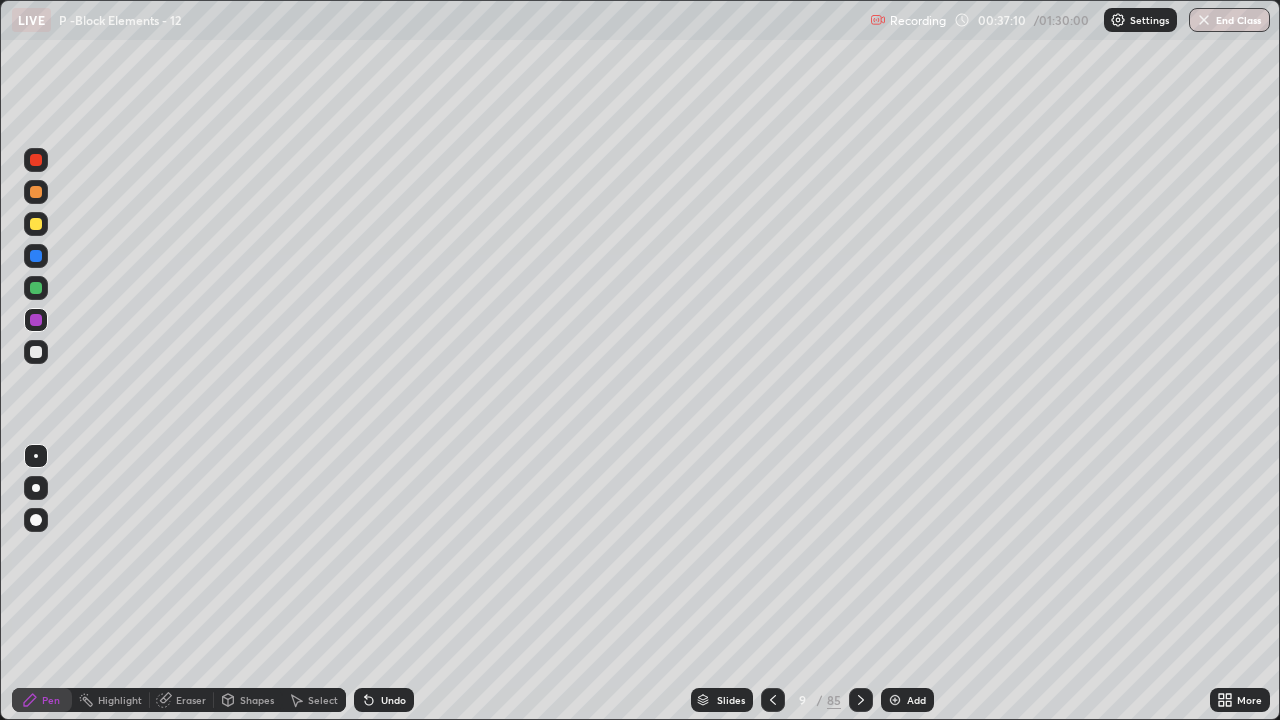 click on "Setting up your live class" at bounding box center [640, 360] 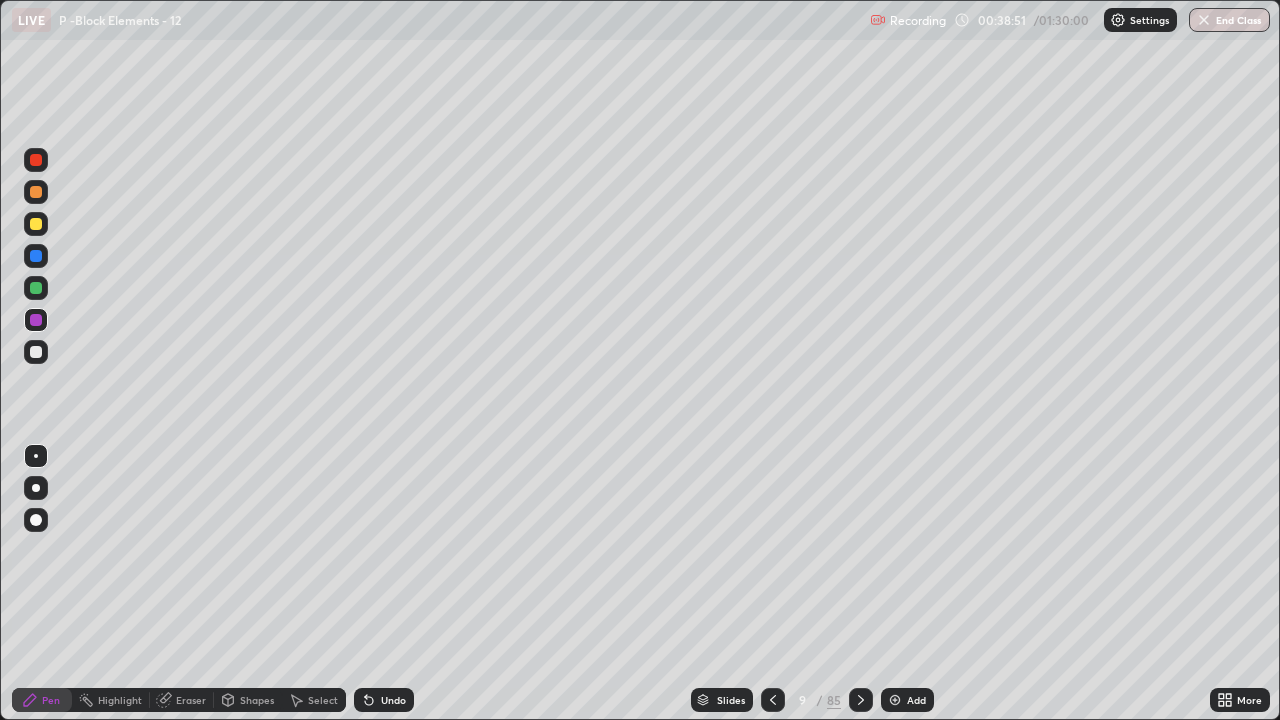 click at bounding box center [36, 288] 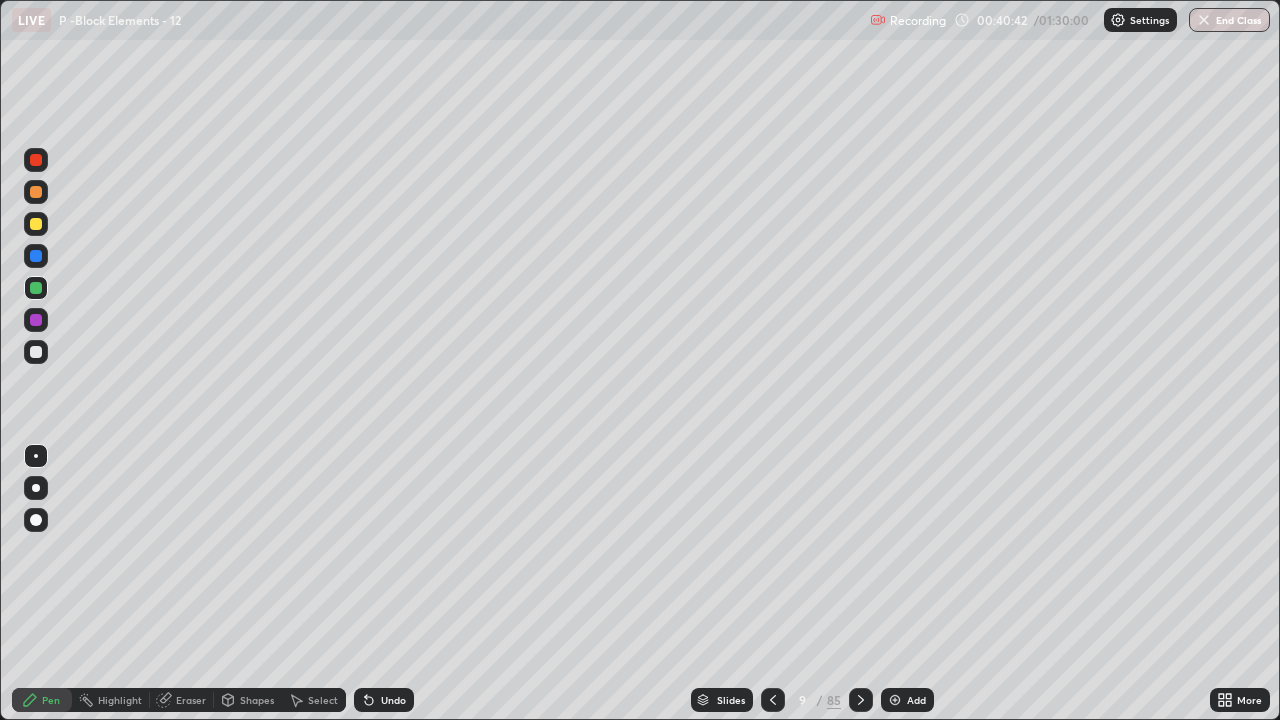 click at bounding box center (36, 224) 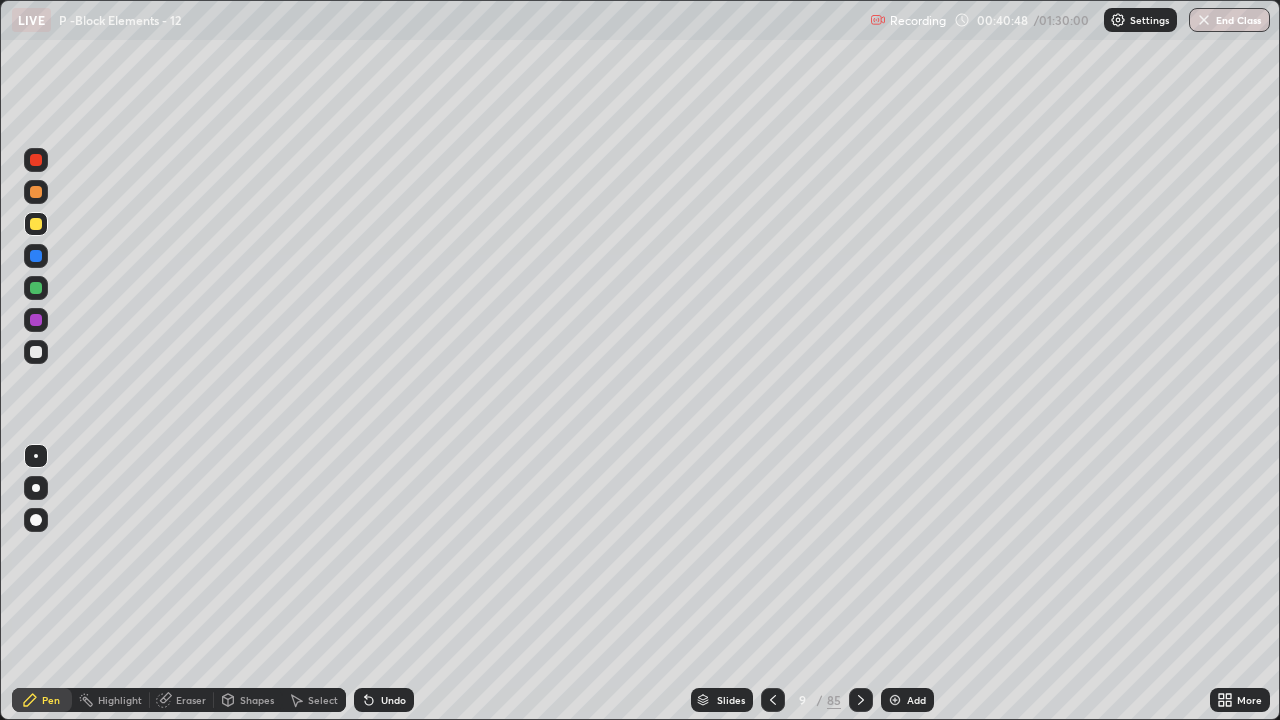 click at bounding box center [36, 352] 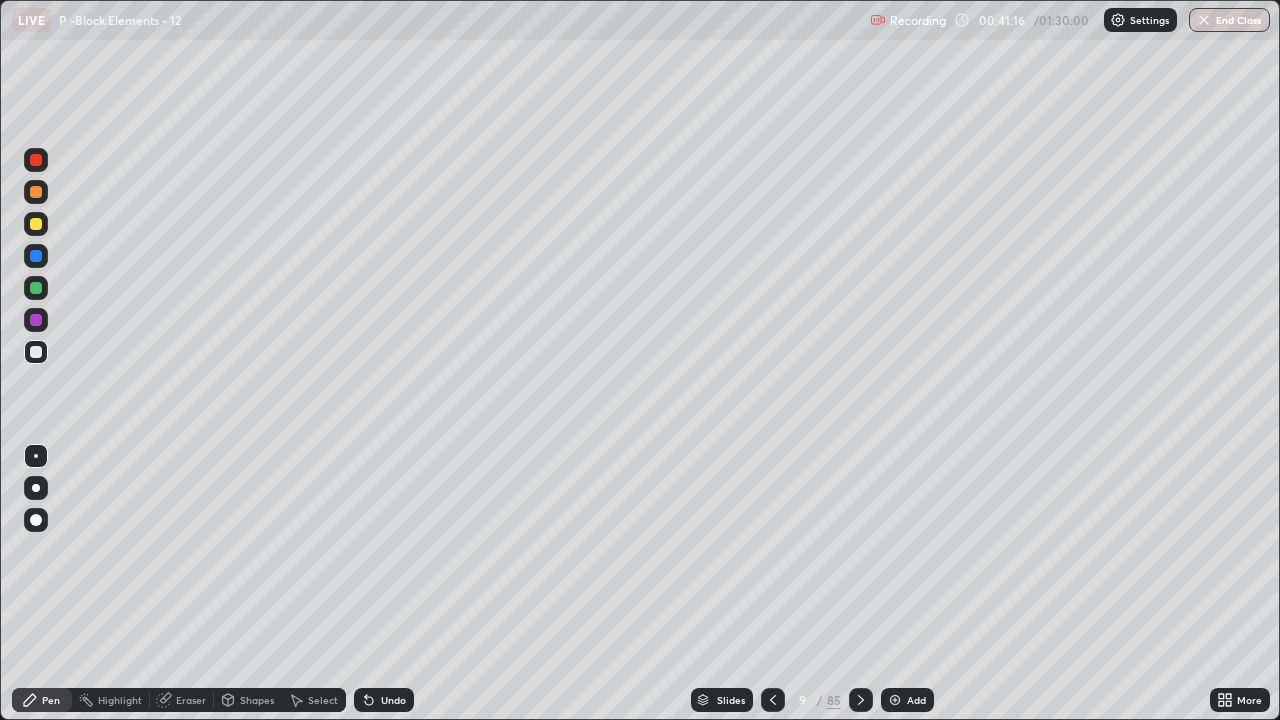 click 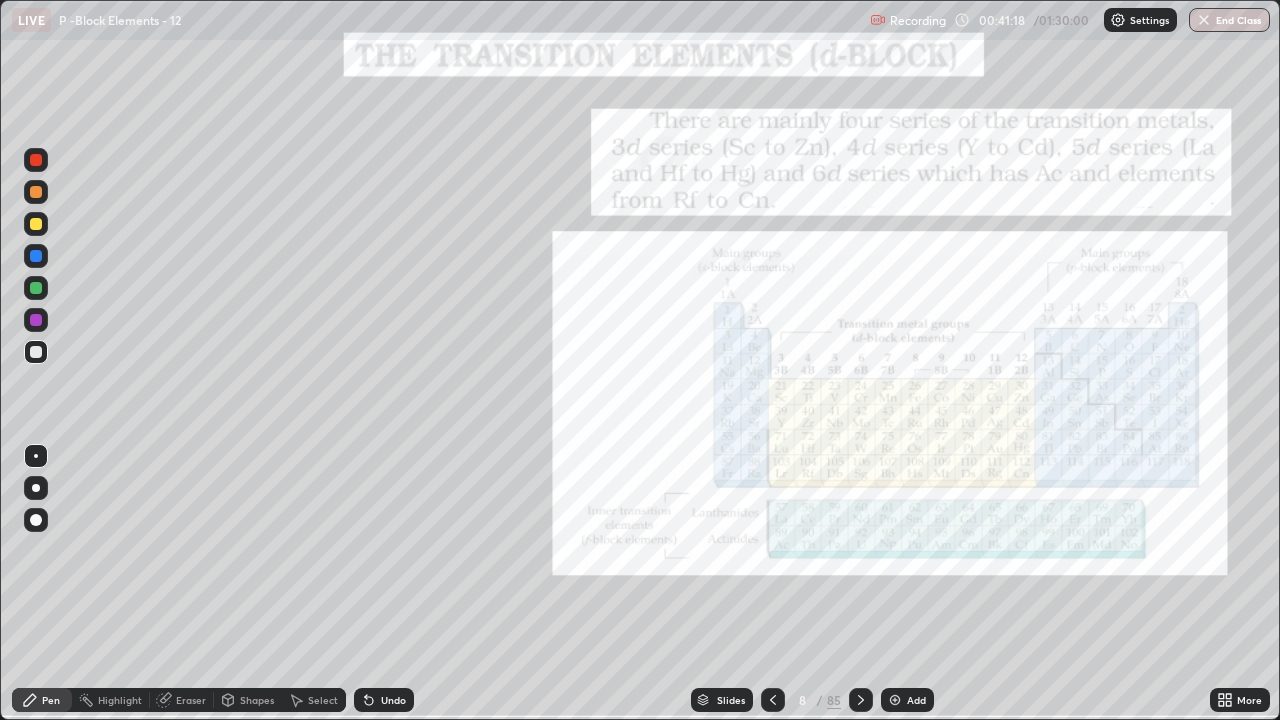 click 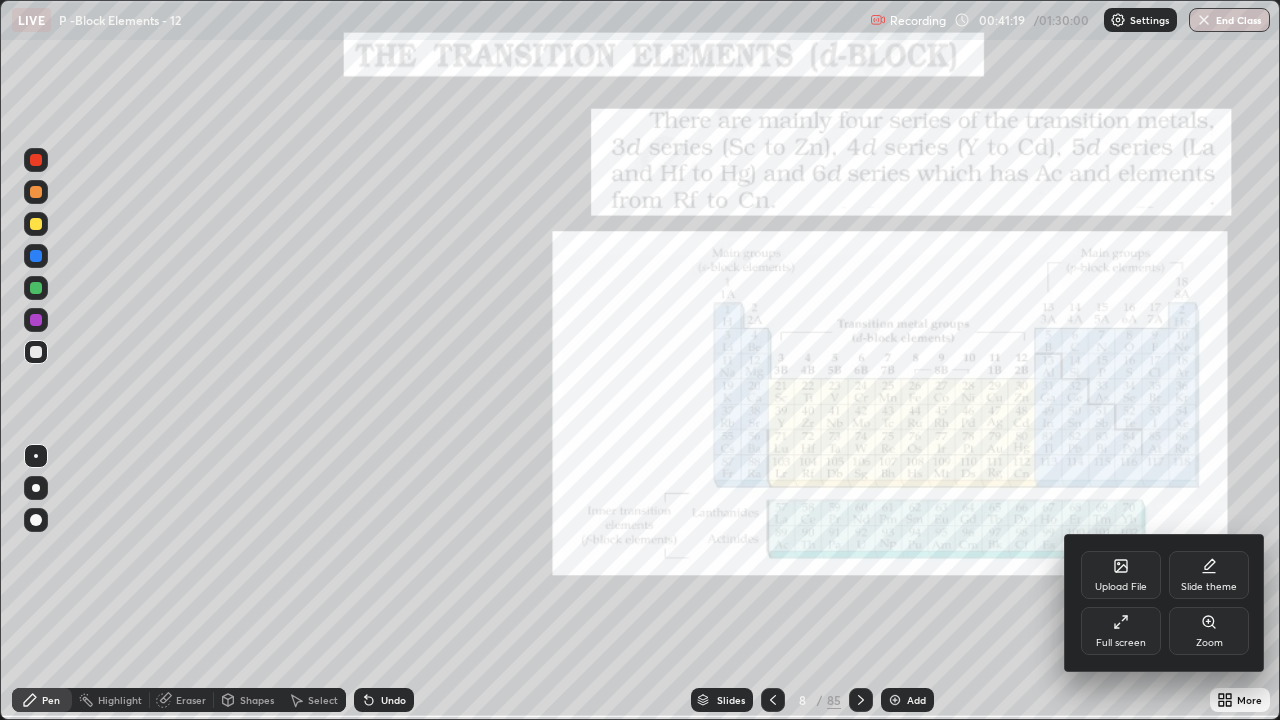 click 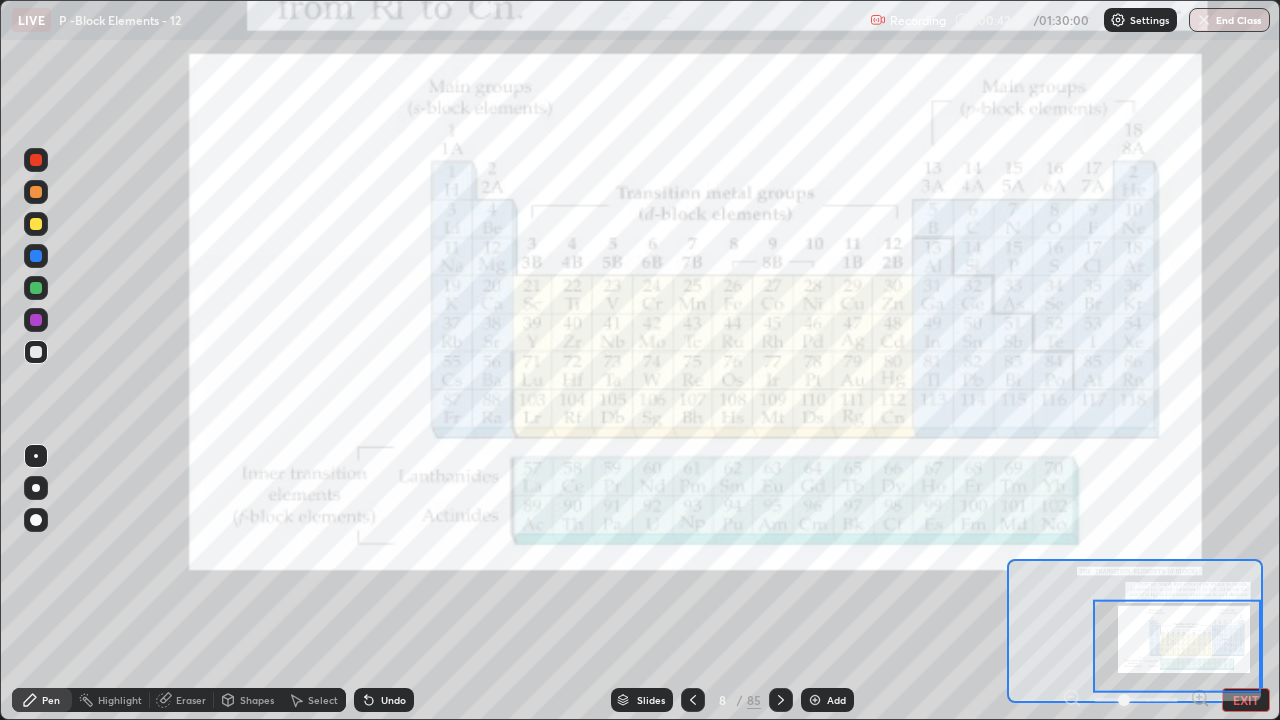 click at bounding box center [781, 700] 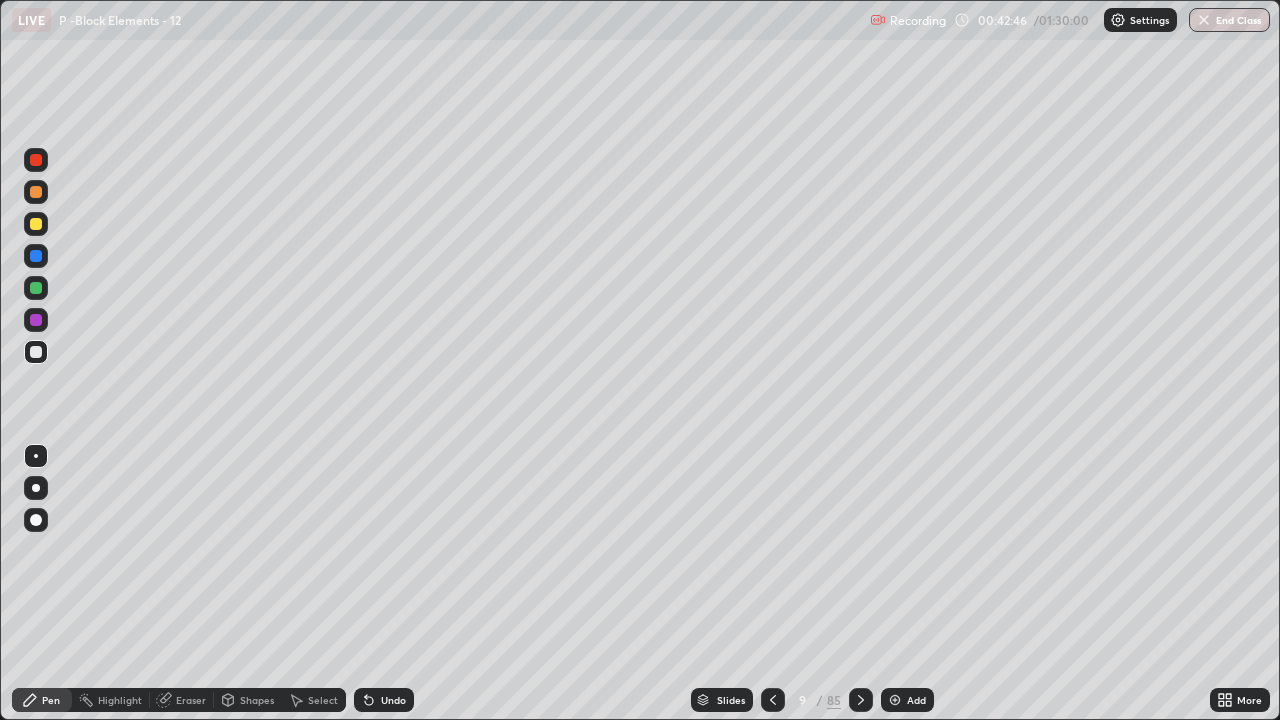 click at bounding box center [36, 352] 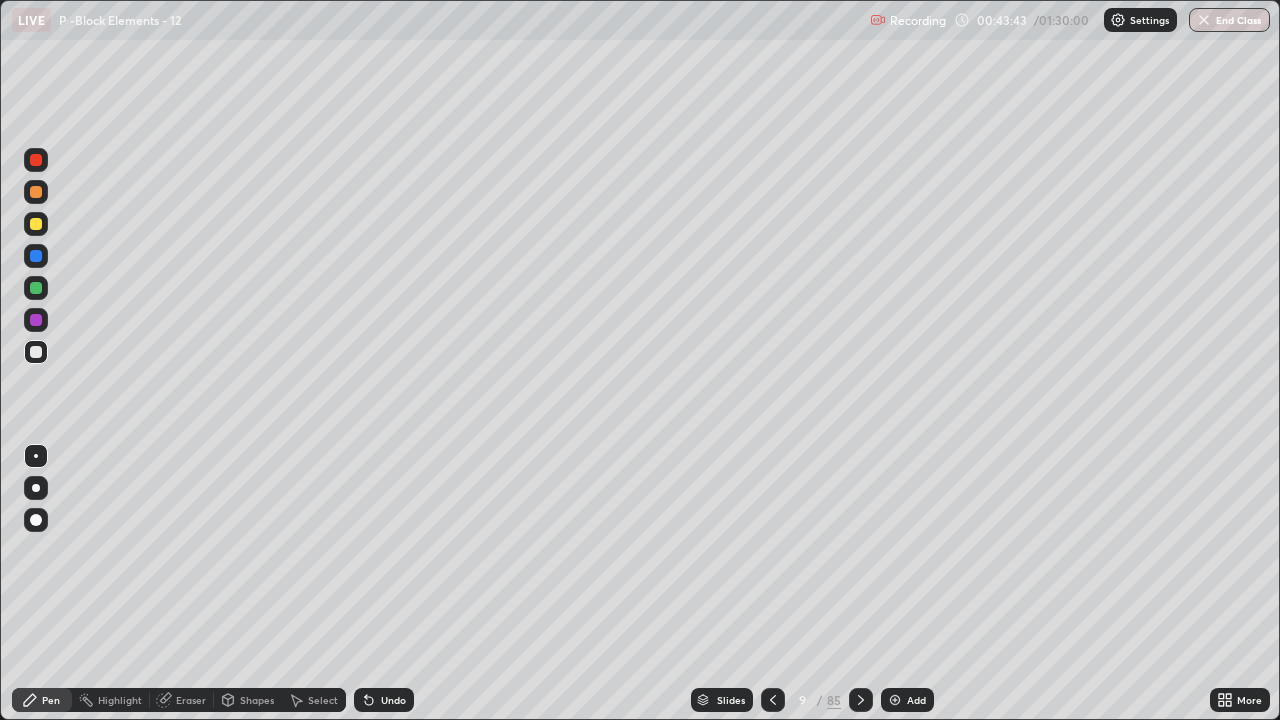 click at bounding box center [36, 224] 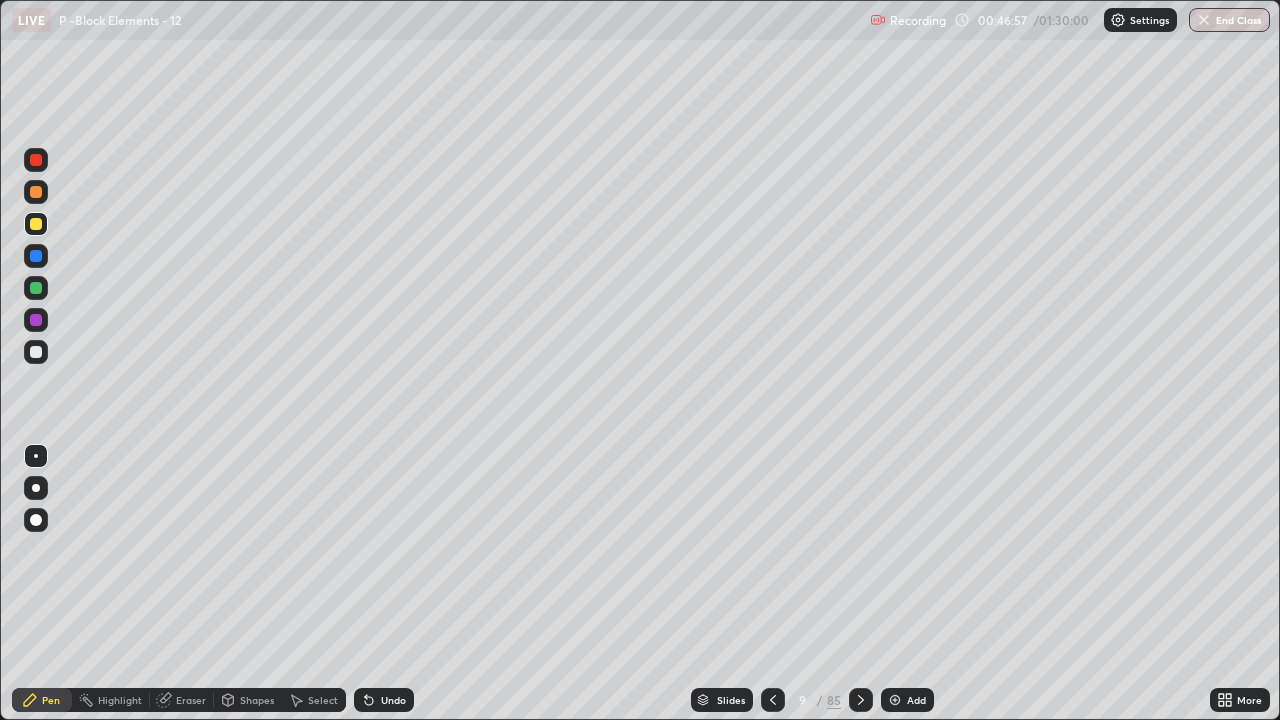 click on "Eraser" at bounding box center (182, 700) 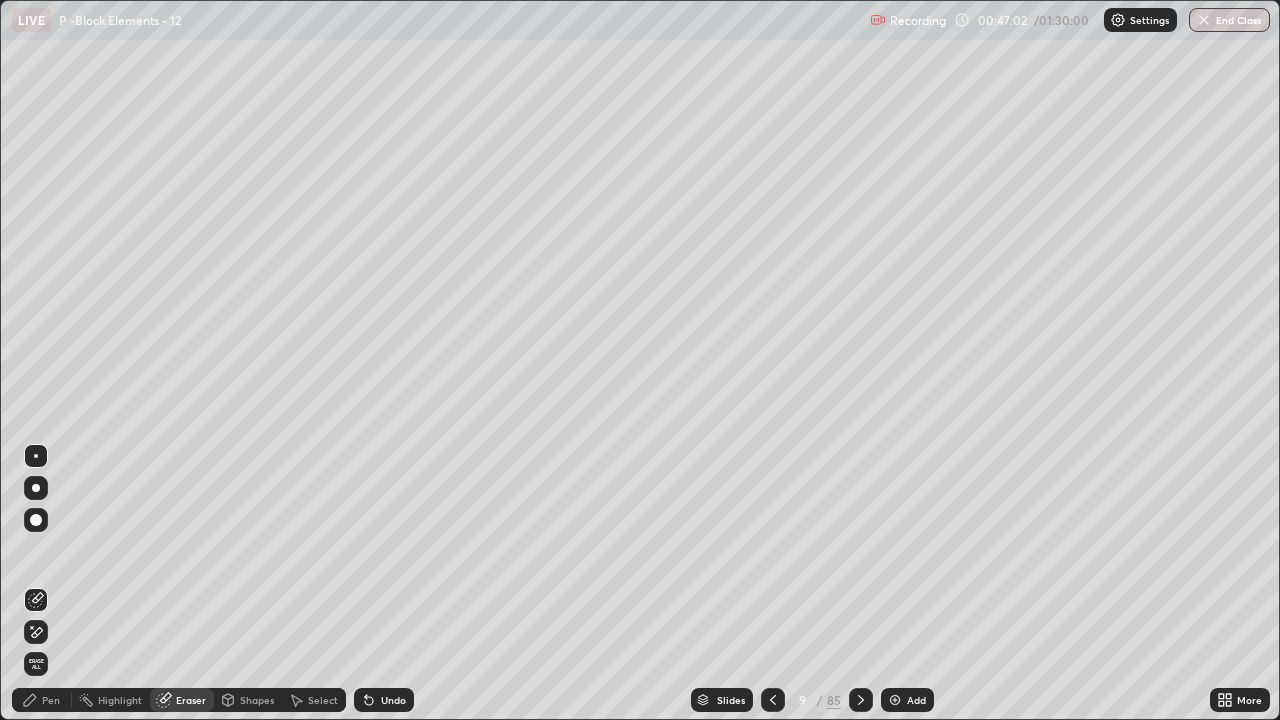 click on "Pen" at bounding box center [51, 700] 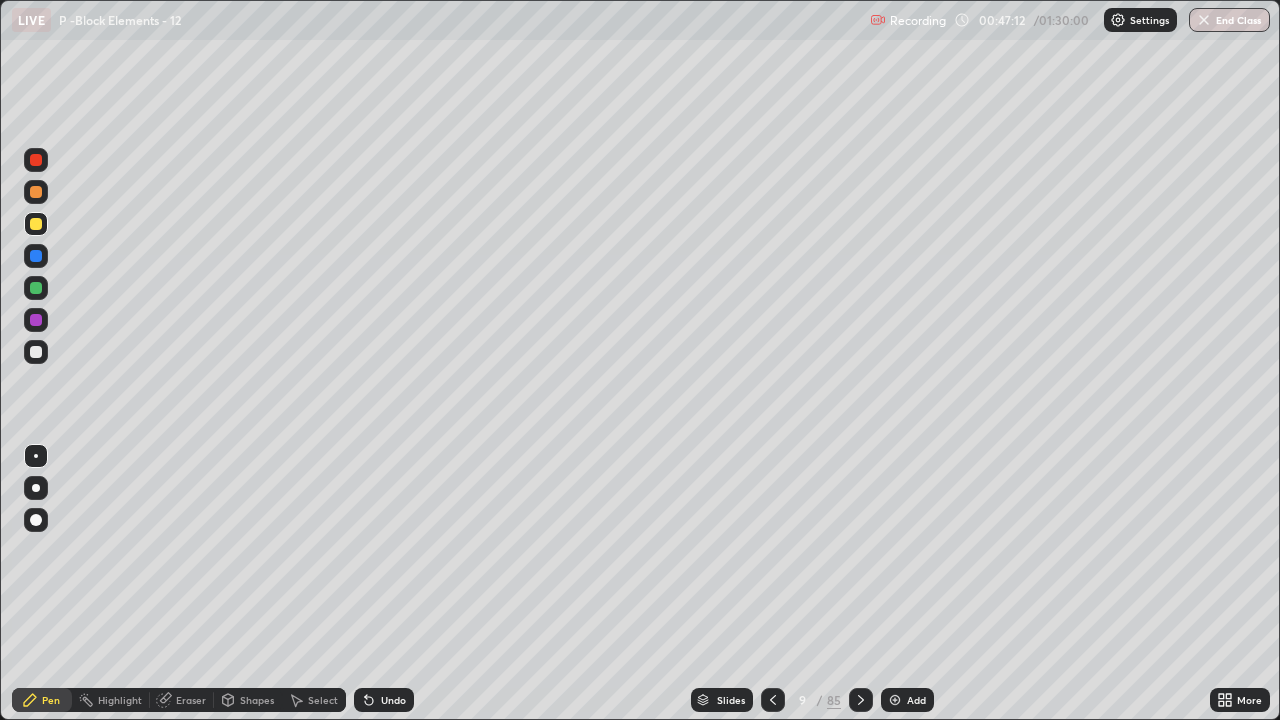 click on "Eraser" at bounding box center (191, 700) 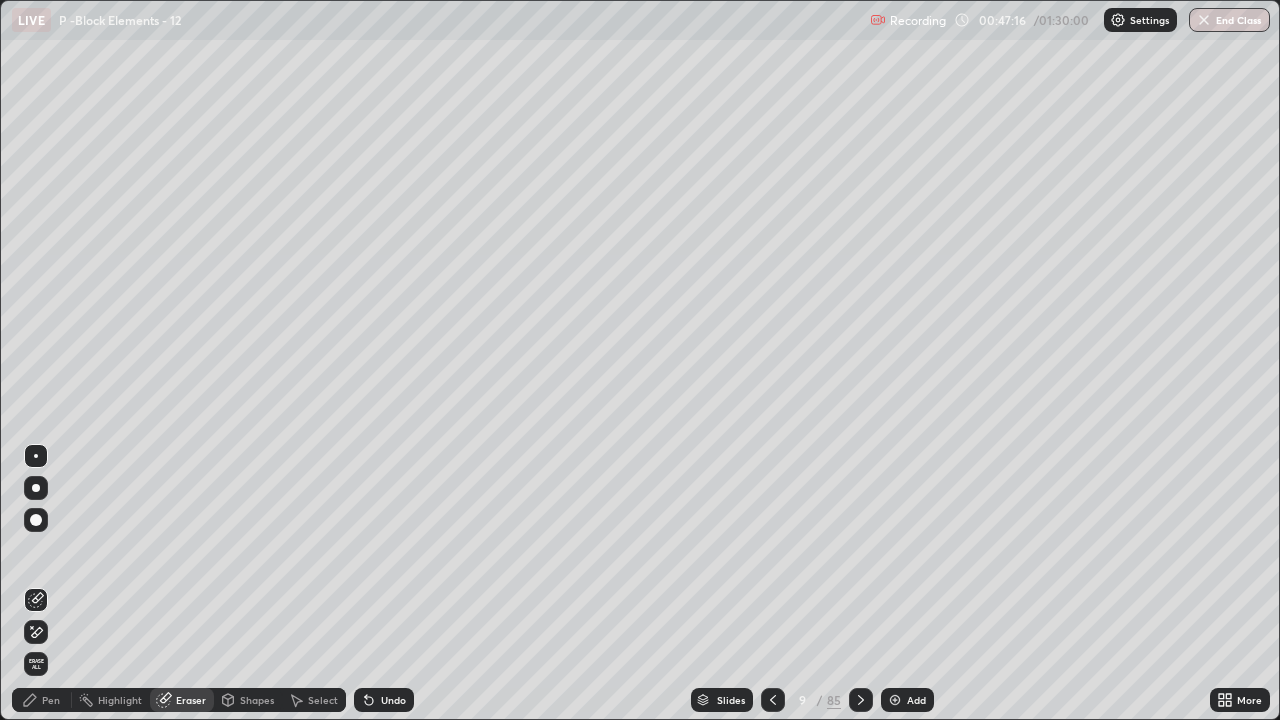 click on "Pen" at bounding box center [51, 700] 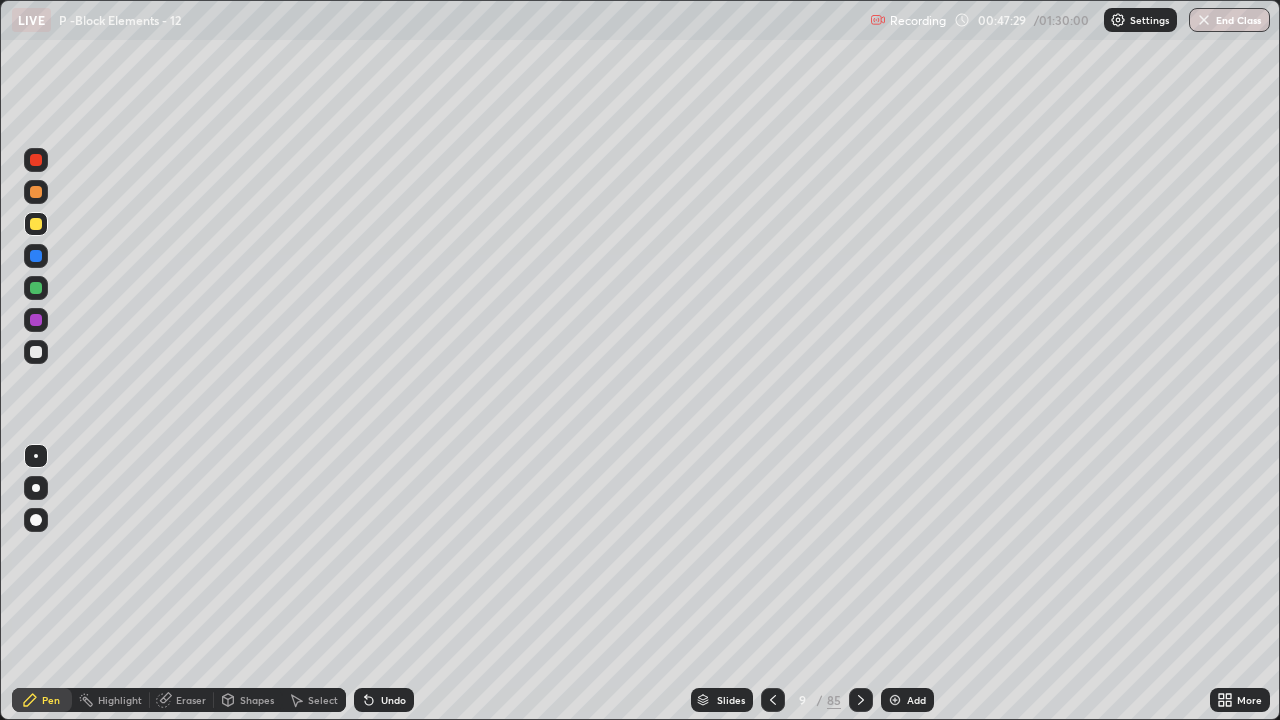 click 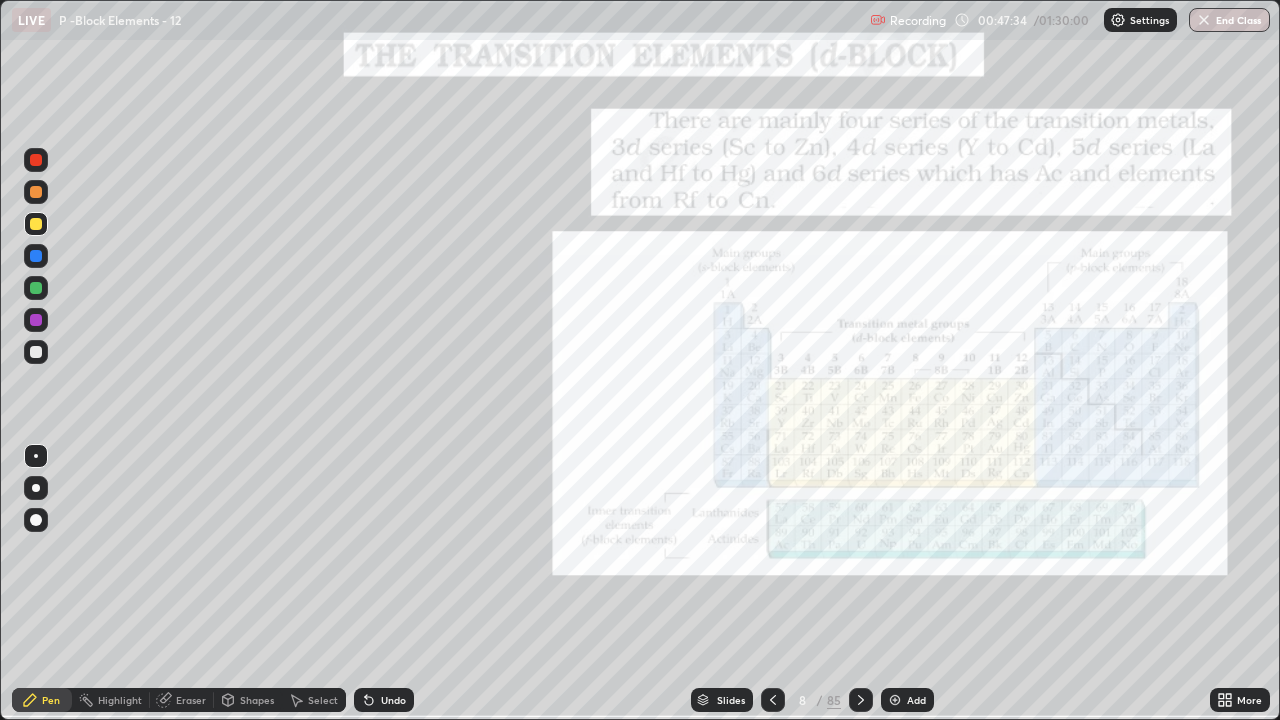 click 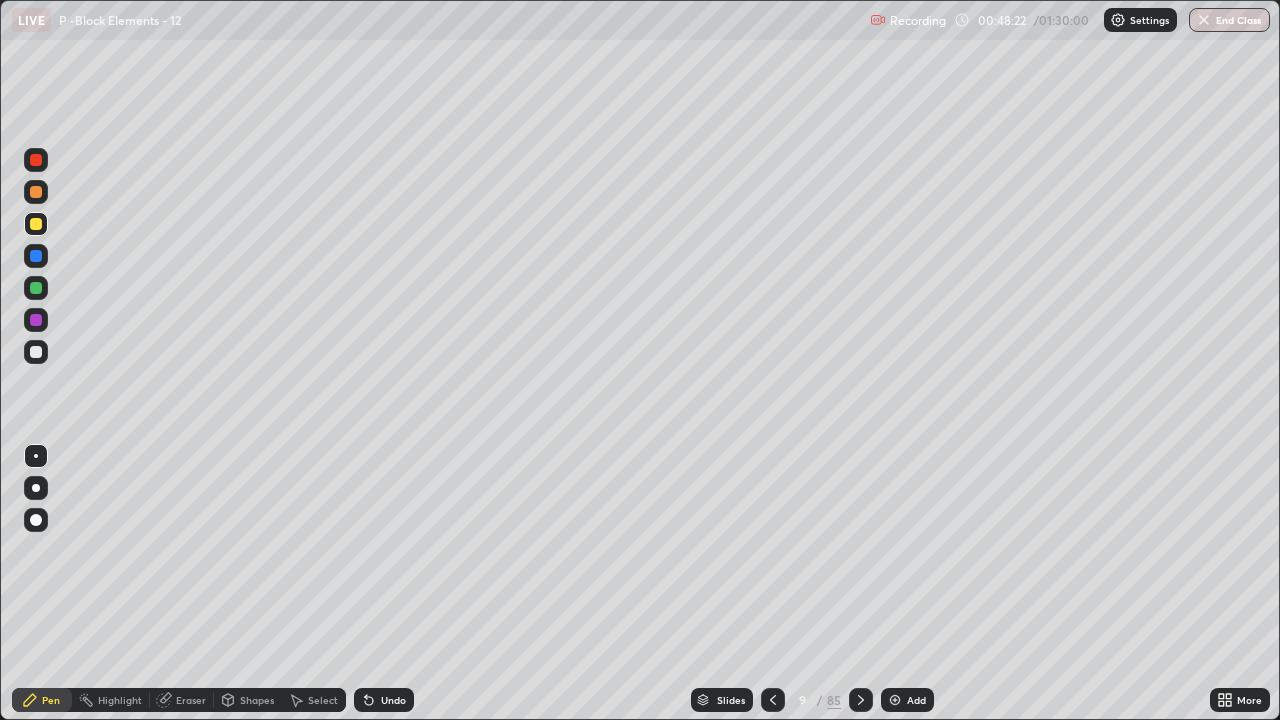 click at bounding box center [36, 352] 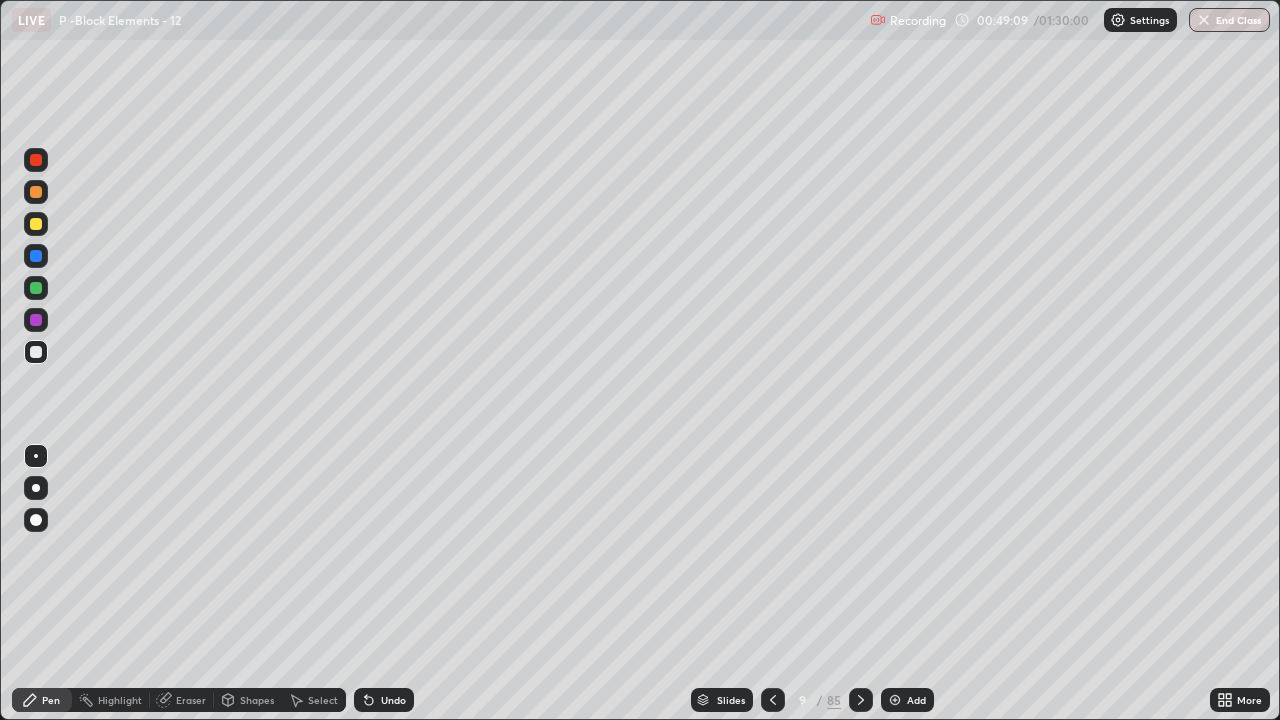 click at bounding box center [36, 352] 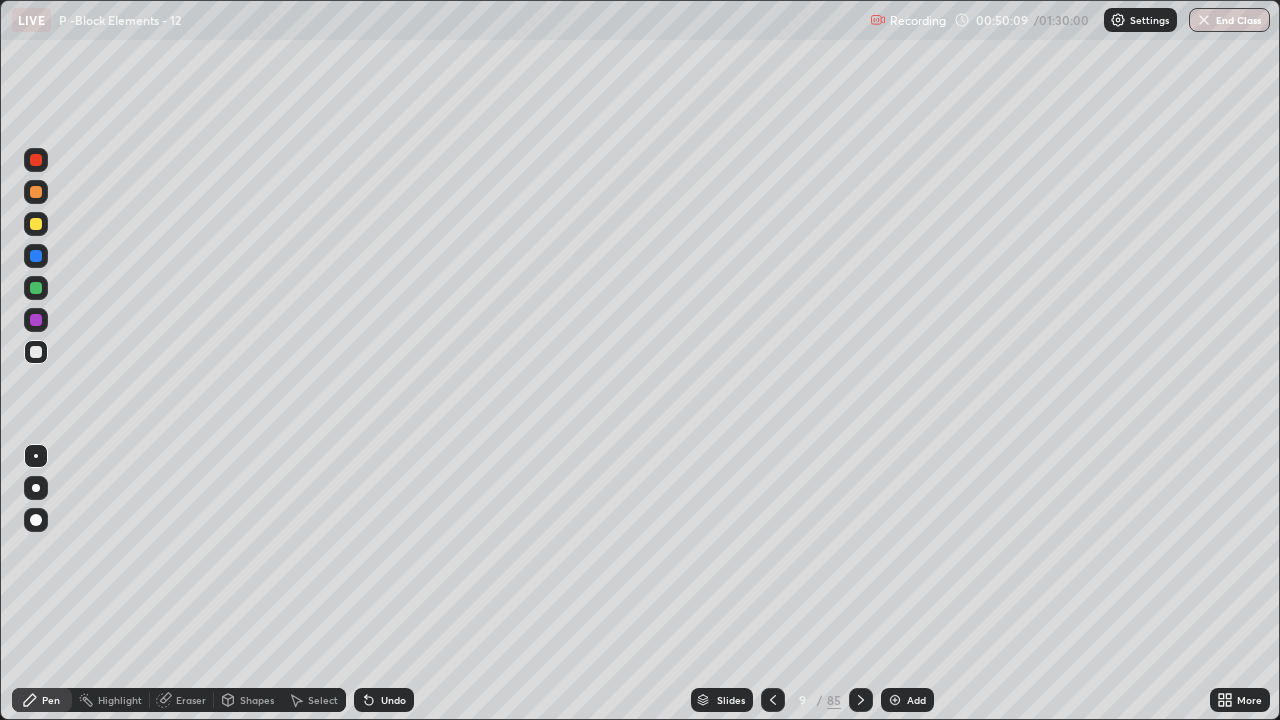 click at bounding box center (36, 352) 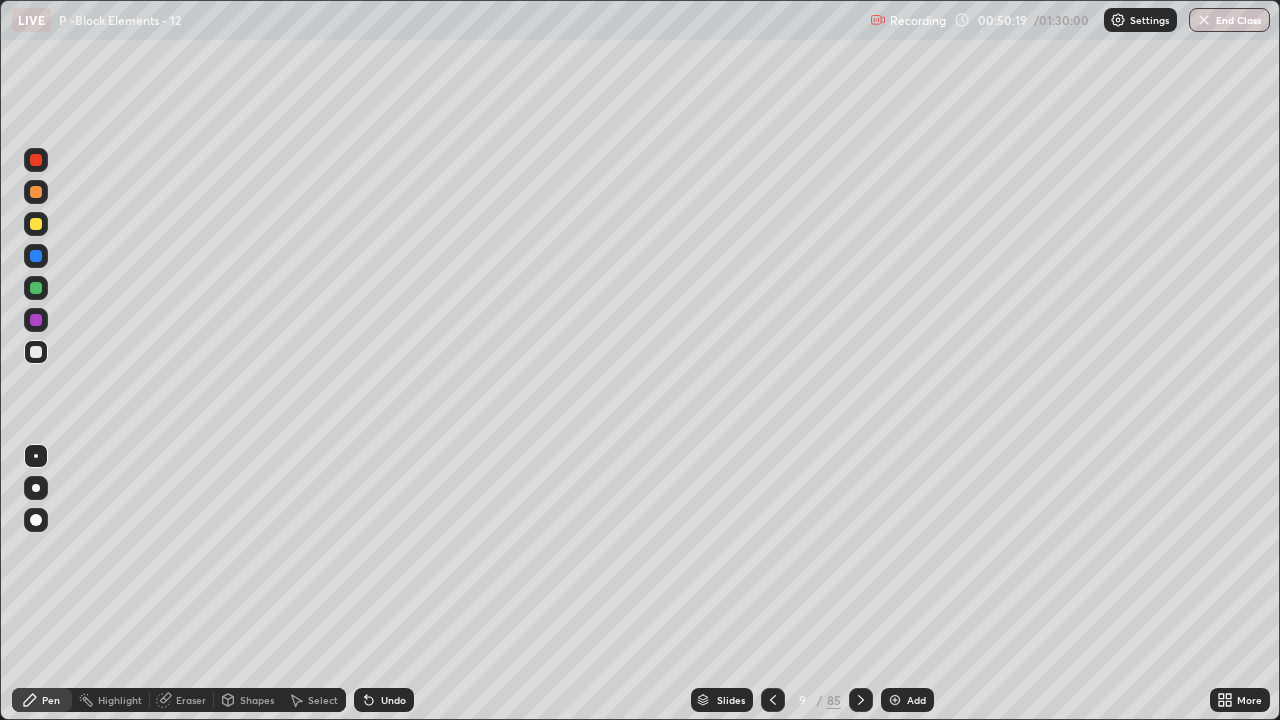 click at bounding box center (895, 700) 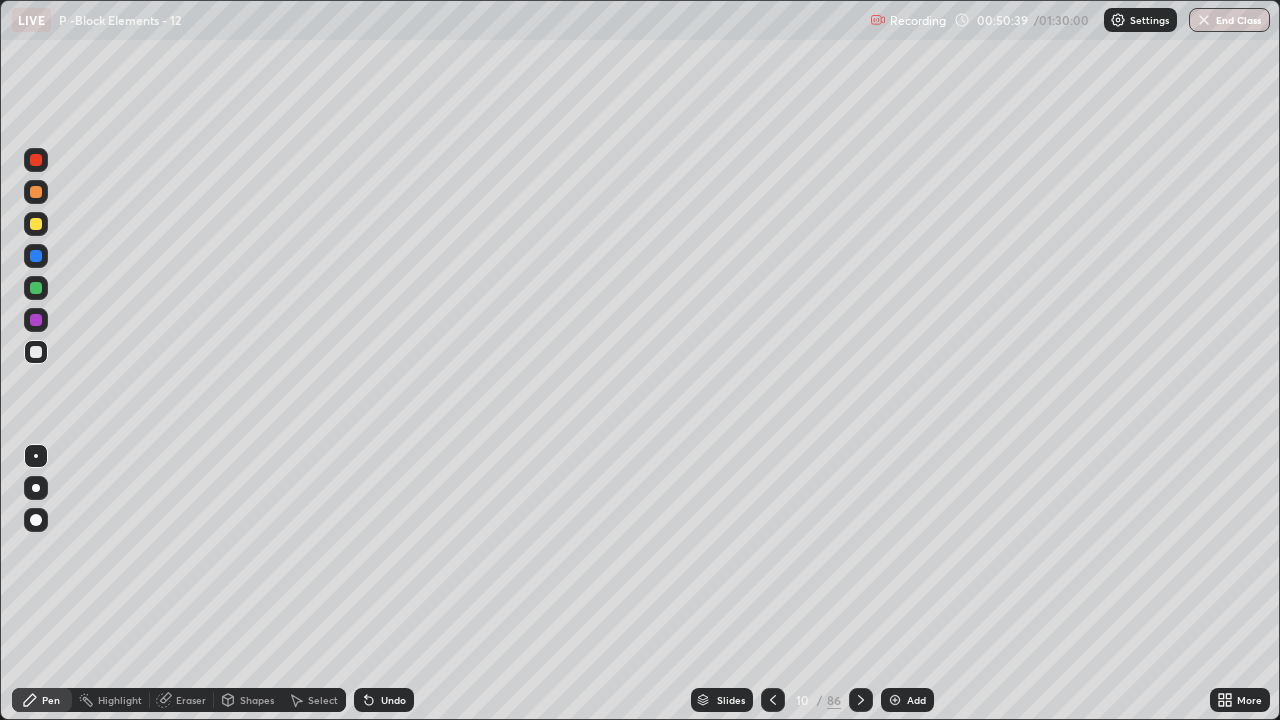 click on "Eraser" at bounding box center (191, 700) 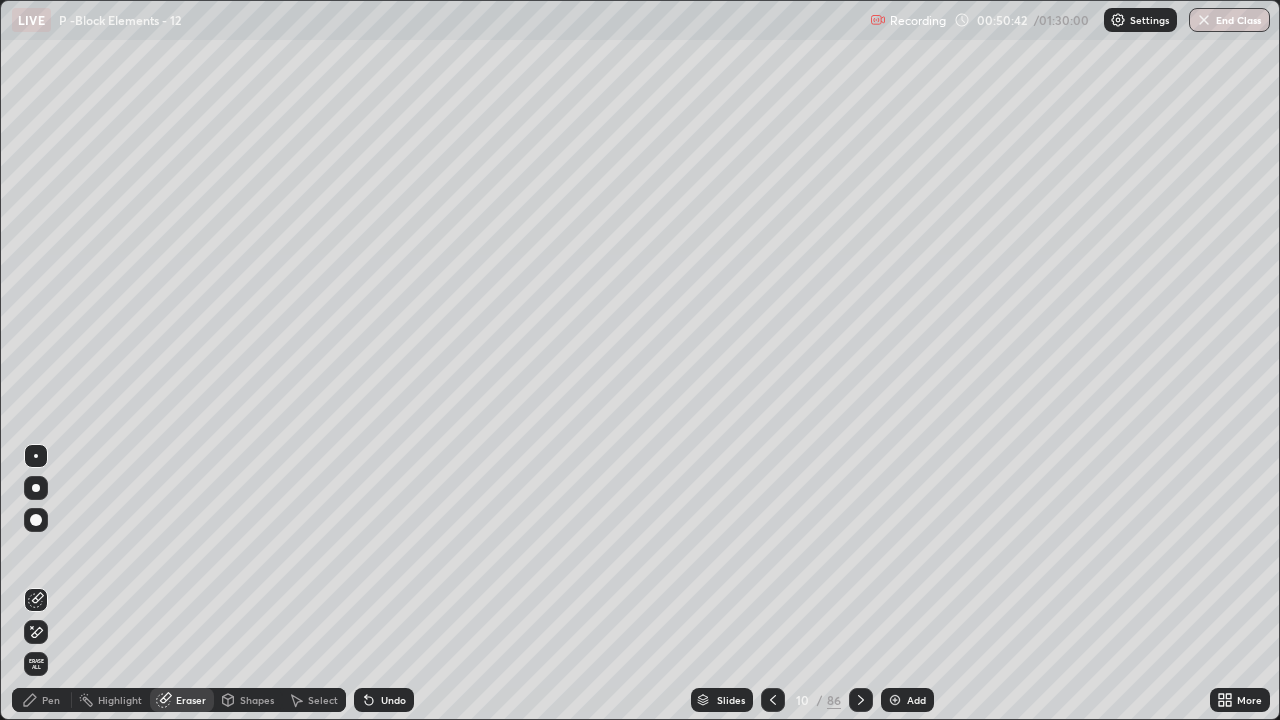 click on "Pen" at bounding box center [51, 700] 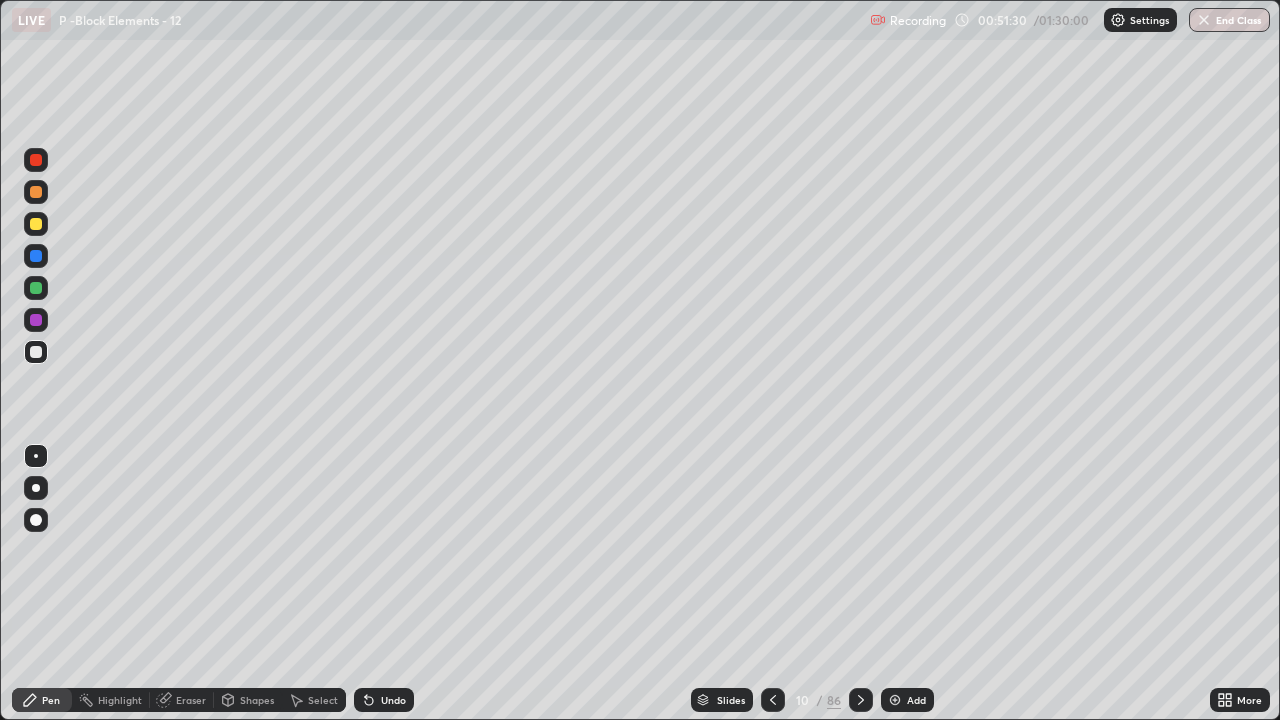 click at bounding box center [36, 352] 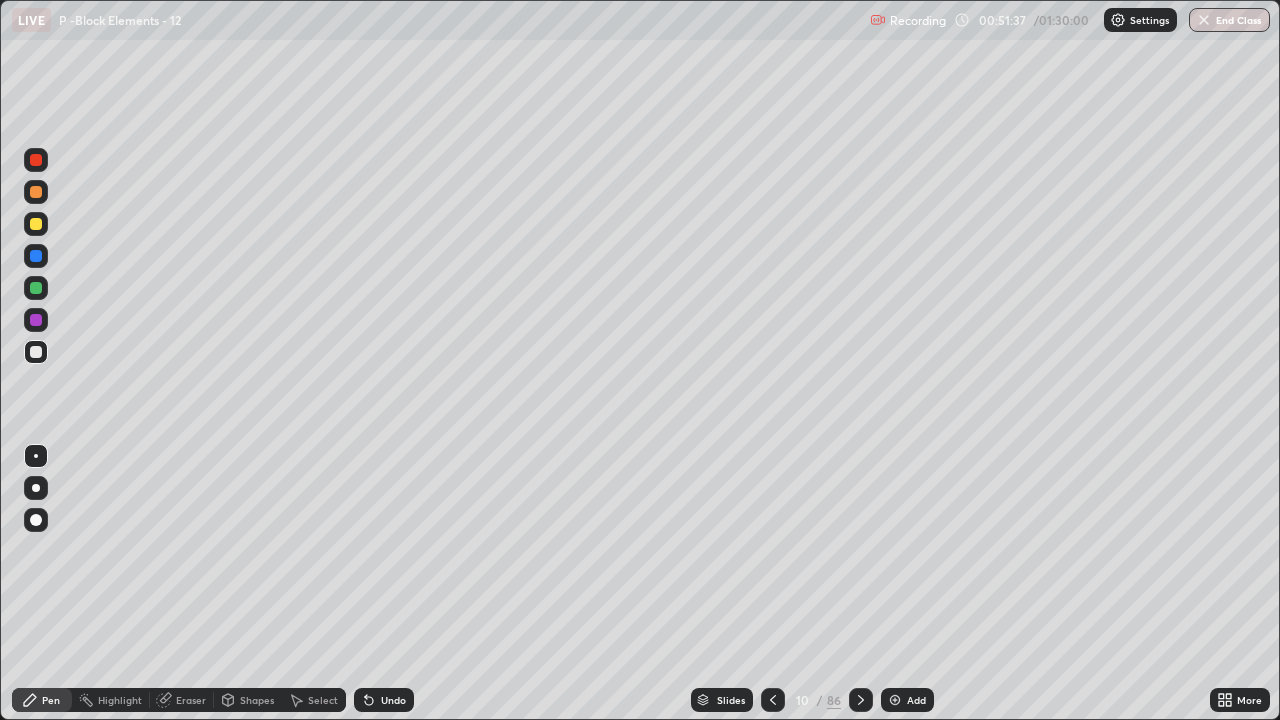 click at bounding box center [36, 224] 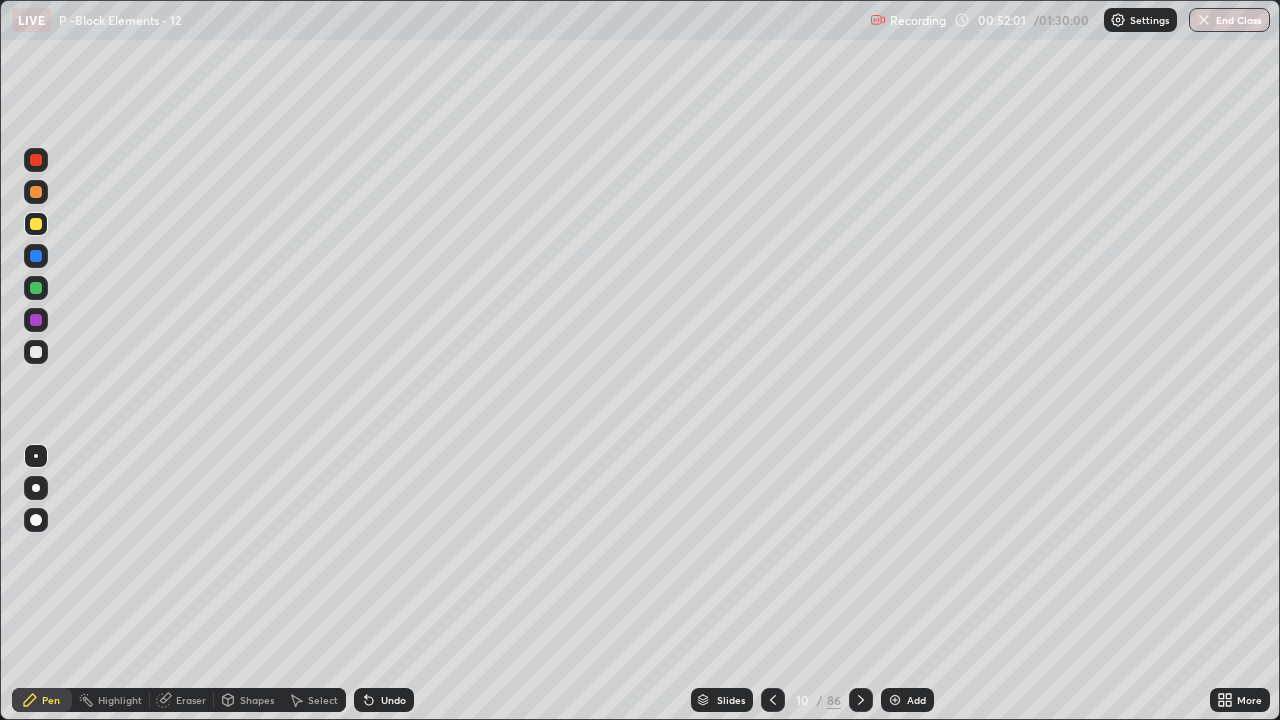 click 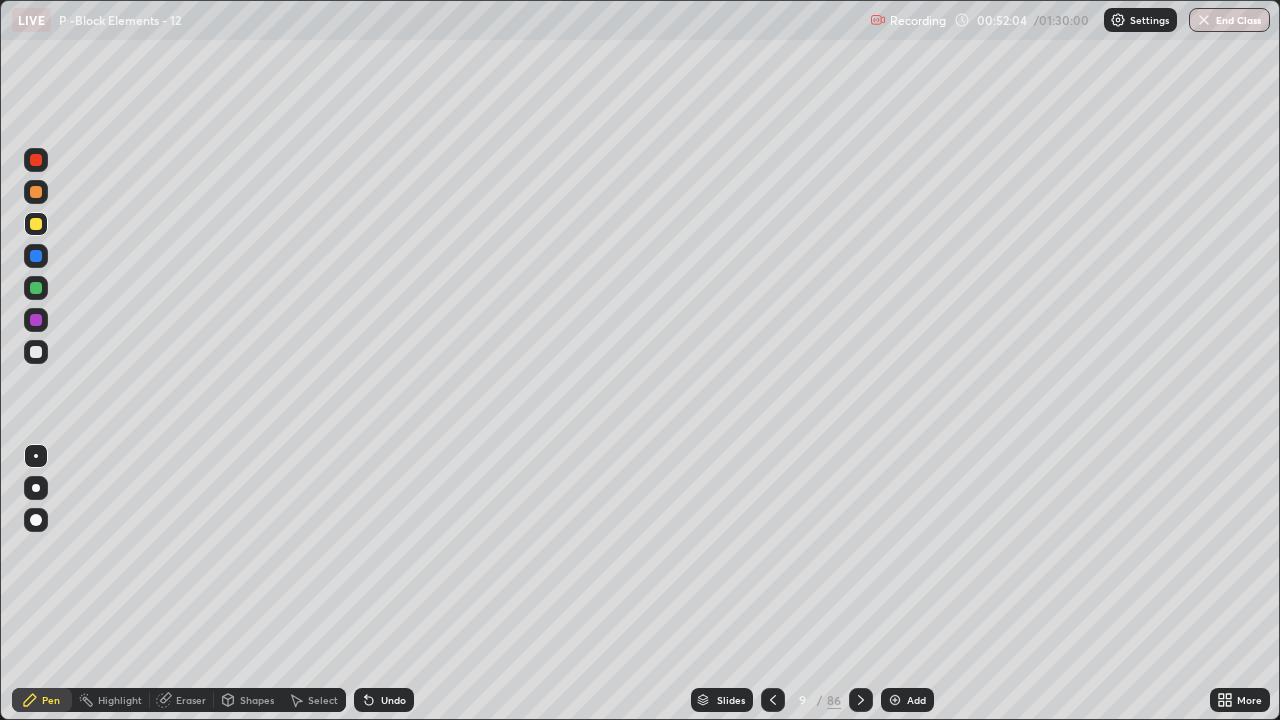 click 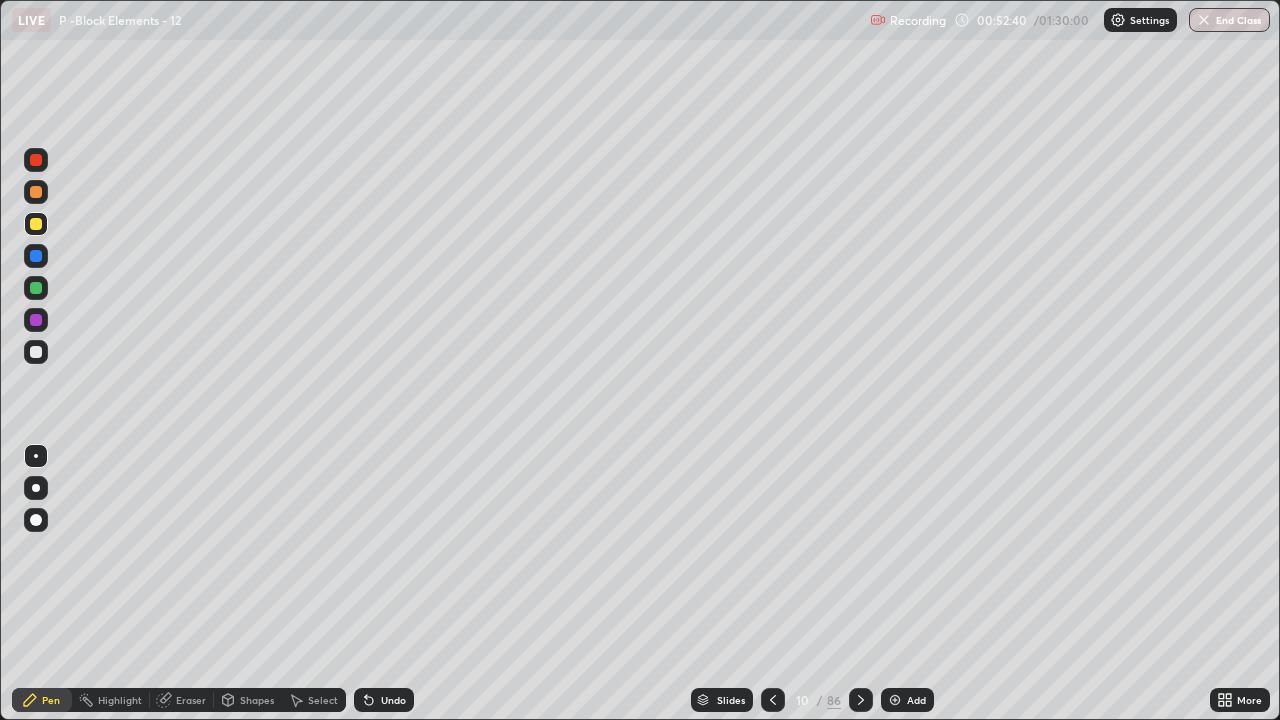 click at bounding box center [36, 352] 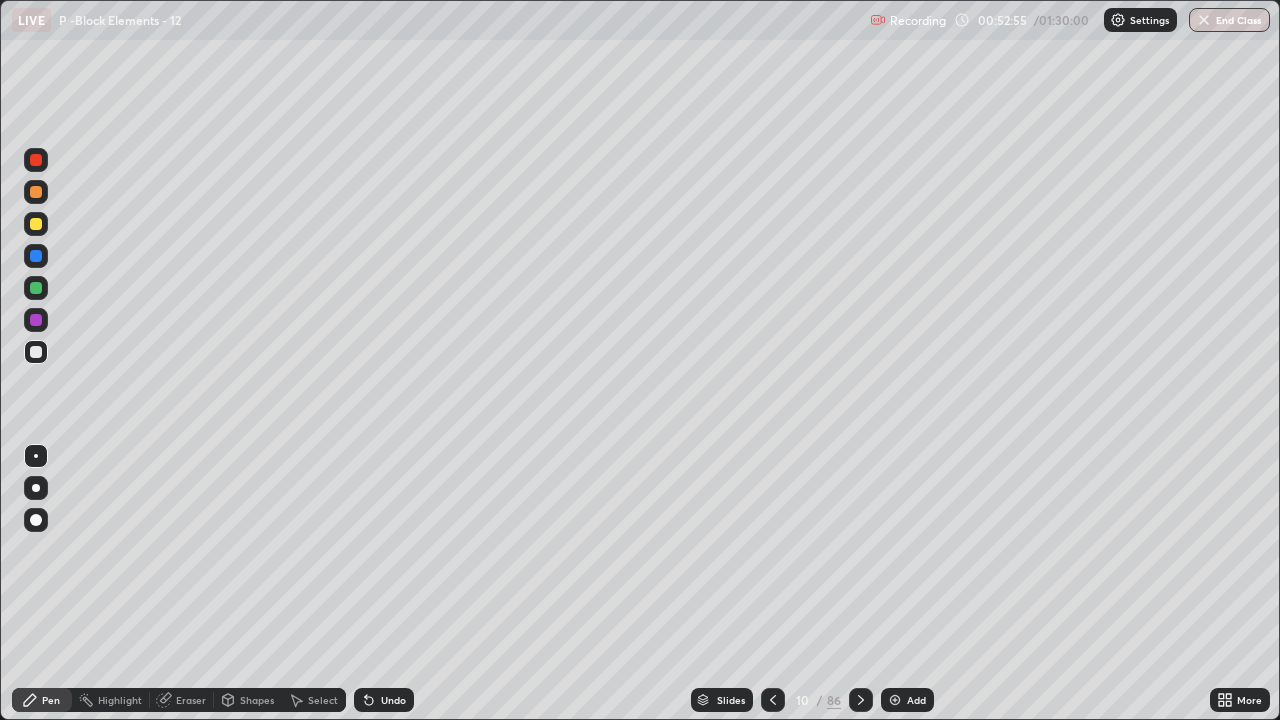 click at bounding box center [36, 224] 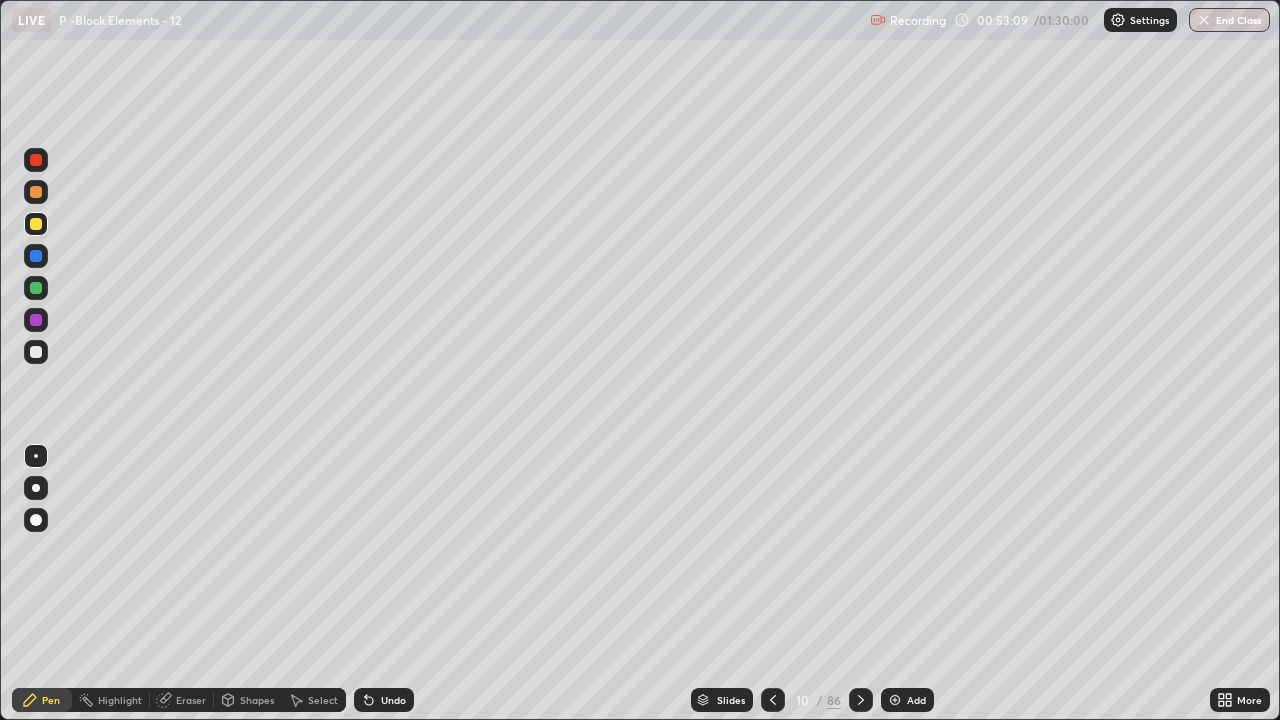 click at bounding box center (36, 288) 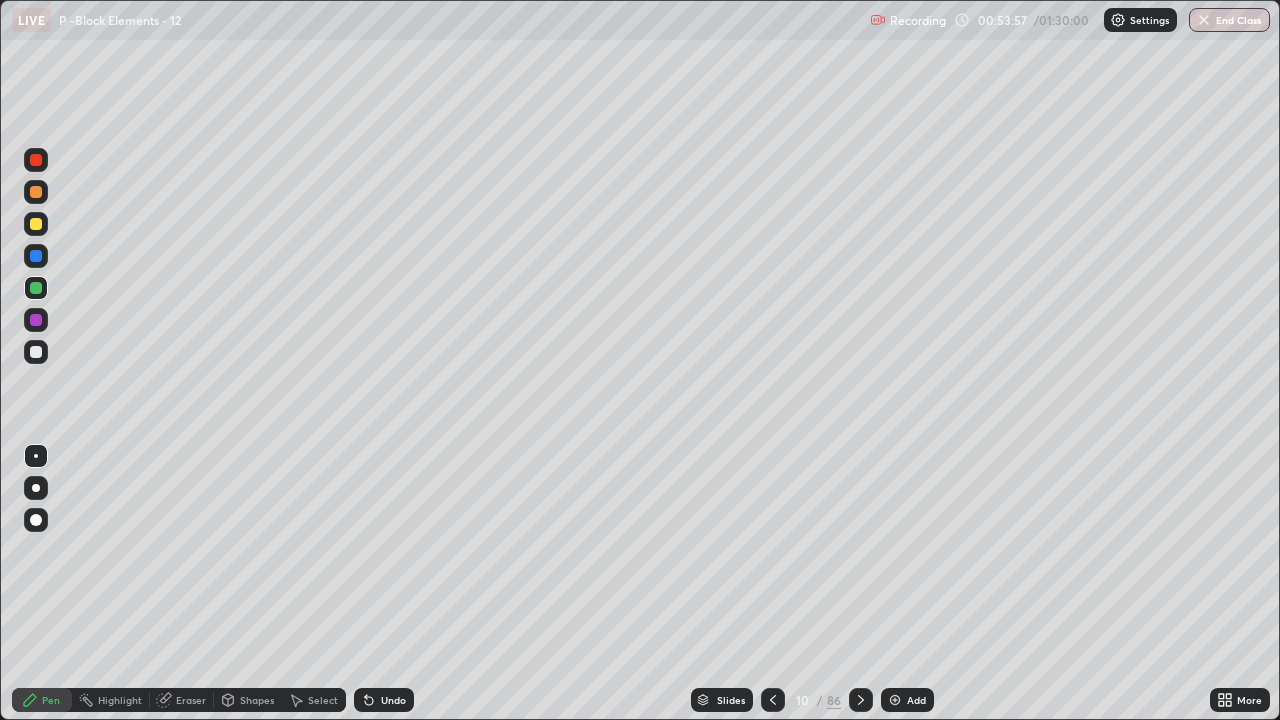 click at bounding box center [36, 352] 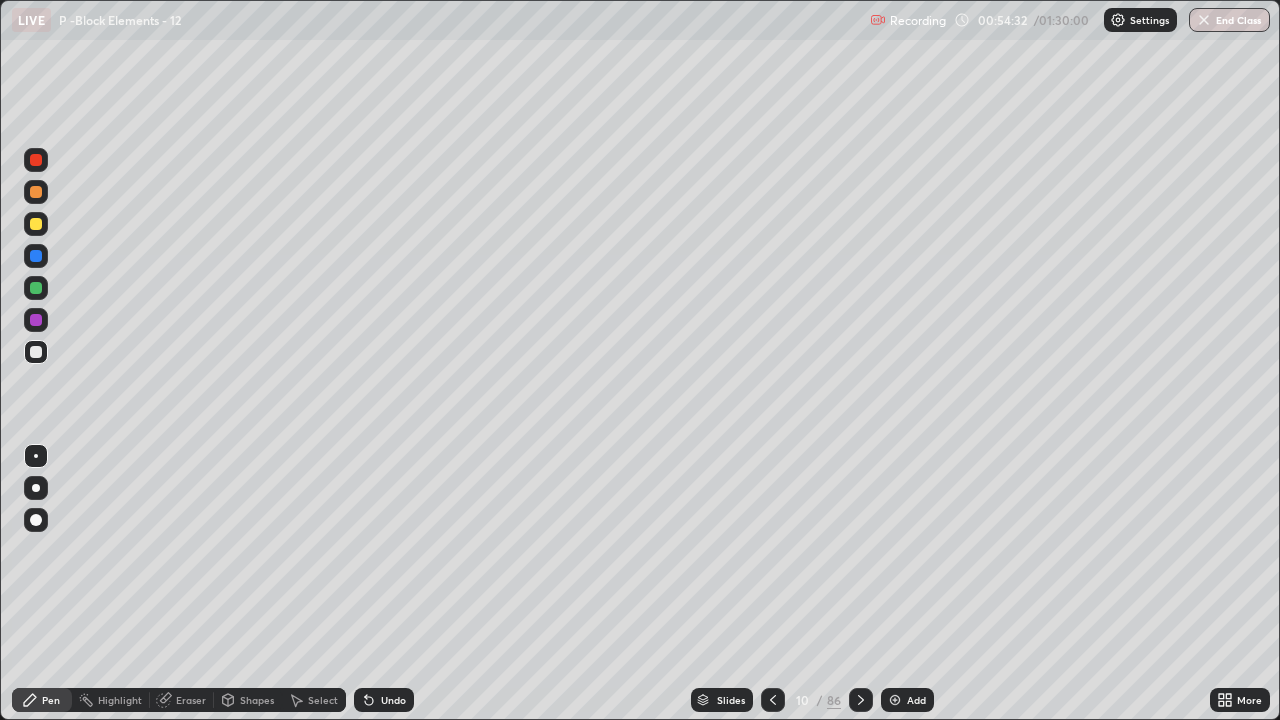 click 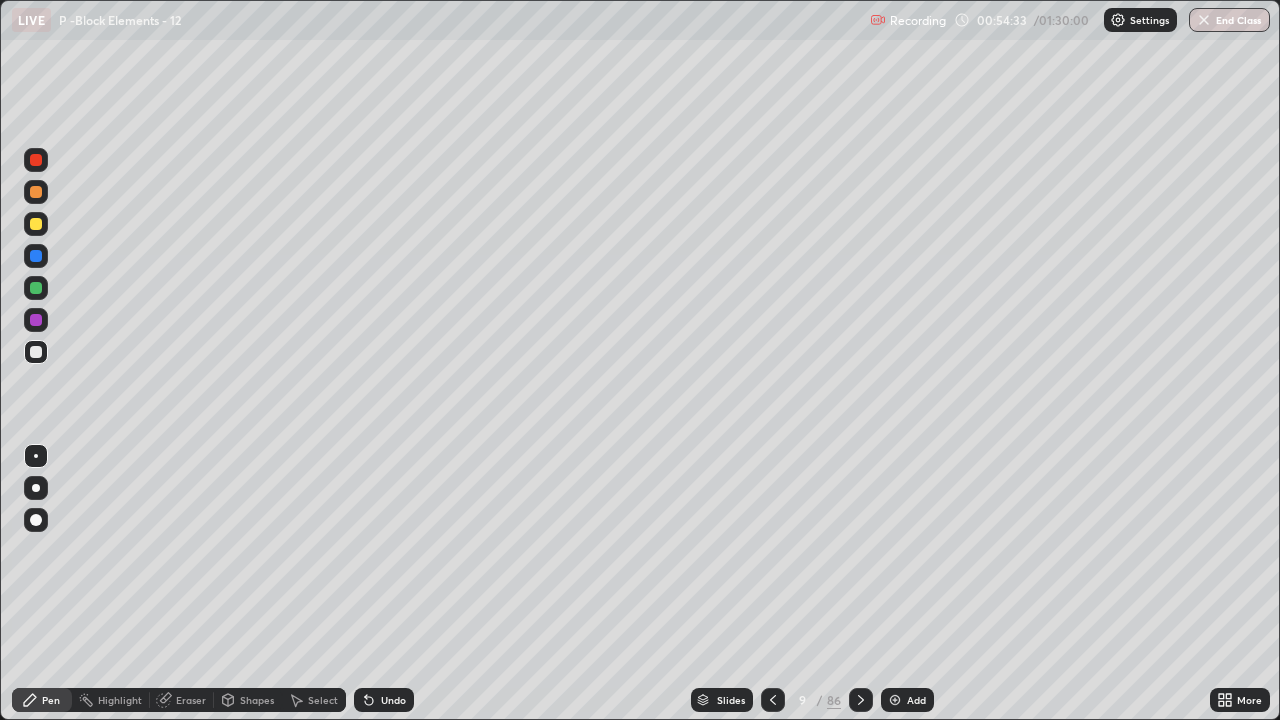 click 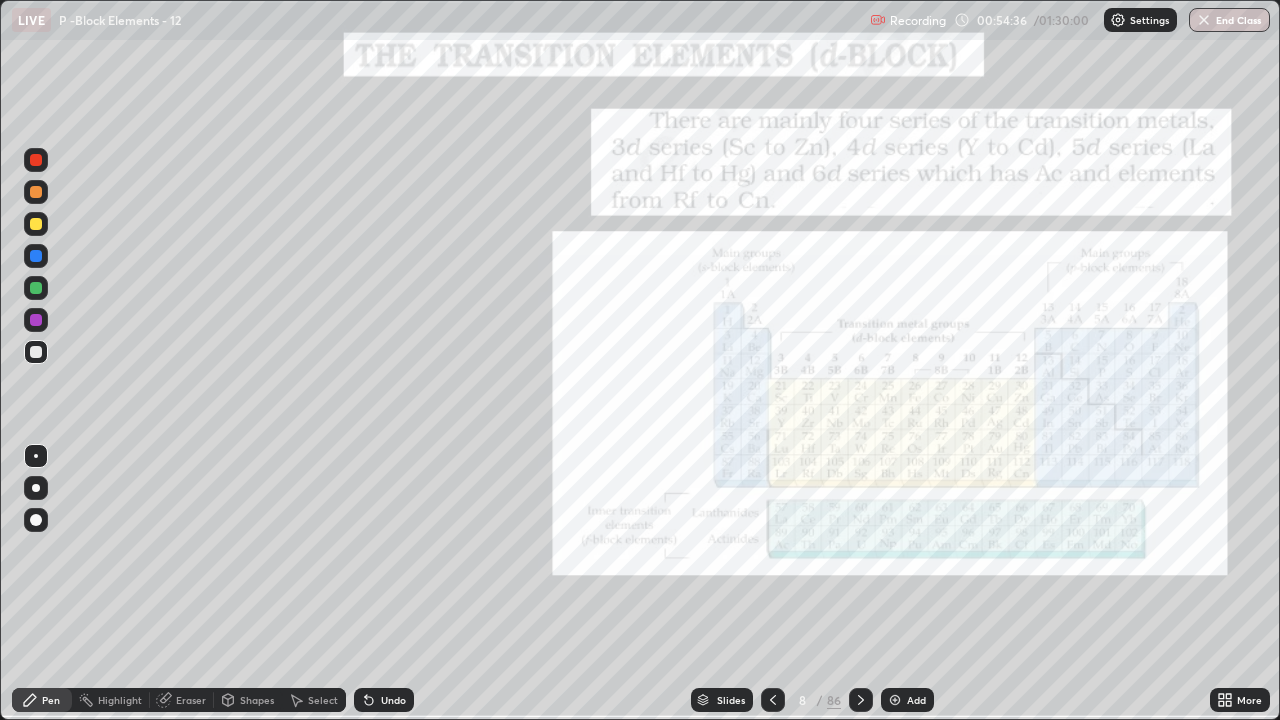 click 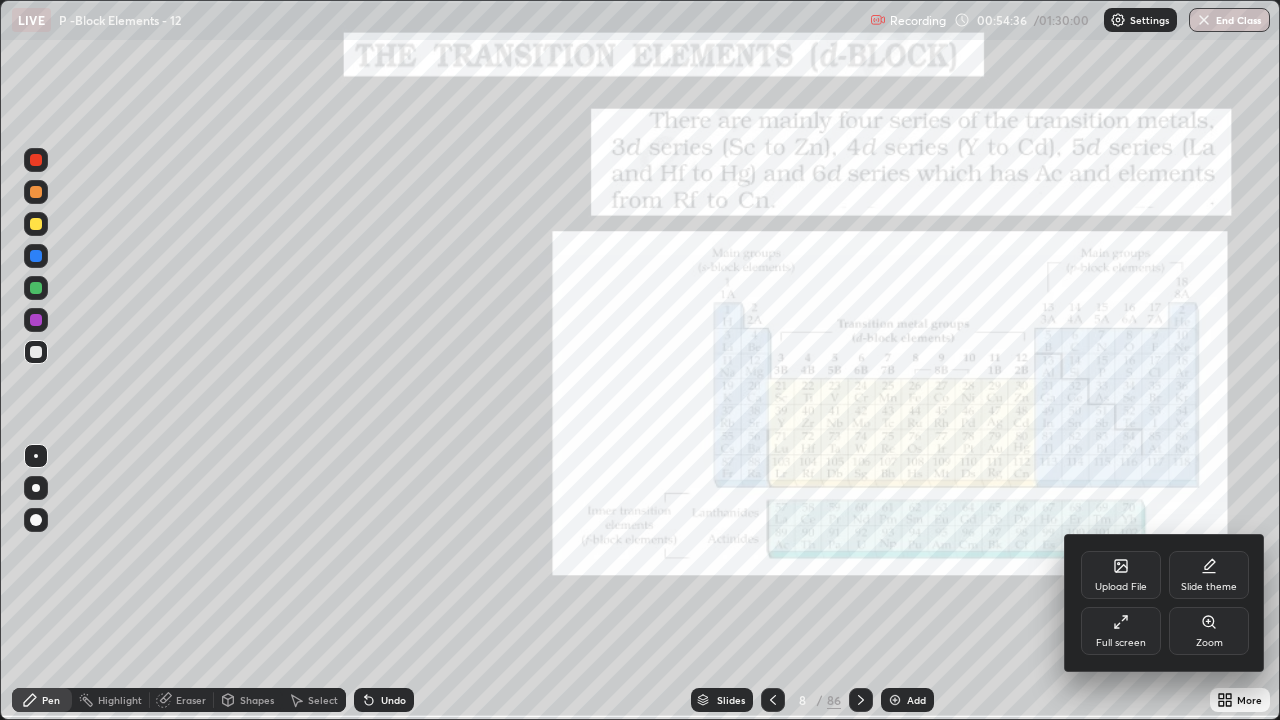 click 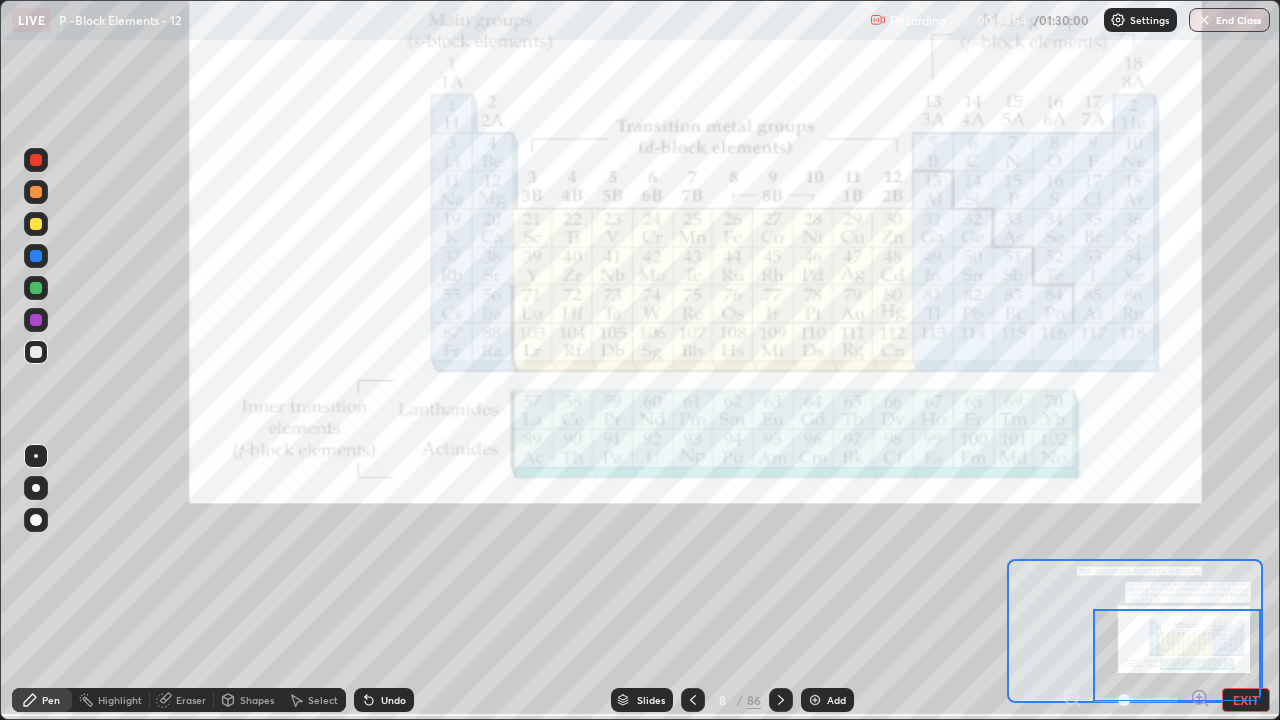click at bounding box center [1177, 655] 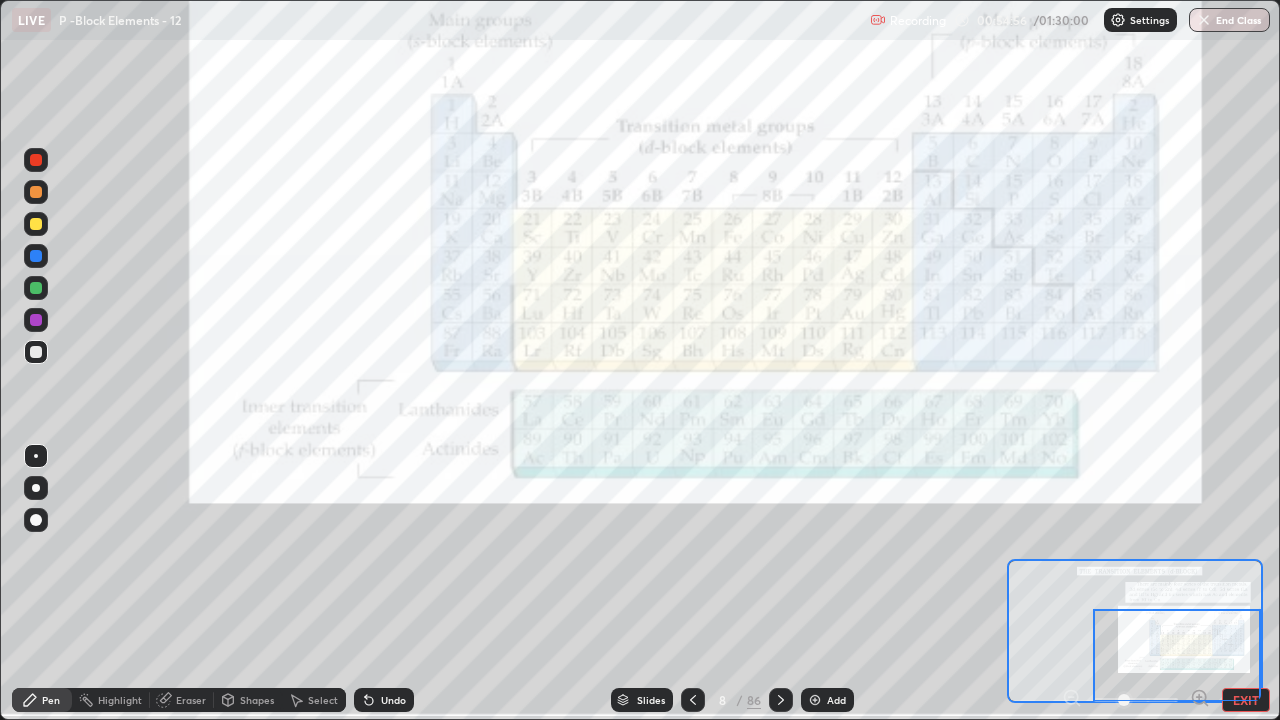 click on "EXIT" at bounding box center (1246, 700) 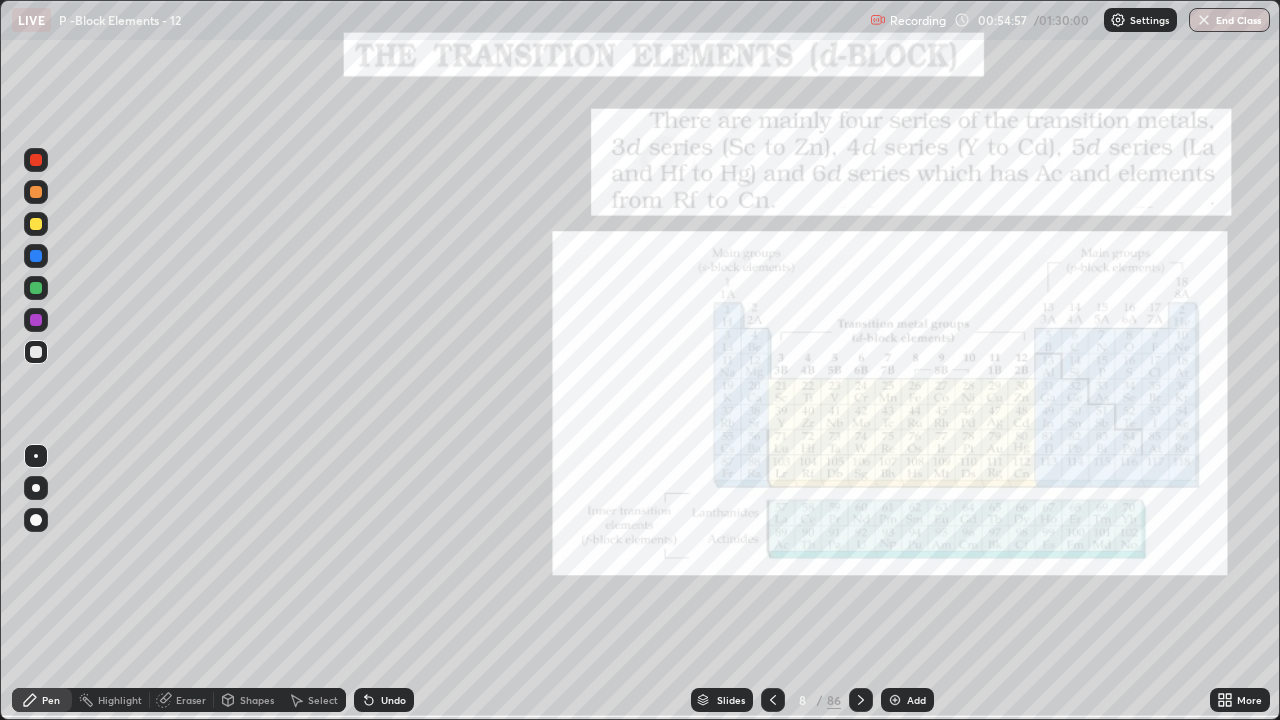 click on "86" at bounding box center (834, 700) 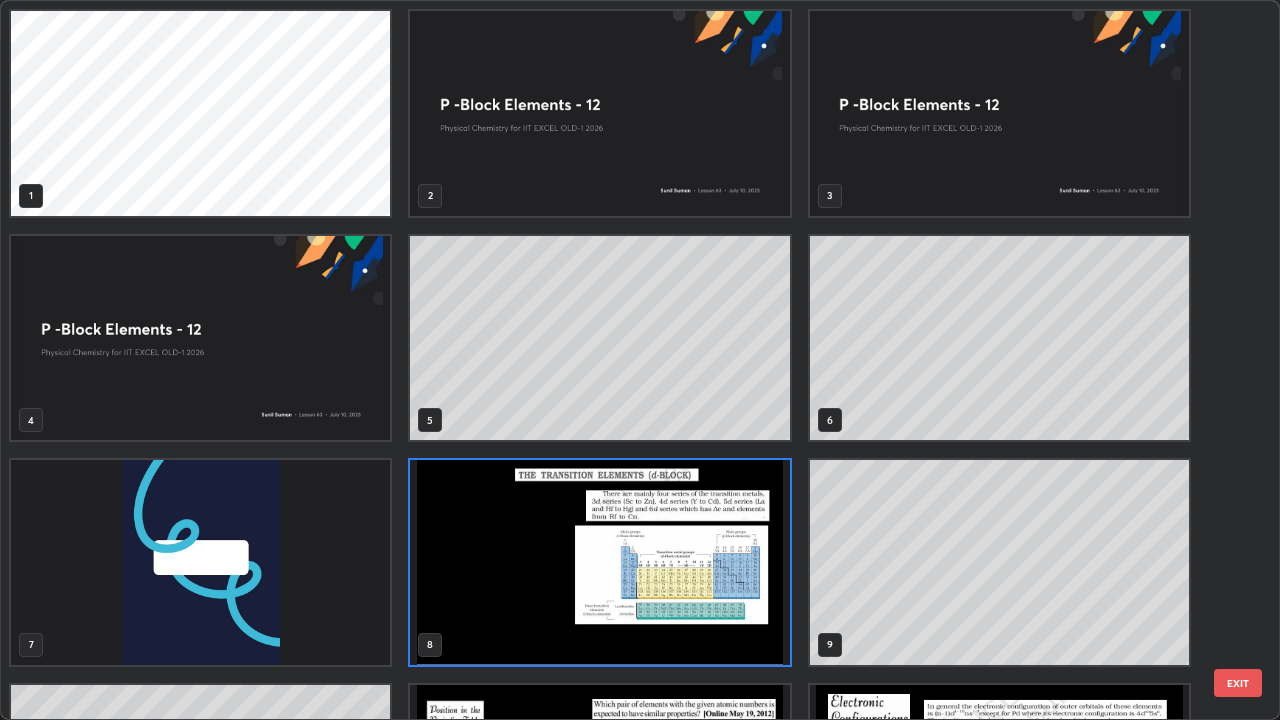 scroll, scrollTop: 7, scrollLeft: 11, axis: both 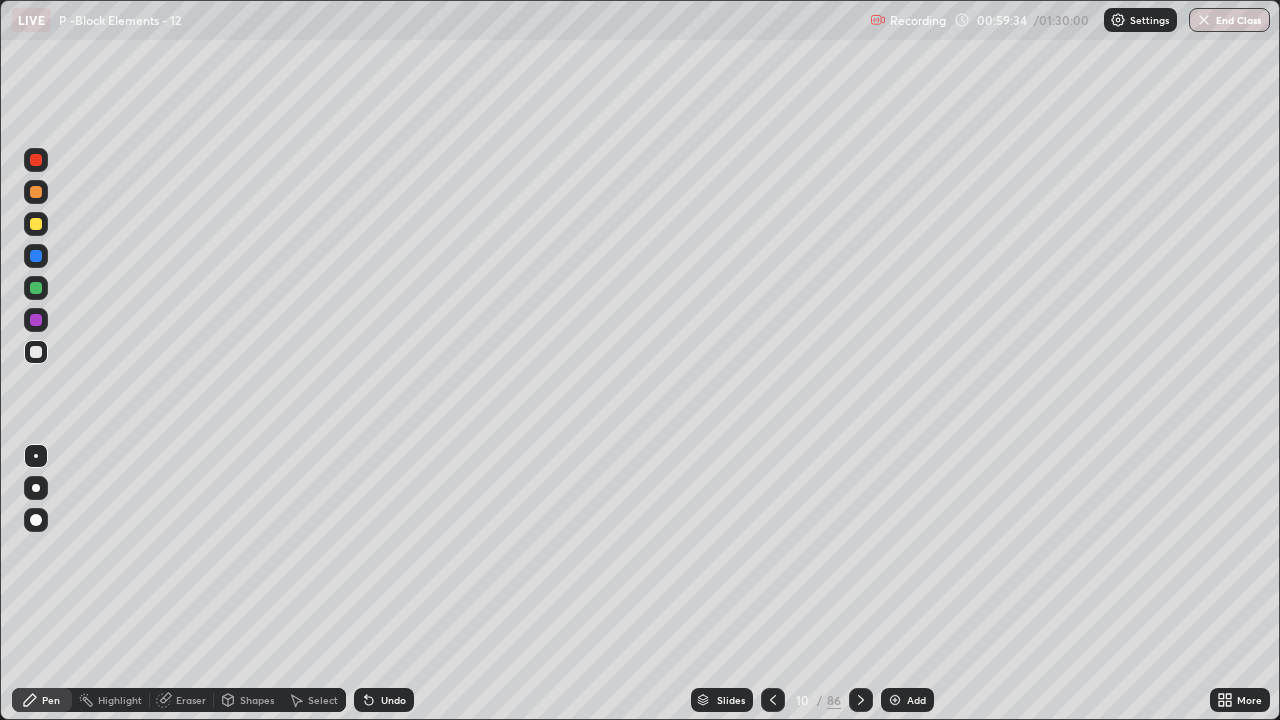 click at bounding box center [36, 224] 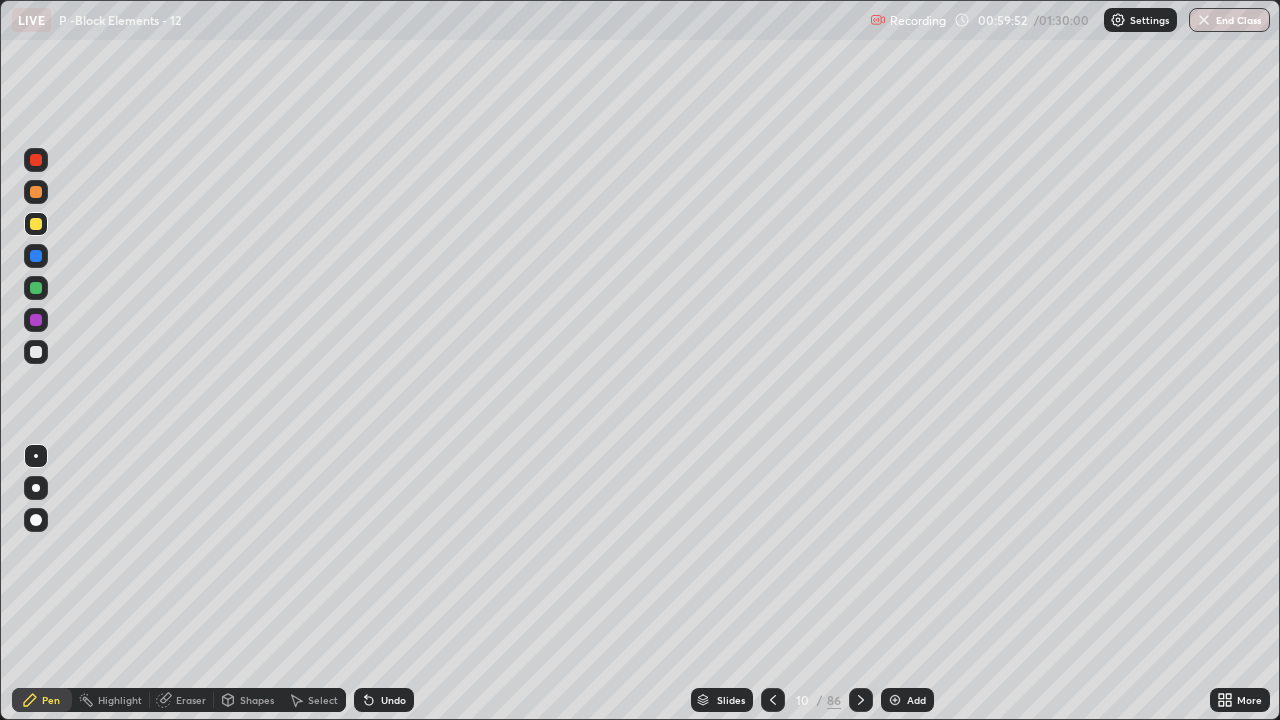 click on "/" at bounding box center (820, 700) 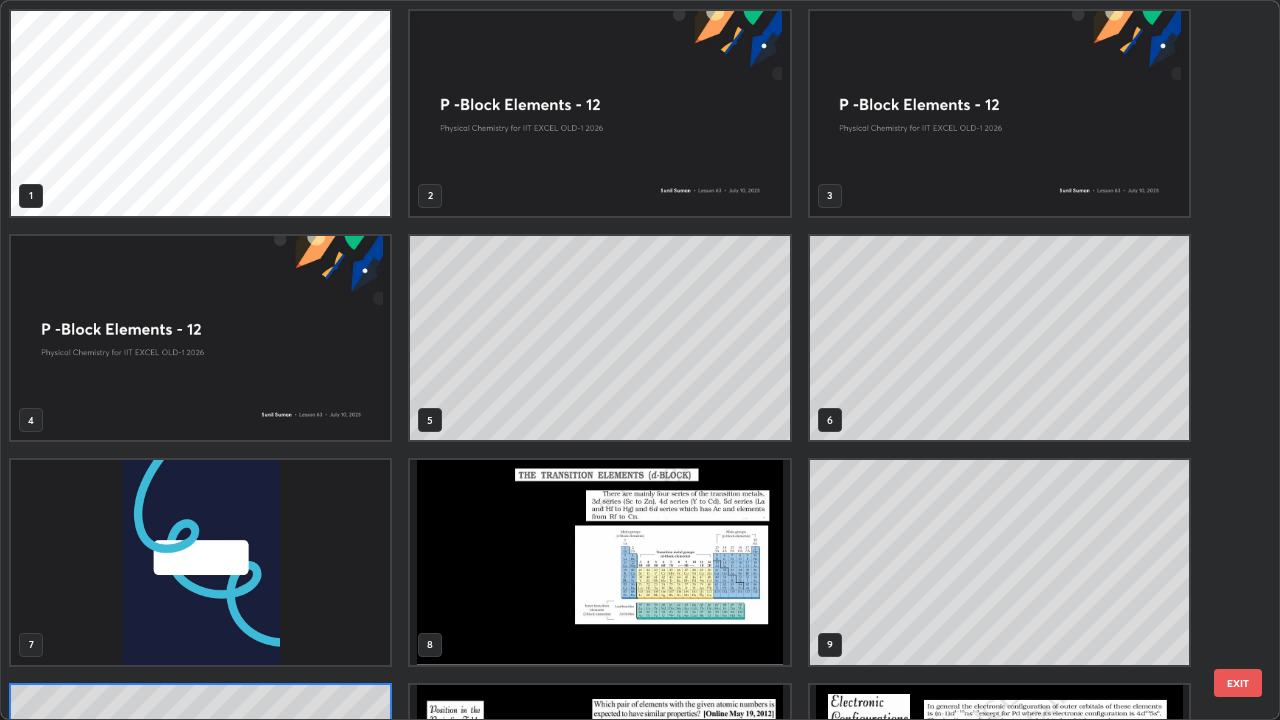 scroll, scrollTop: 180, scrollLeft: 0, axis: vertical 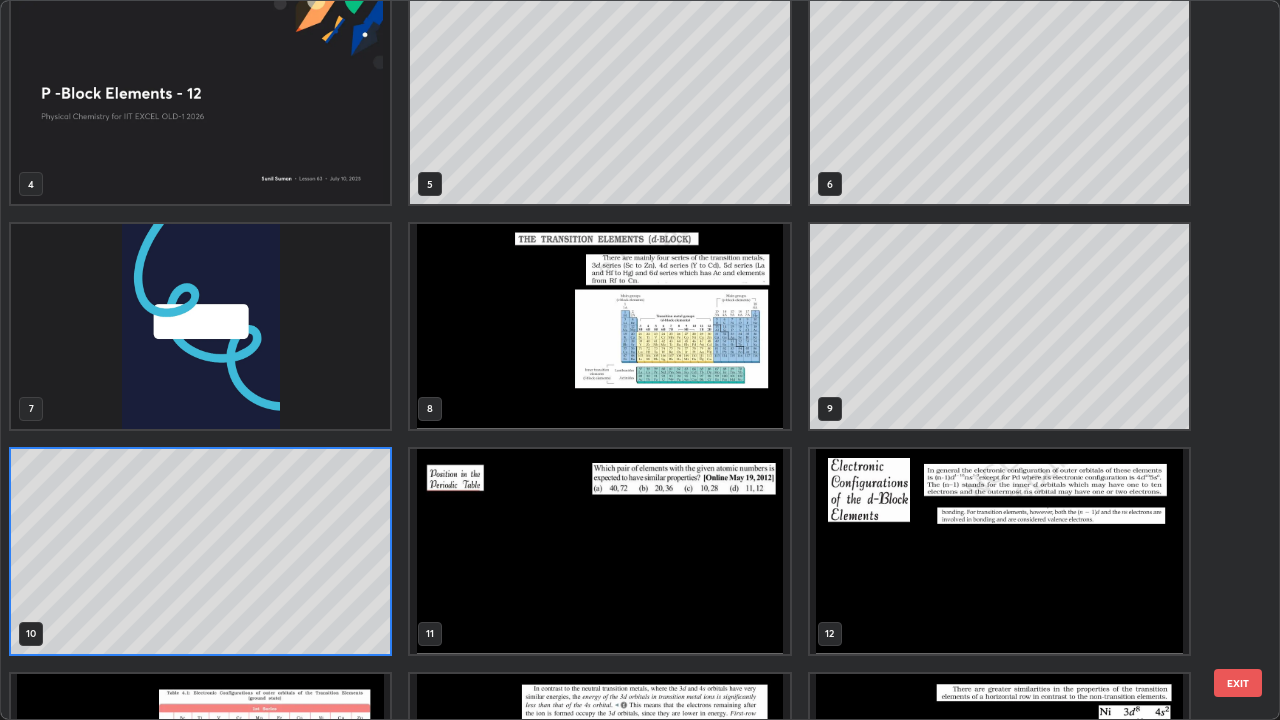 click at bounding box center [599, 551] 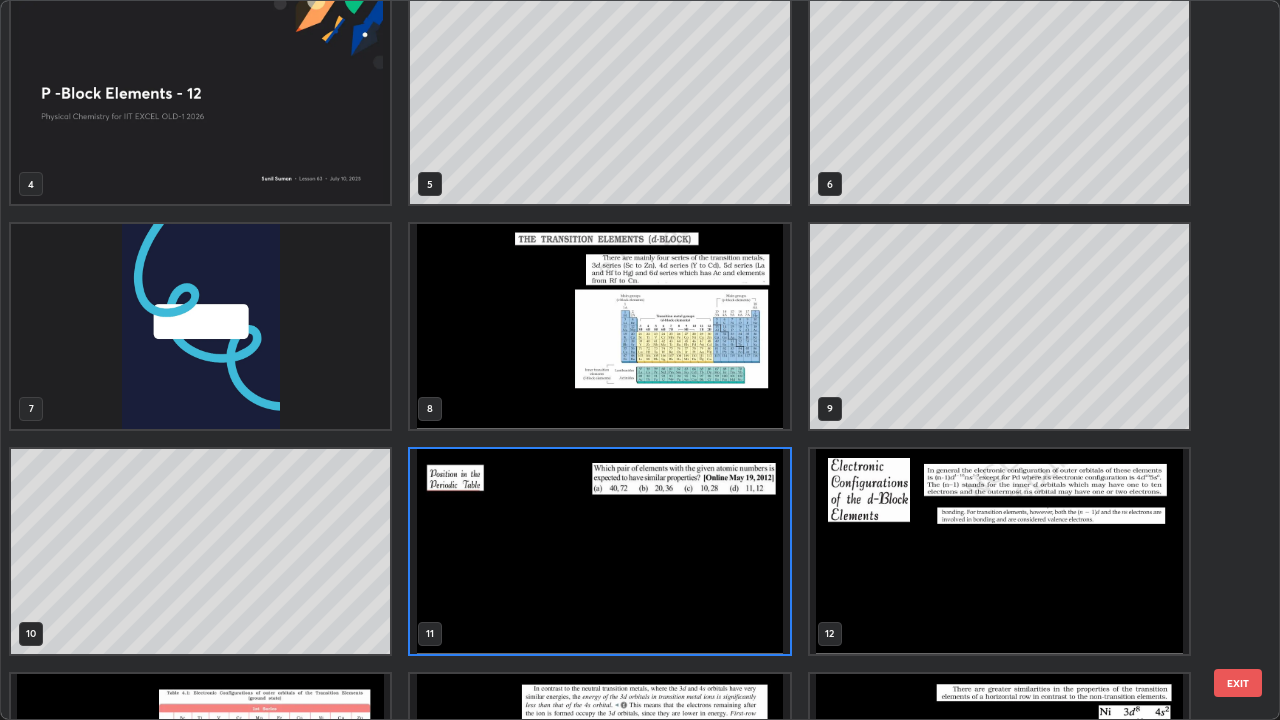 click at bounding box center (599, 551) 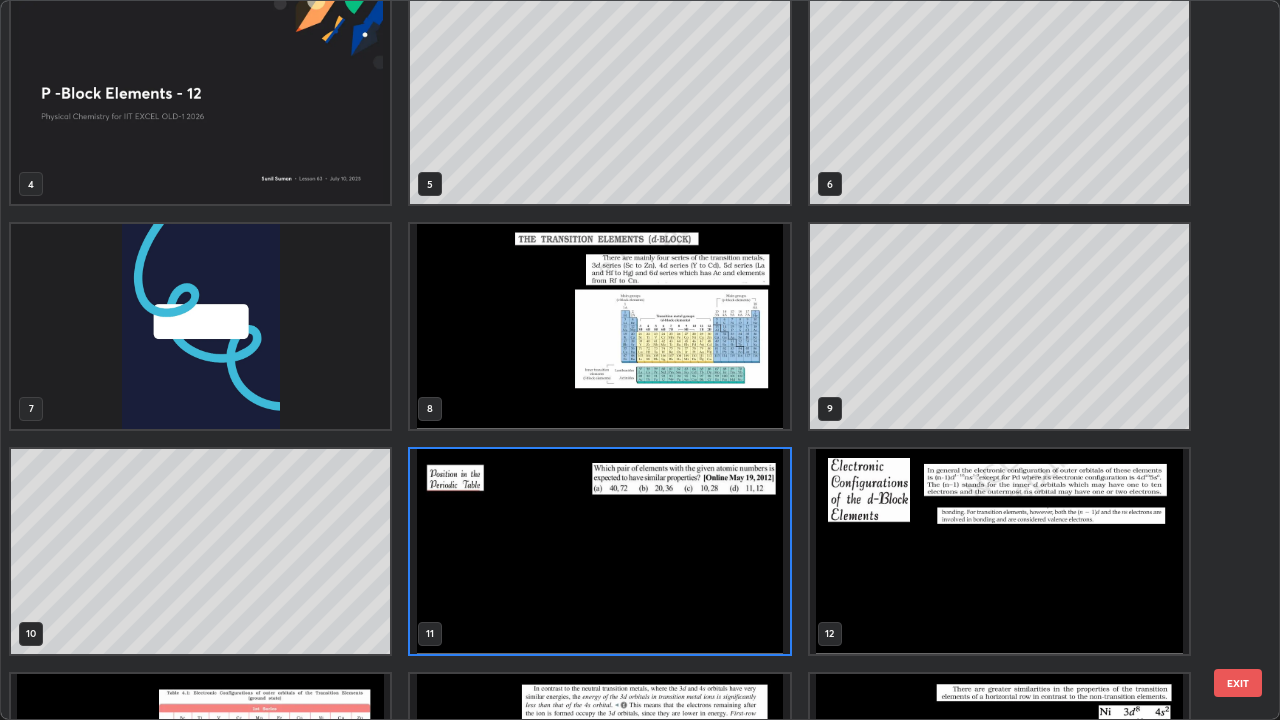 click at bounding box center (599, 551) 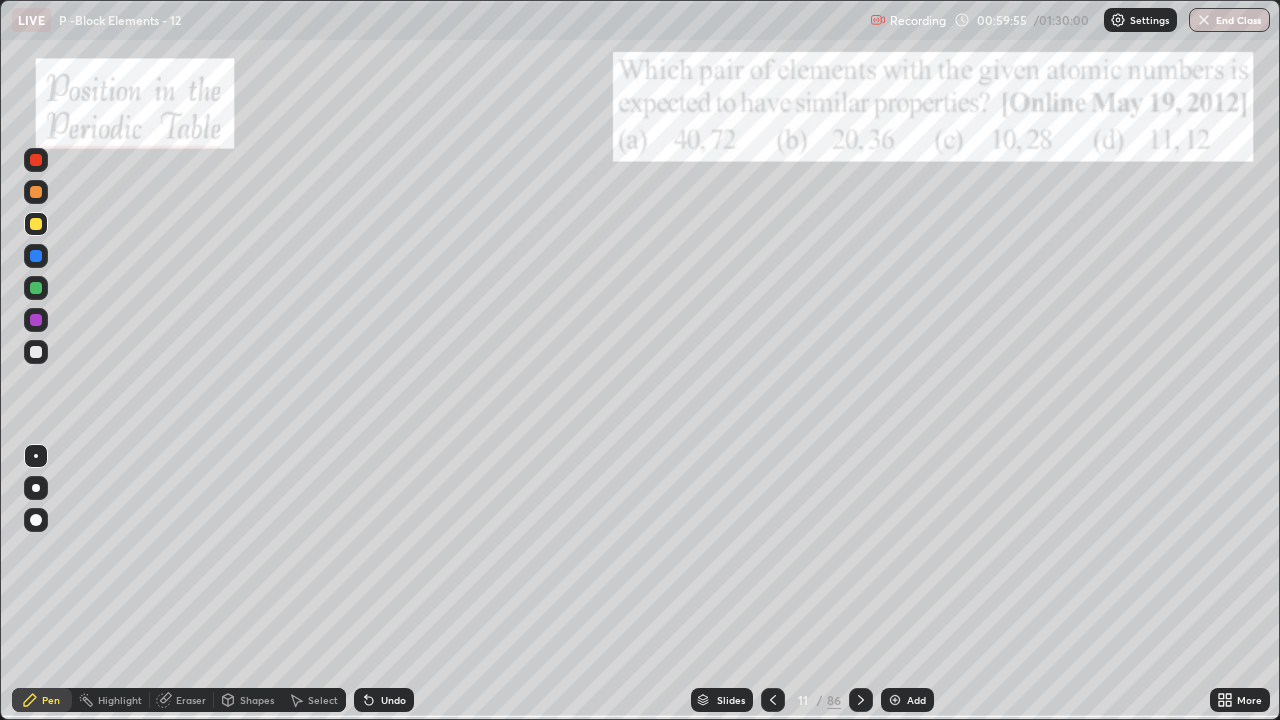 click at bounding box center (599, 551) 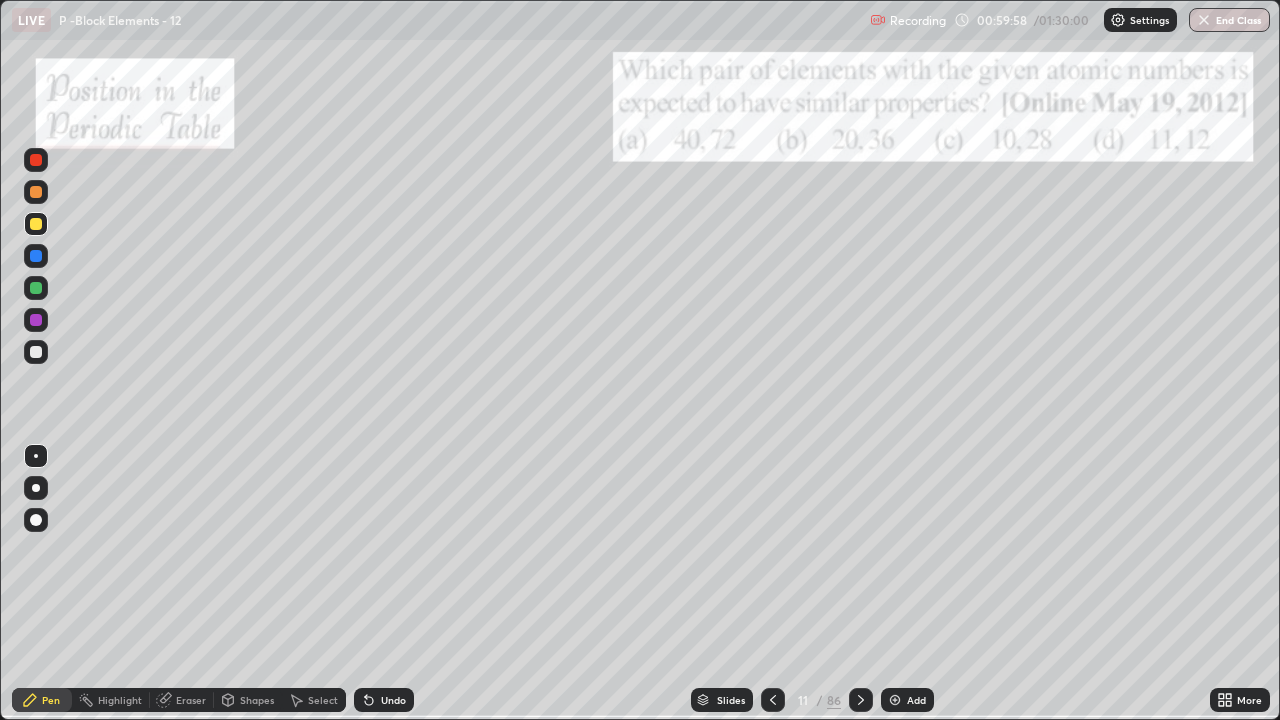 click 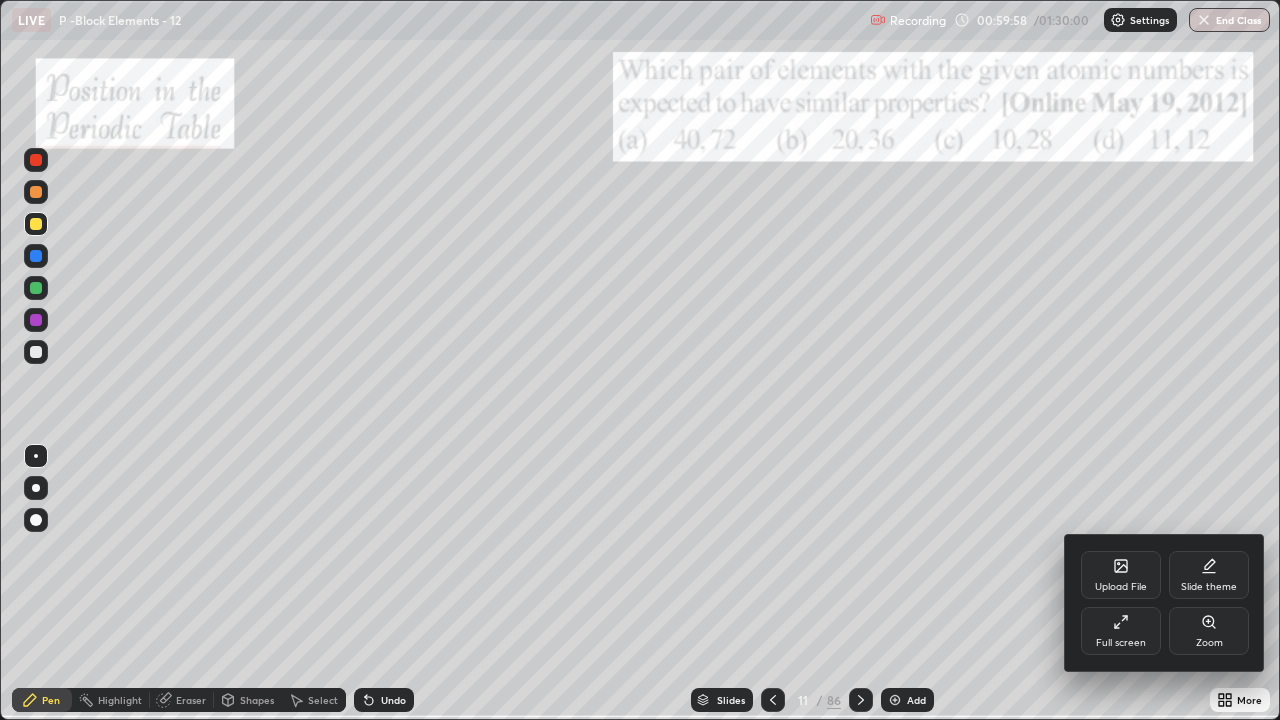 click 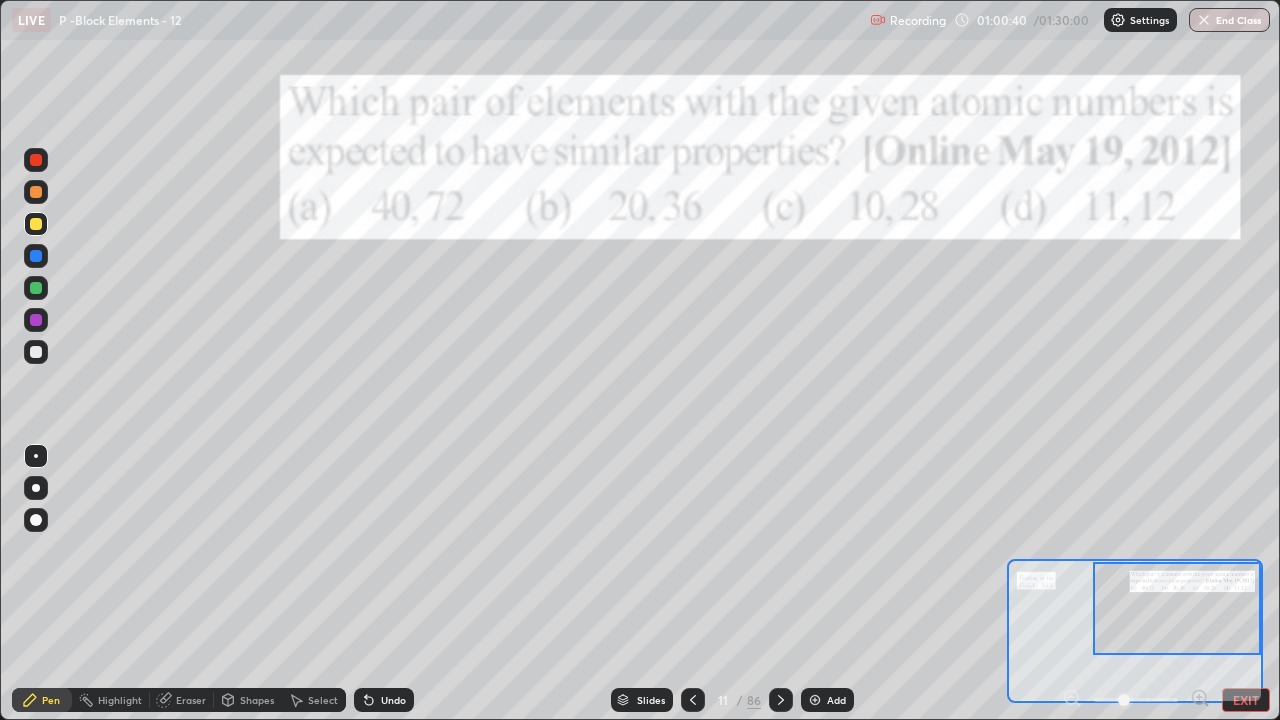 click on "EXIT" at bounding box center (1246, 700) 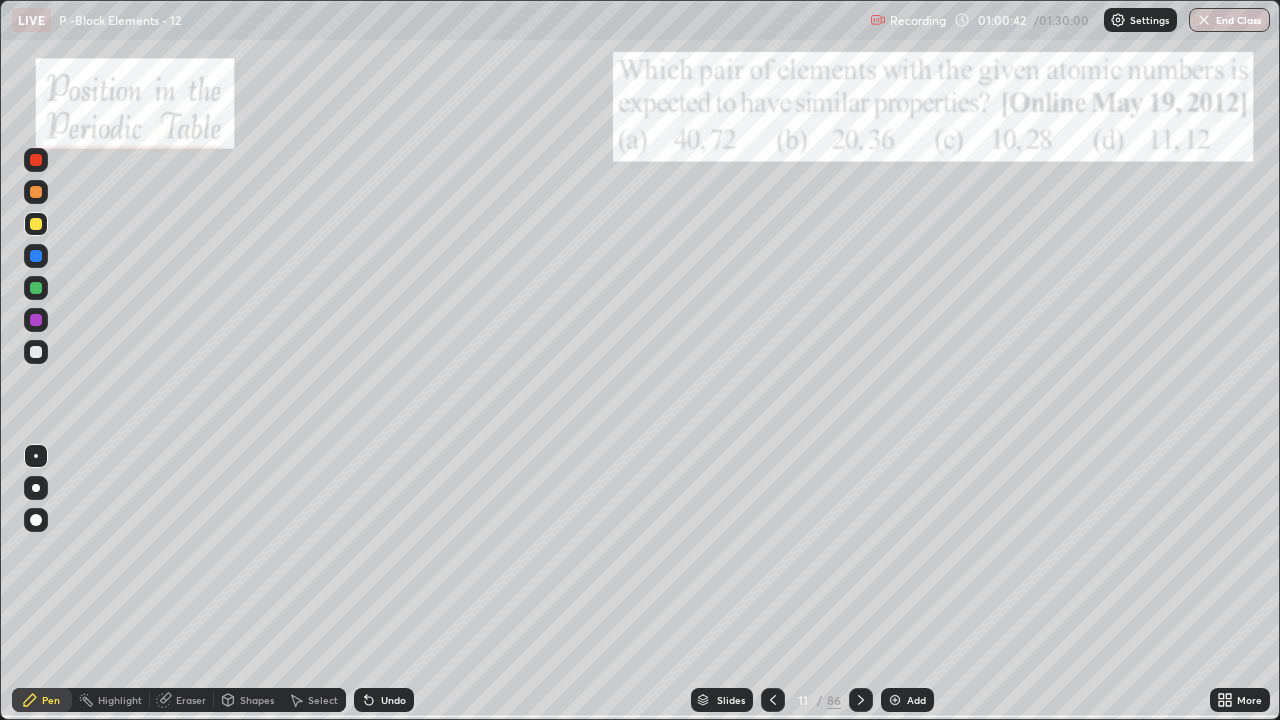 click 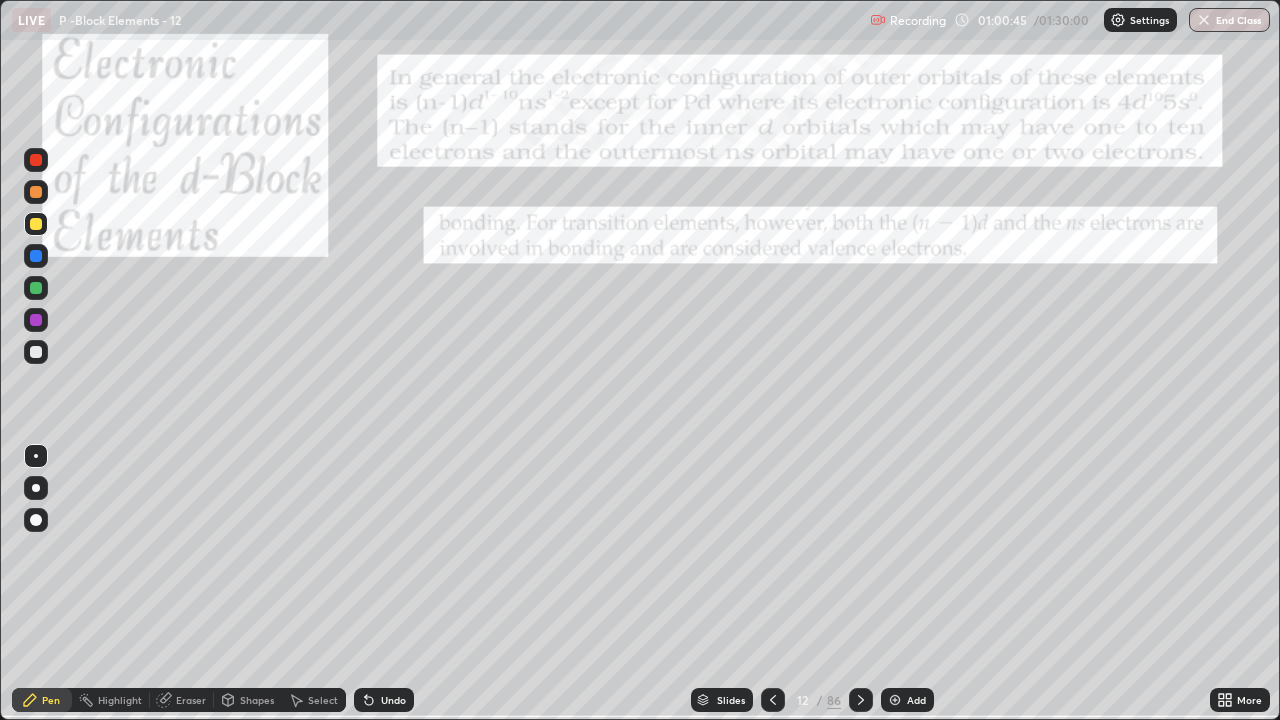 click 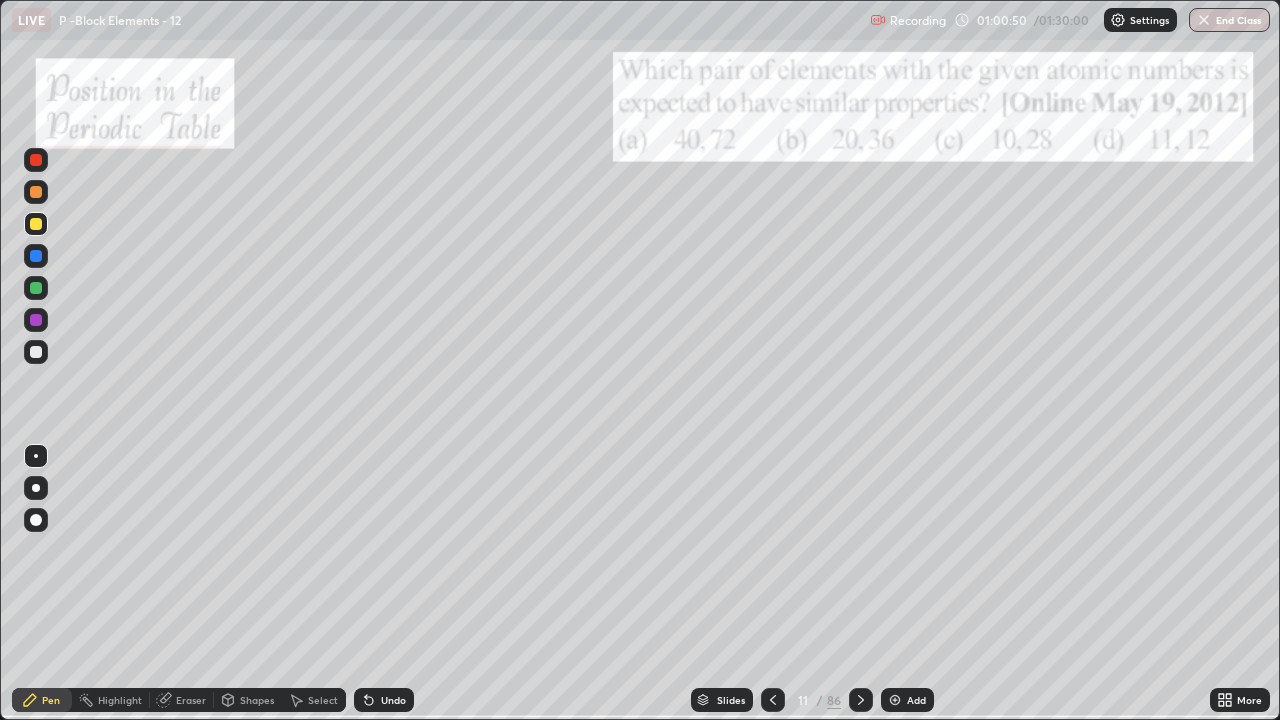 click at bounding box center [36, 352] 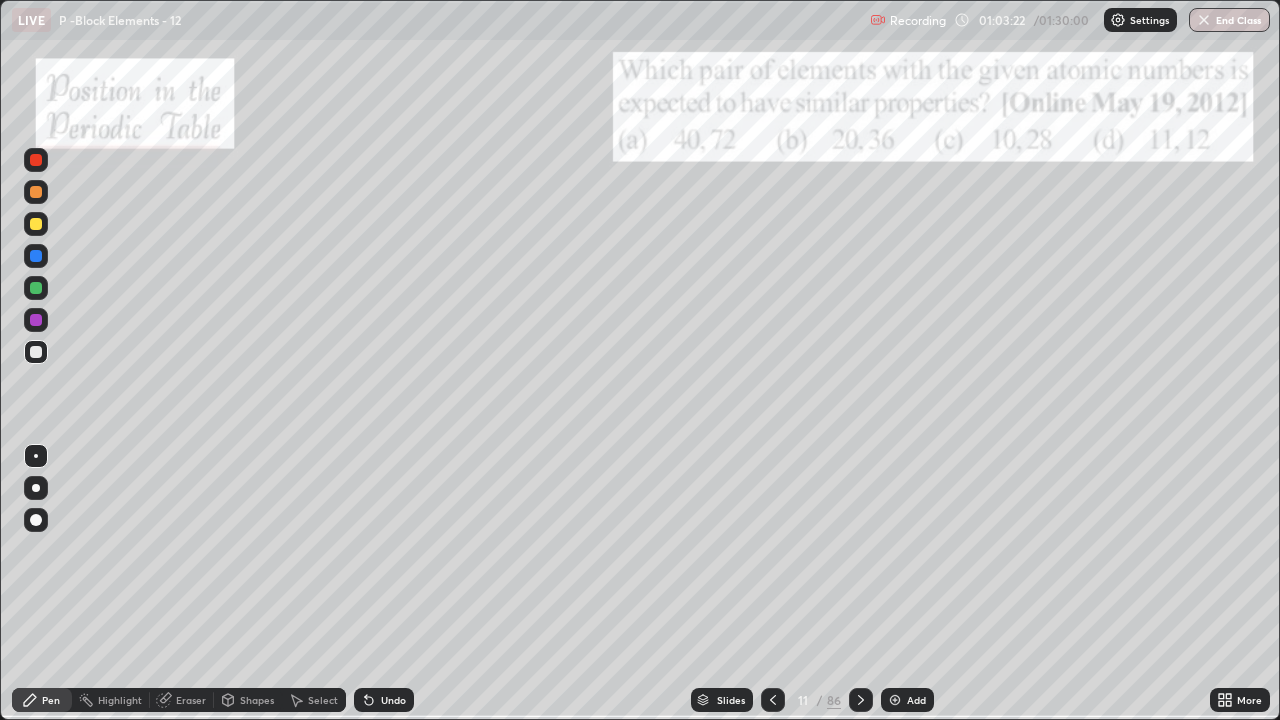 click at bounding box center [36, 224] 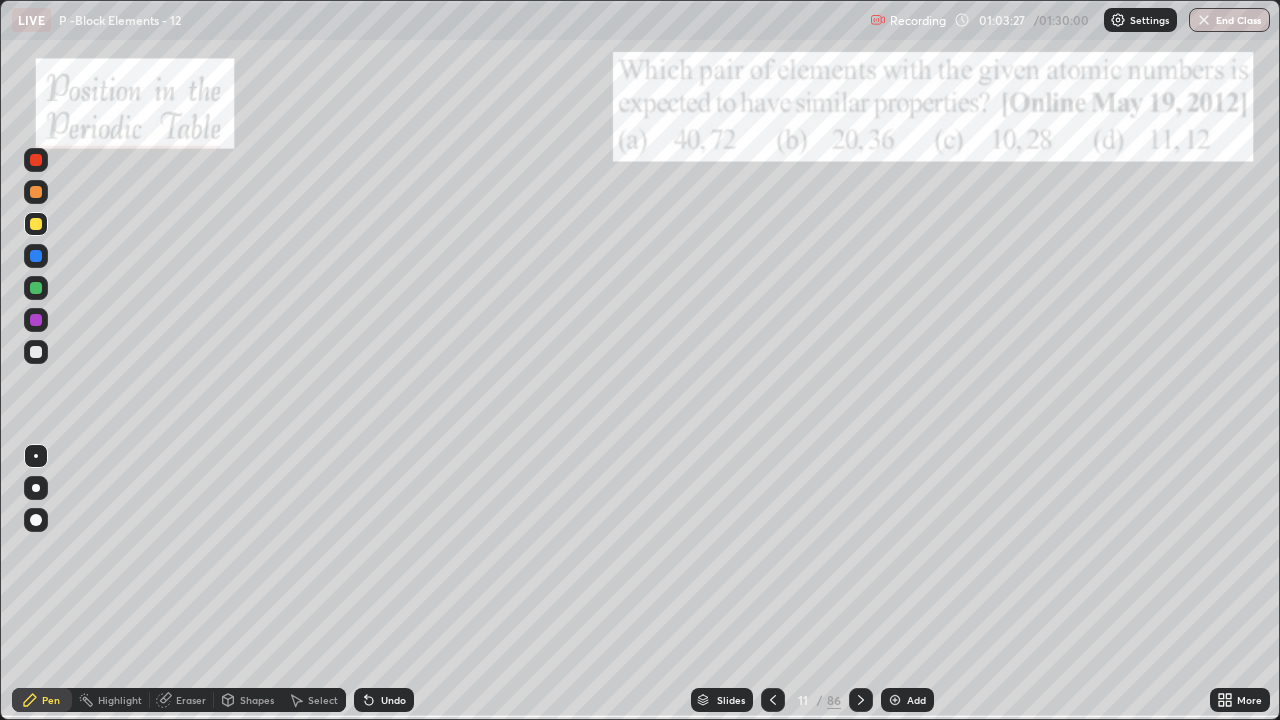 click 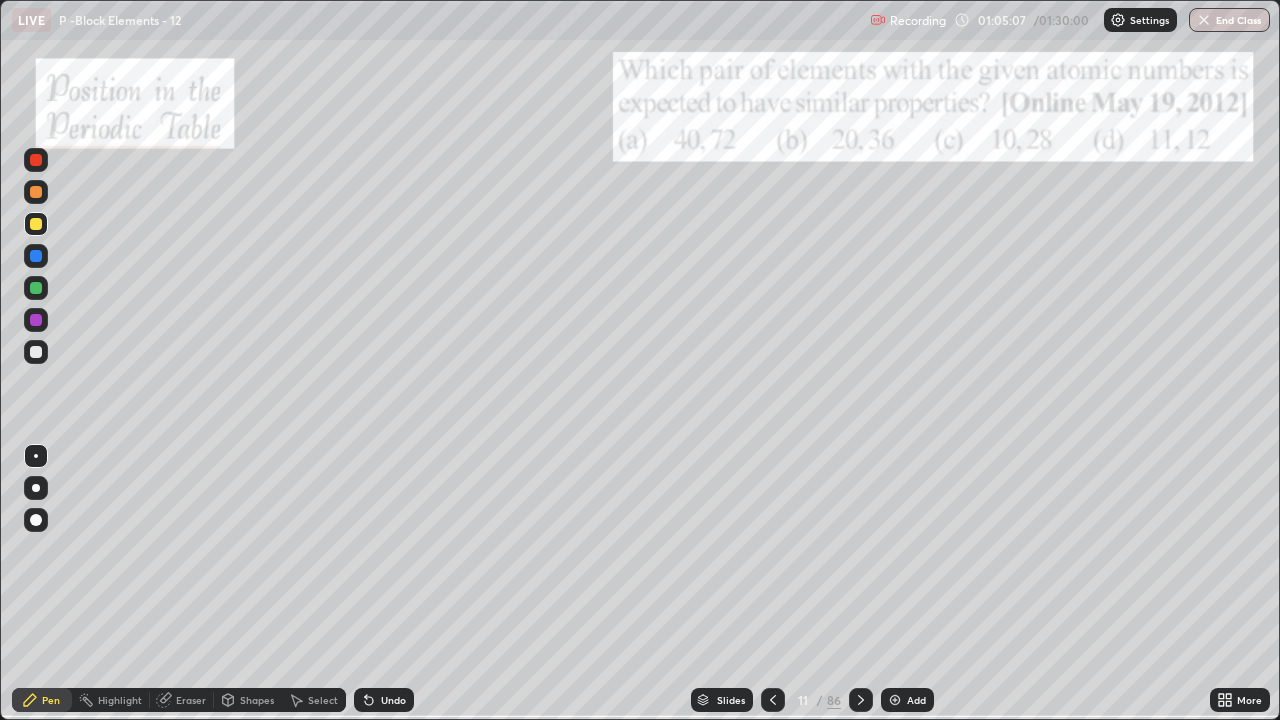 click at bounding box center (36, 288) 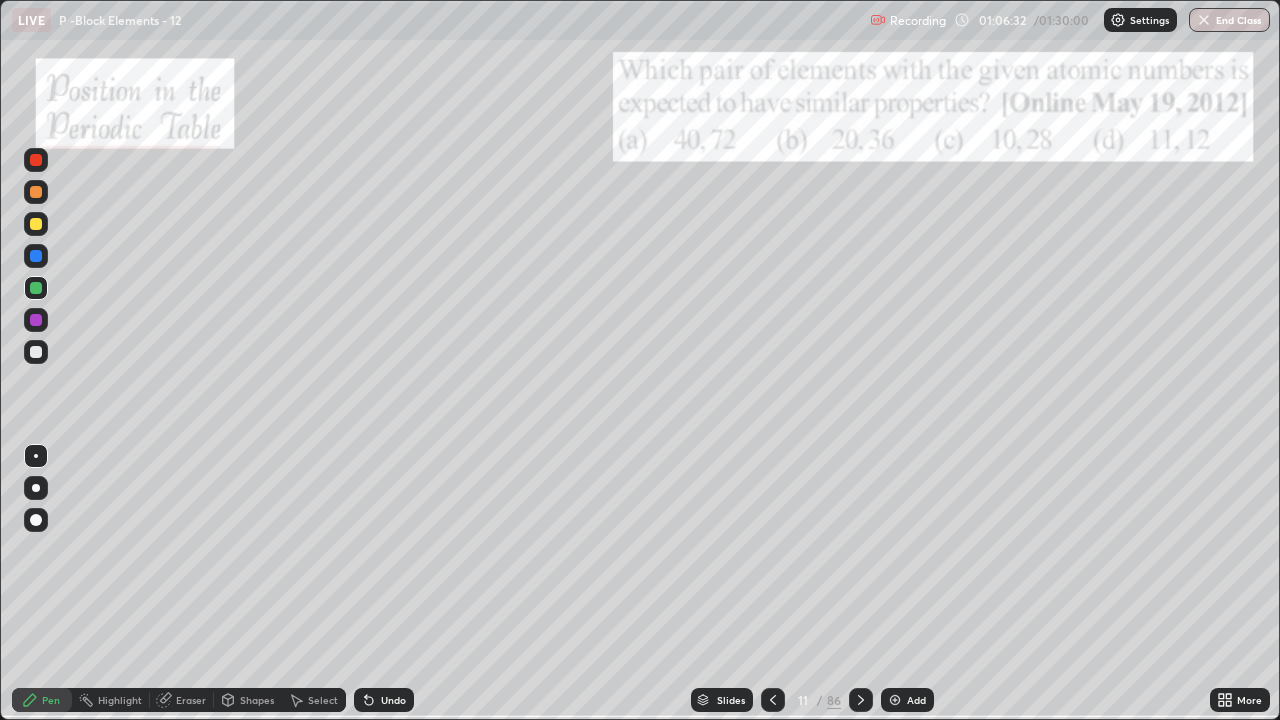 click on "11 / 86" at bounding box center (817, 700) 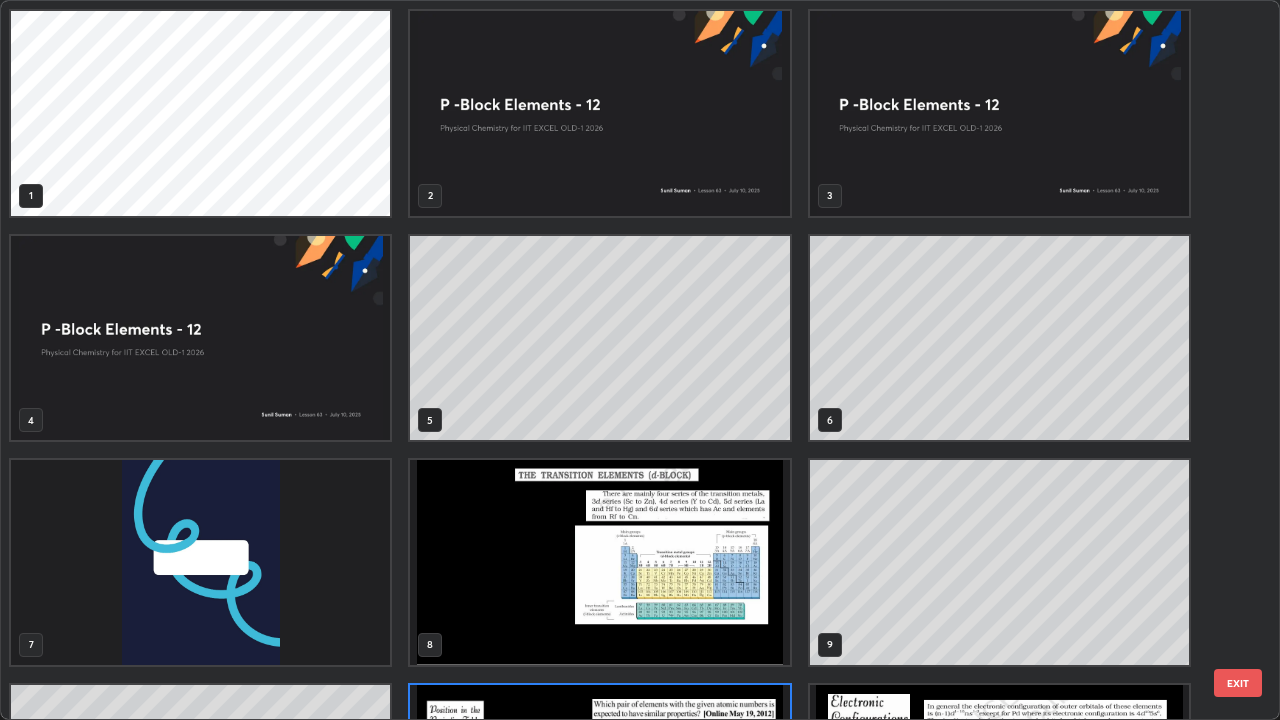 scroll, scrollTop: 712, scrollLeft: 1268, axis: both 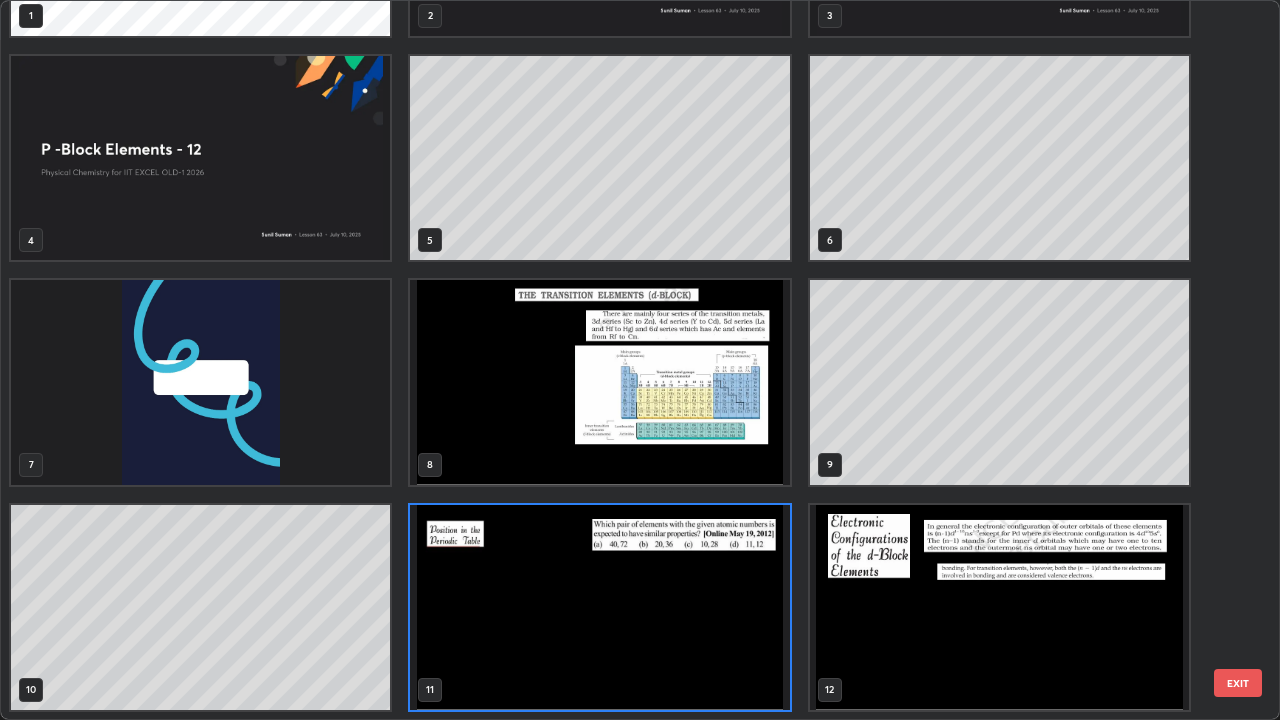 click at bounding box center [599, 382] 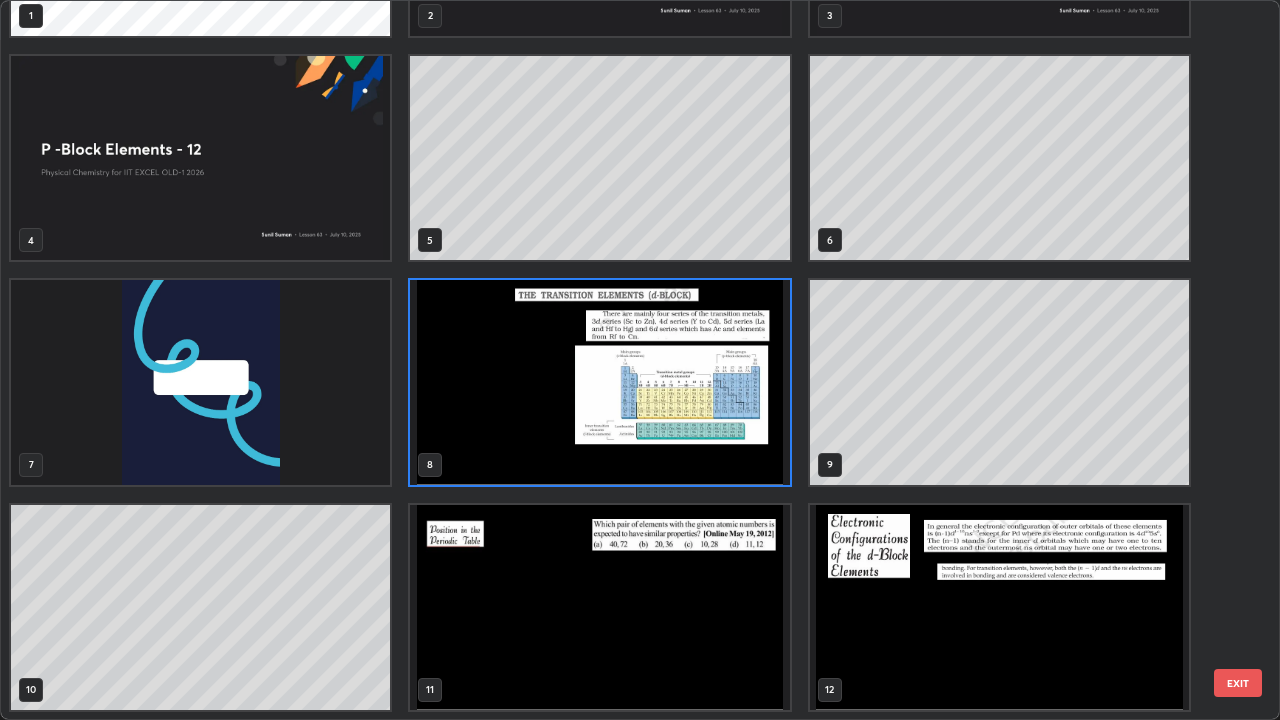 click at bounding box center [599, 382] 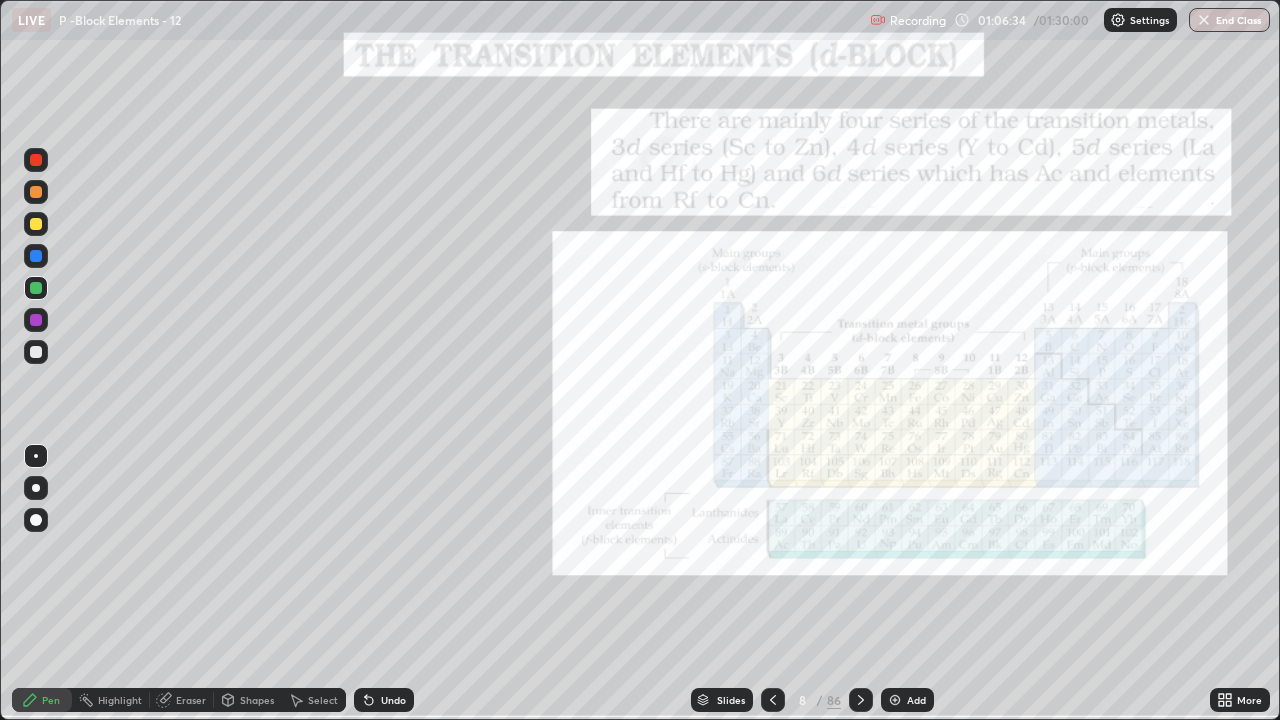 click at bounding box center (599, 382) 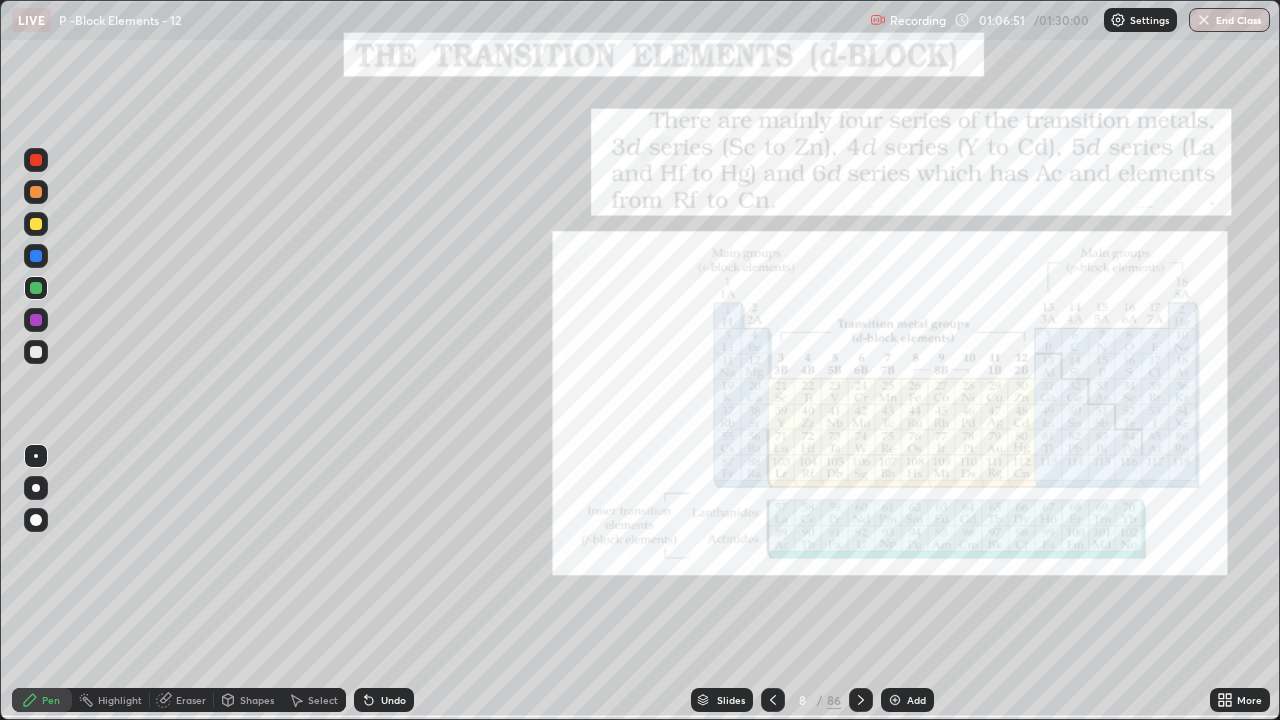 click on "86" at bounding box center (834, 700) 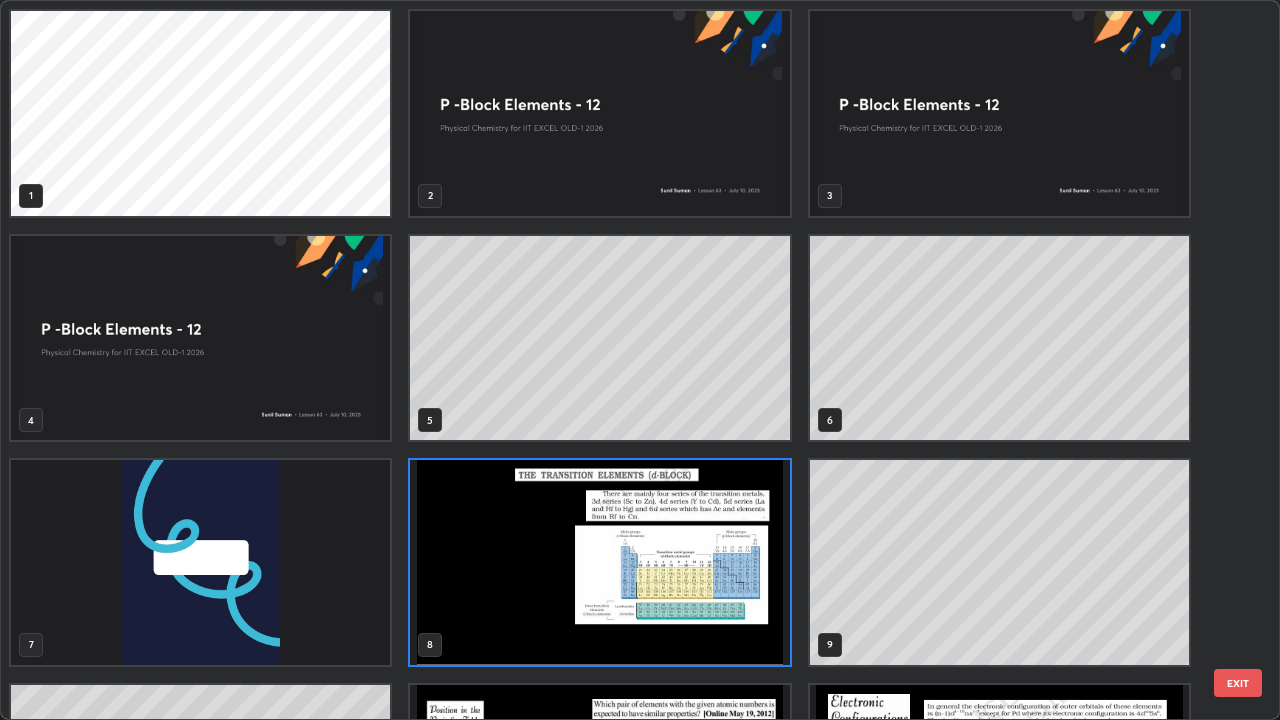 scroll, scrollTop: 7, scrollLeft: 11, axis: both 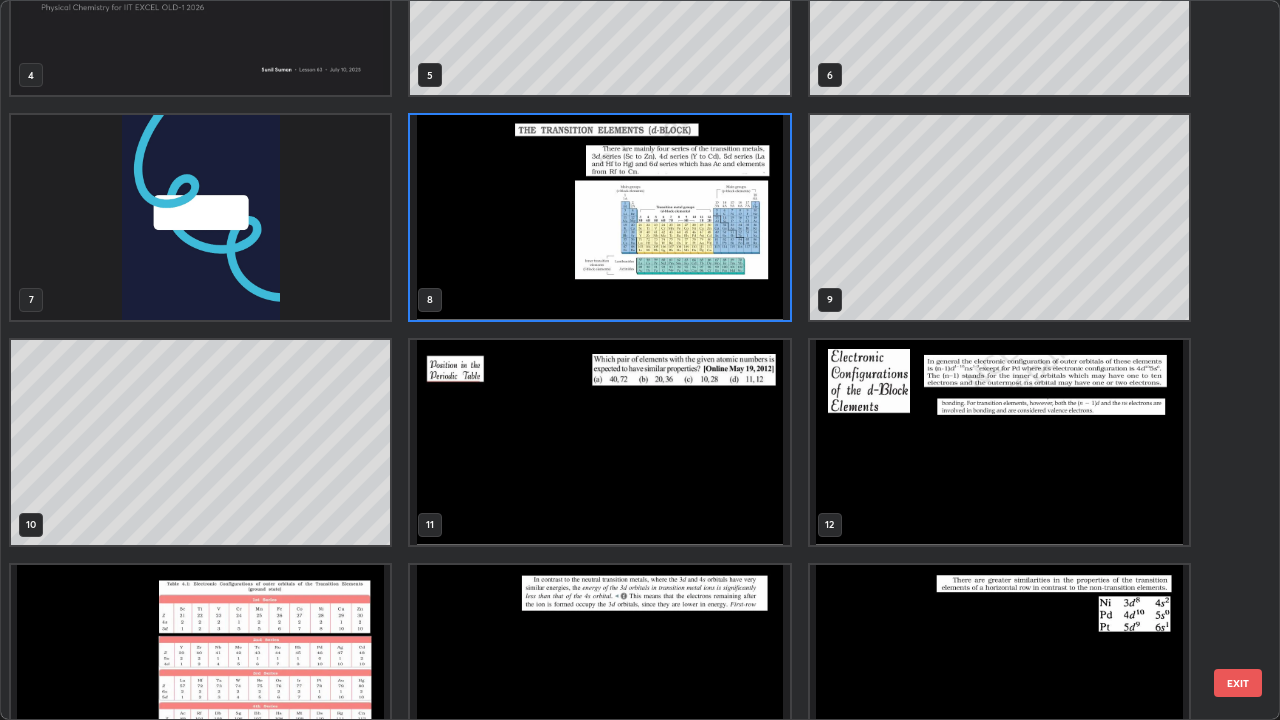 click at bounding box center [999, 442] 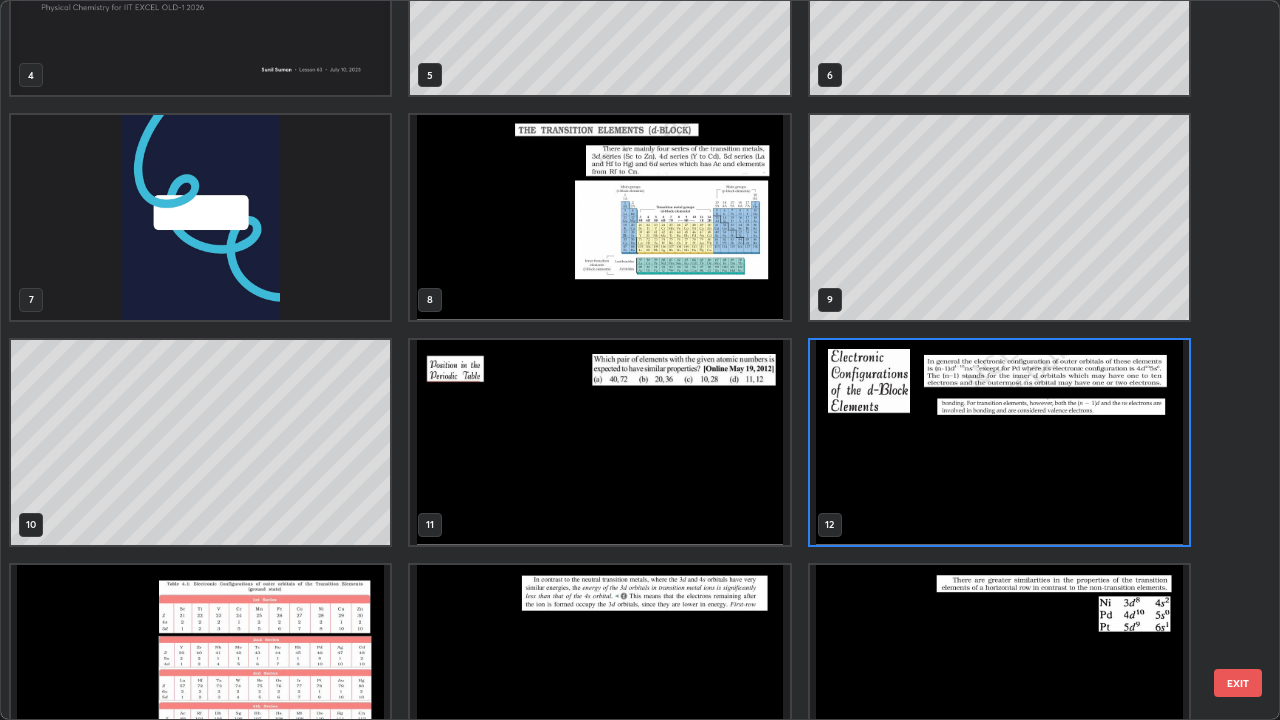 click at bounding box center (999, 442) 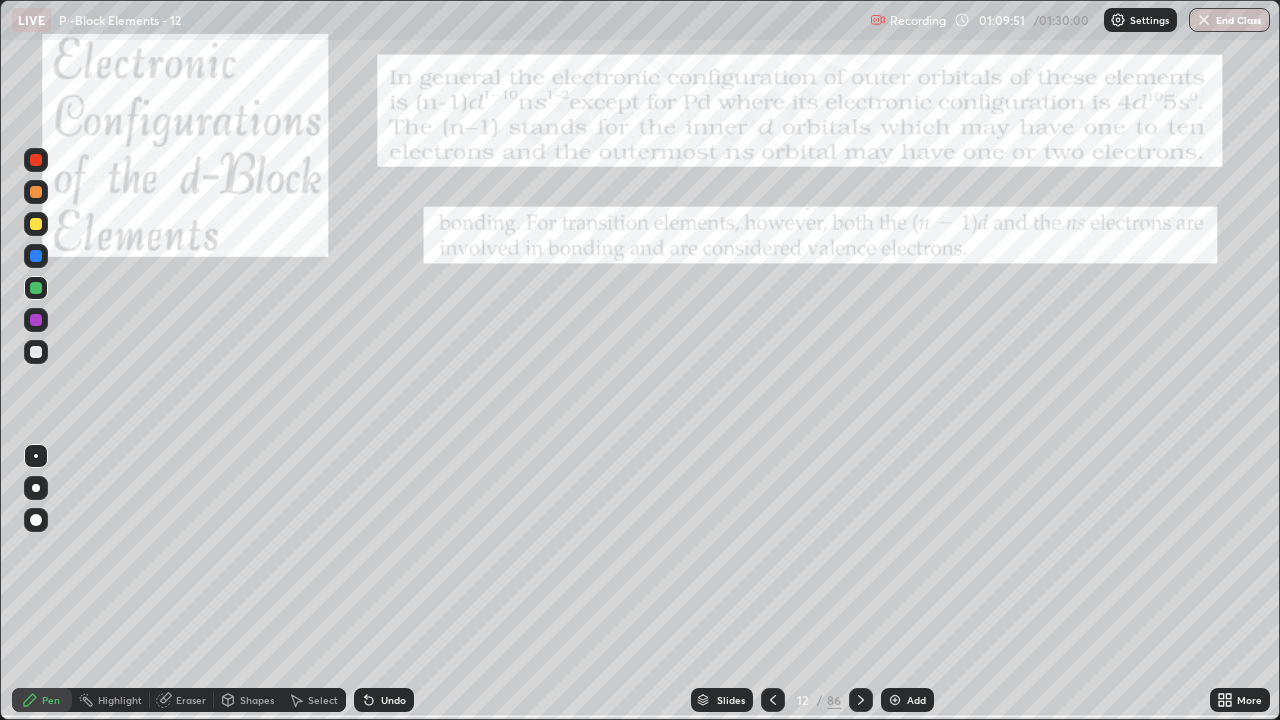 click at bounding box center (36, 352) 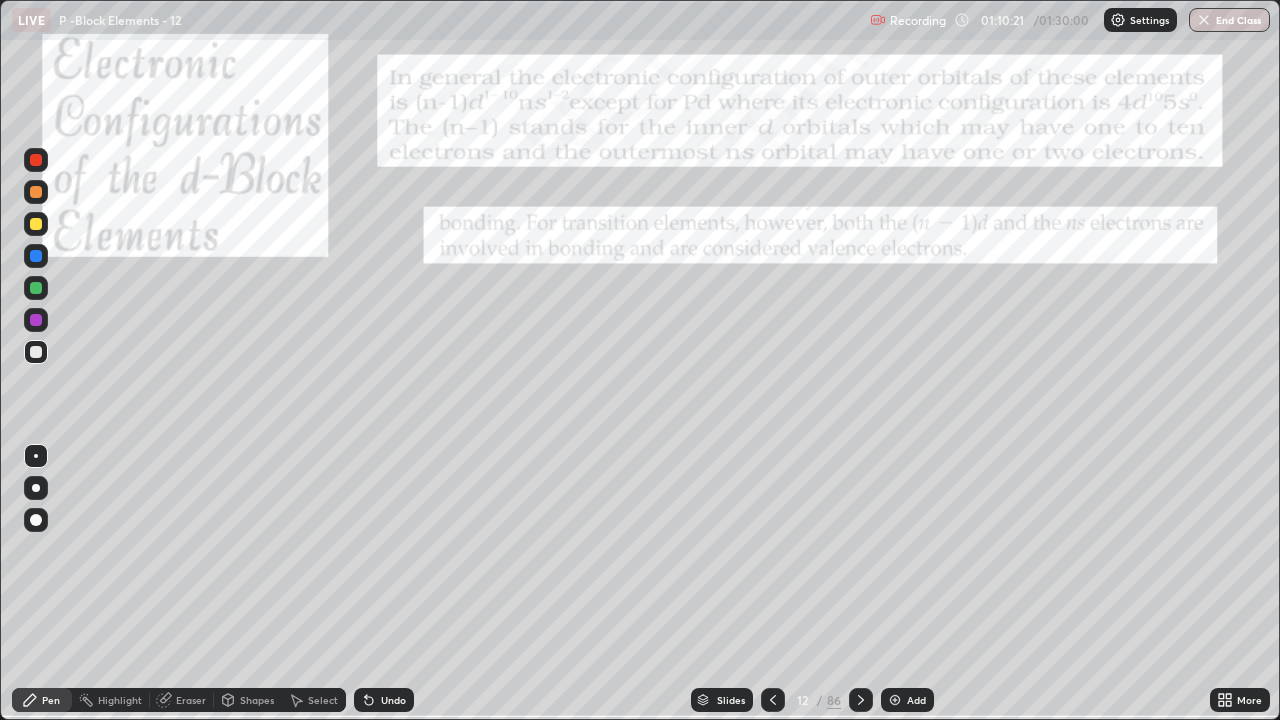 click at bounding box center (36, 224) 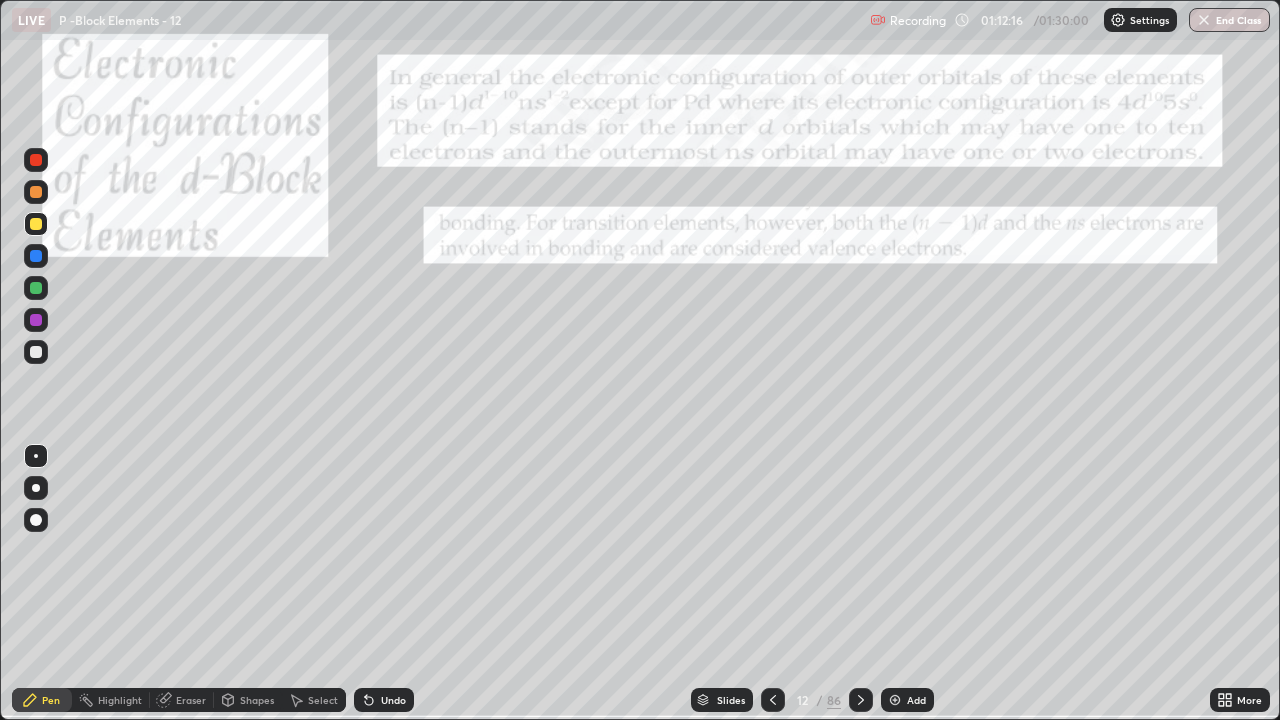 click on "Eraser" at bounding box center [191, 700] 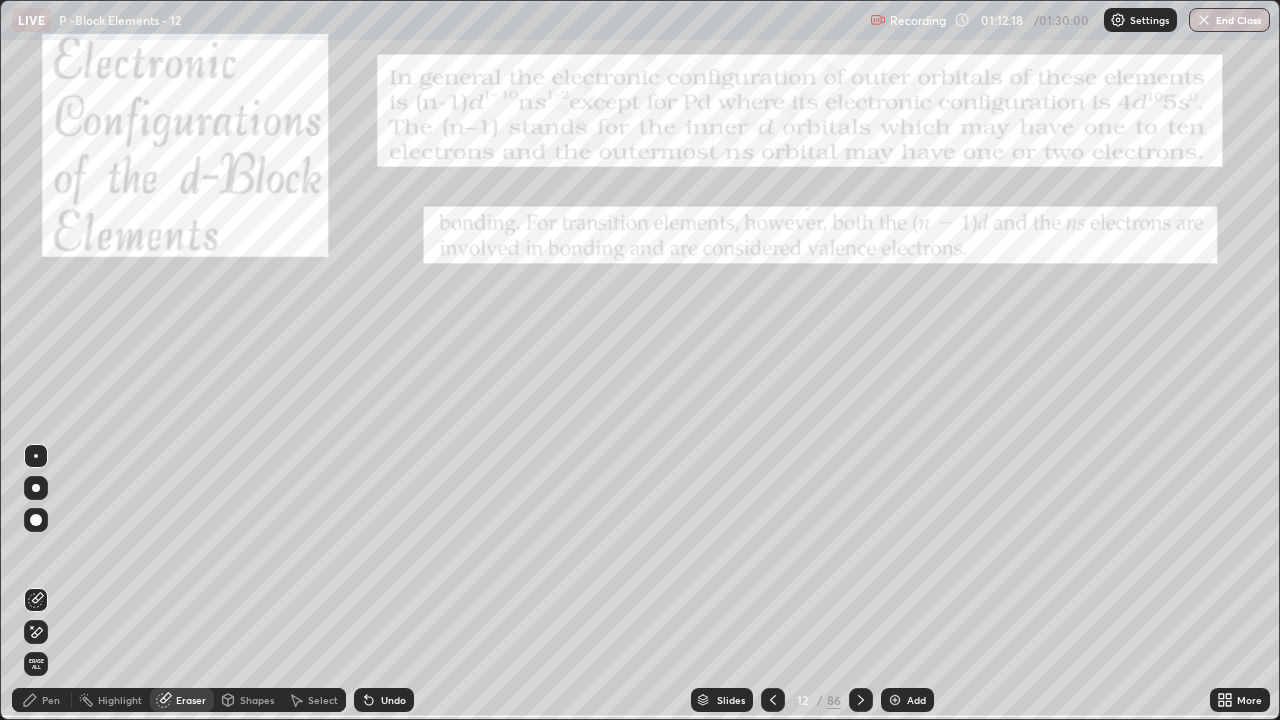 click on "Pen" at bounding box center (51, 700) 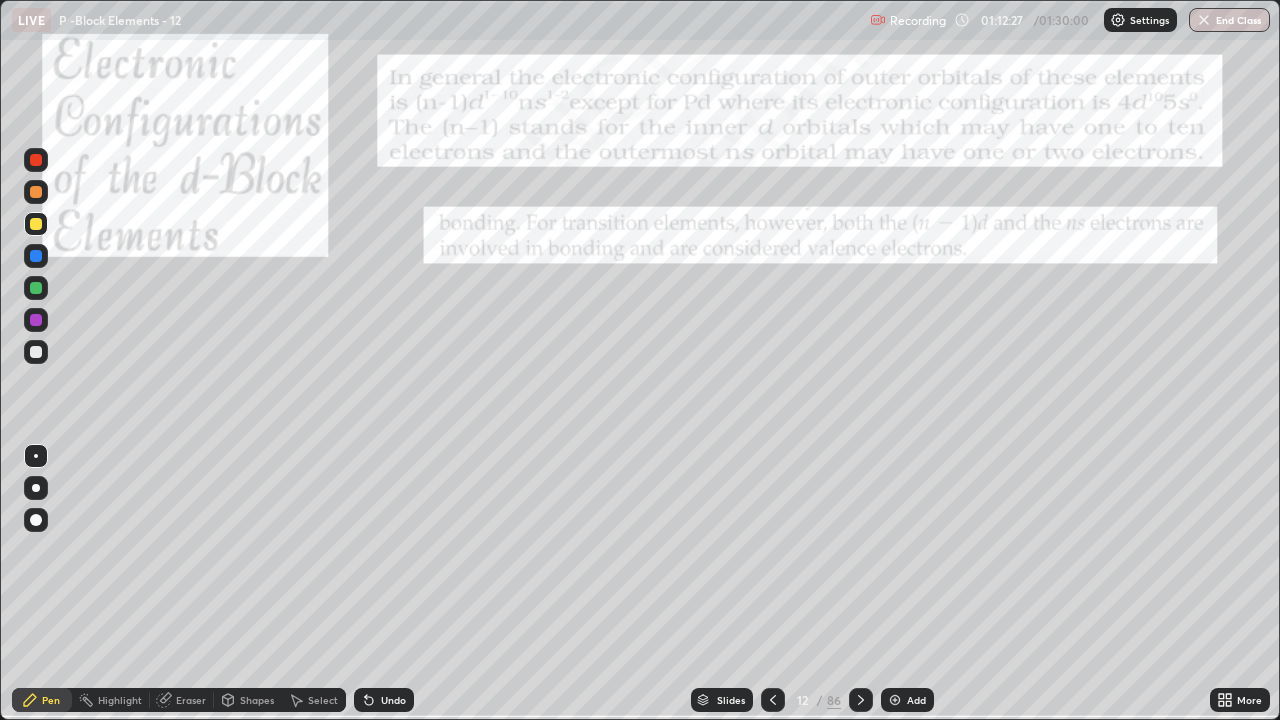 click on "Eraser" at bounding box center [182, 700] 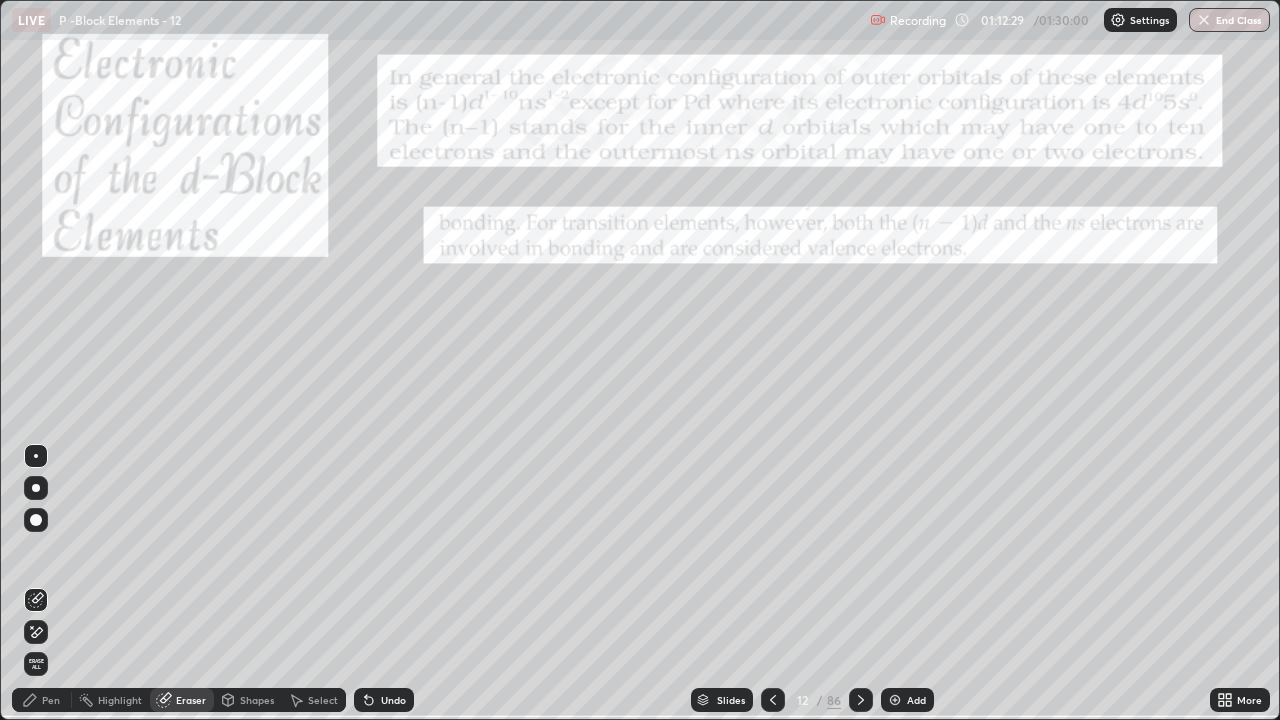 click on "Pen" at bounding box center [42, 700] 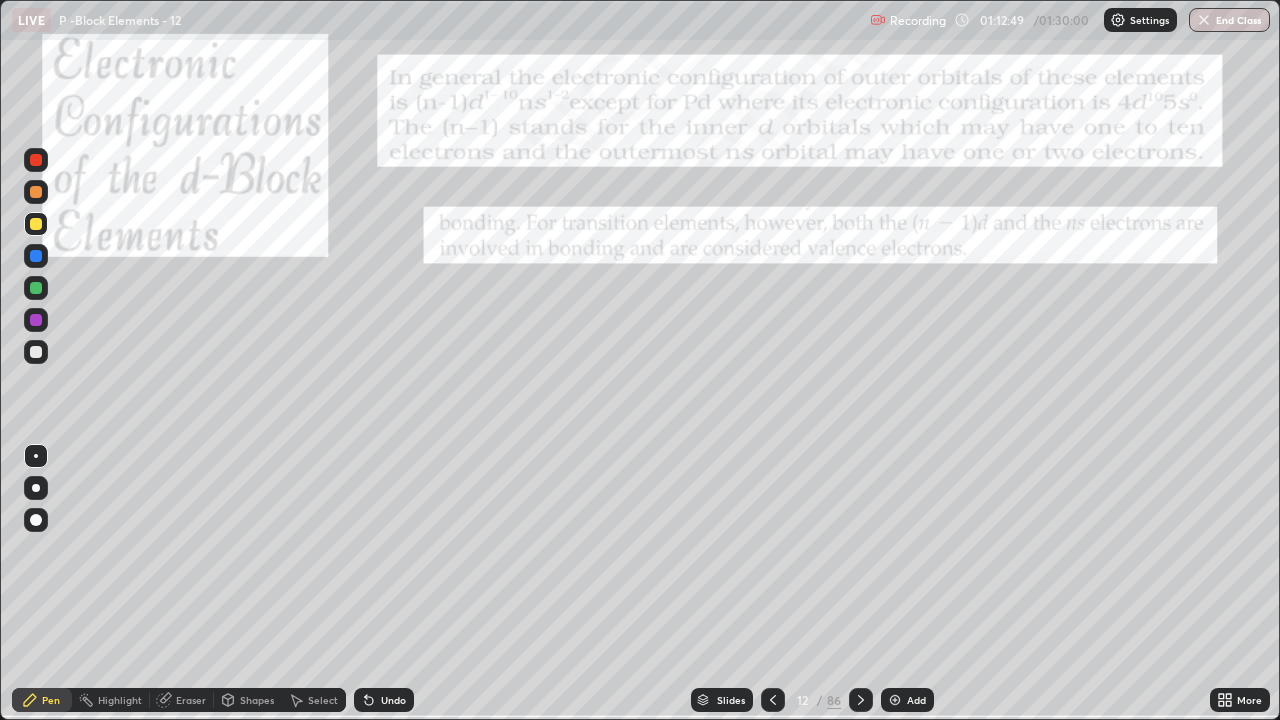 click on "12 / 86" at bounding box center [817, 700] 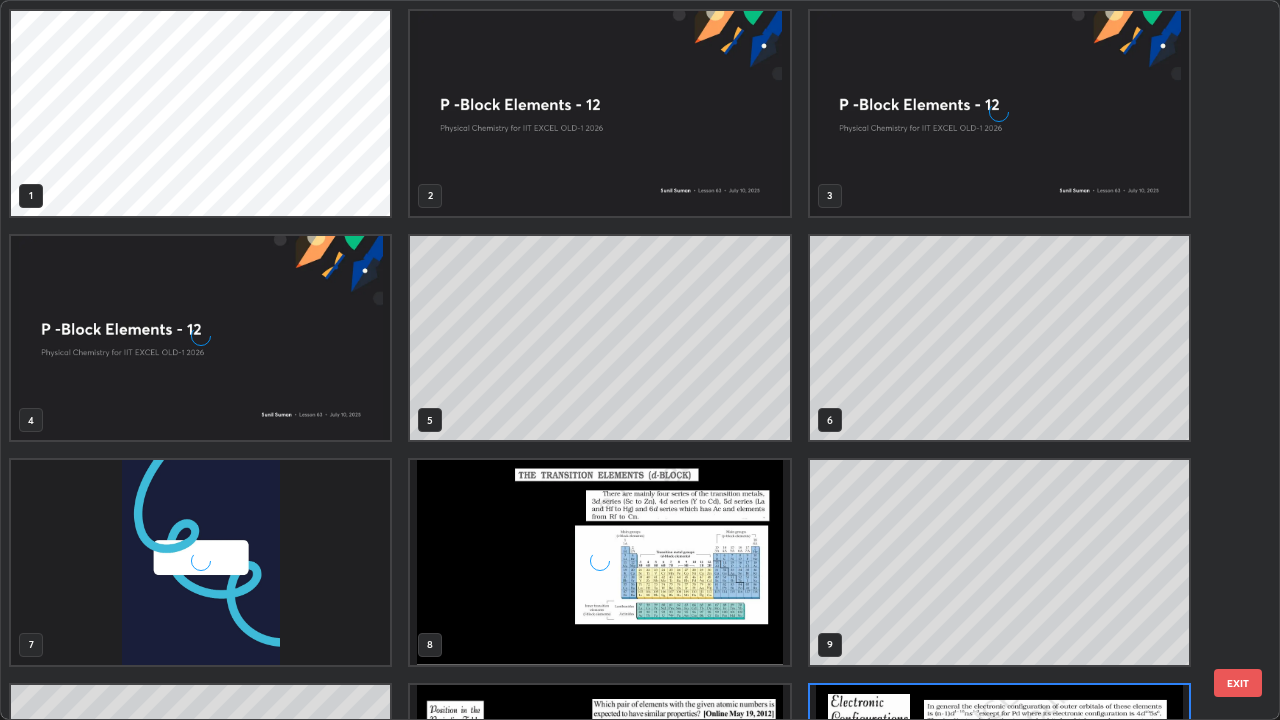 scroll, scrollTop: 180, scrollLeft: 0, axis: vertical 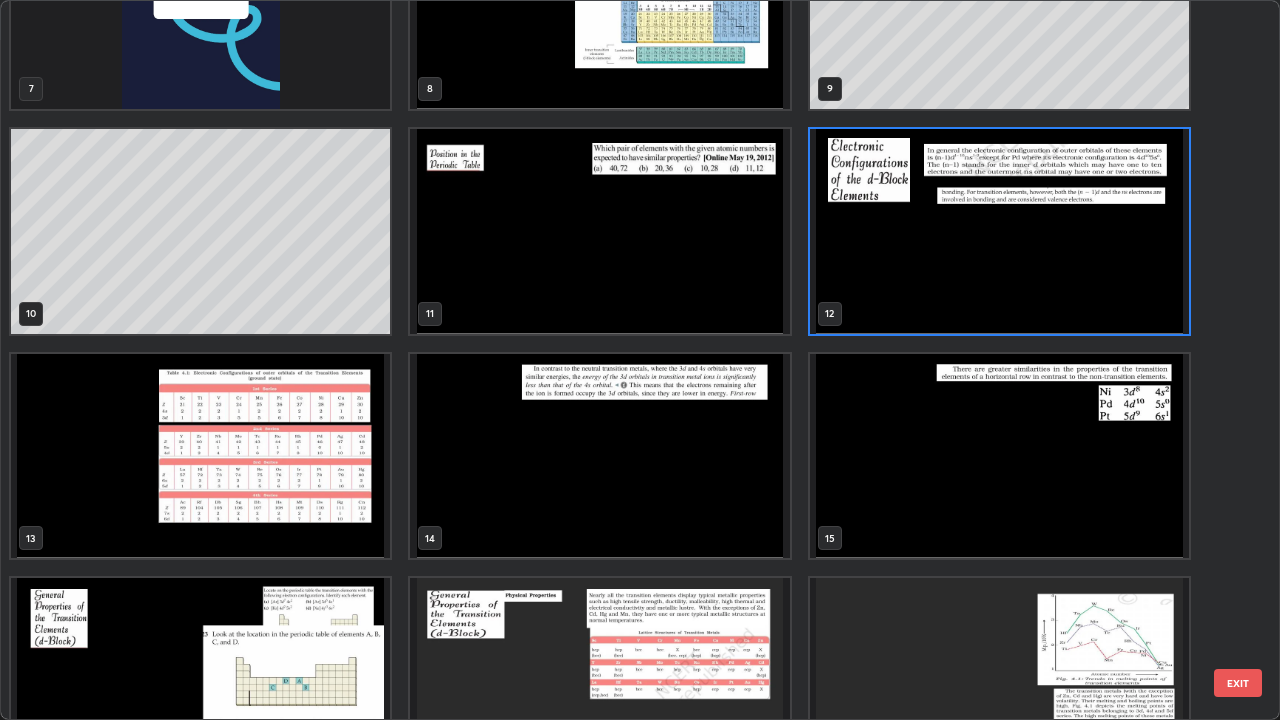 click at bounding box center (999, 456) 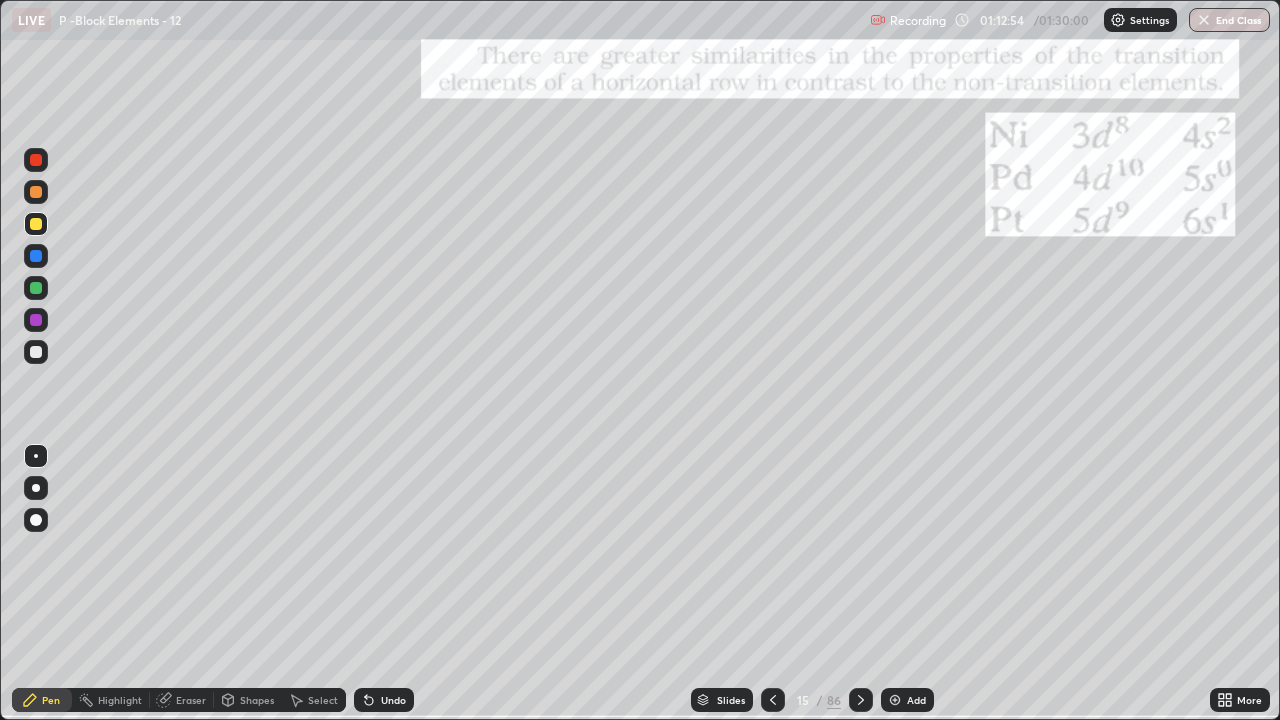 click at bounding box center (999, 456) 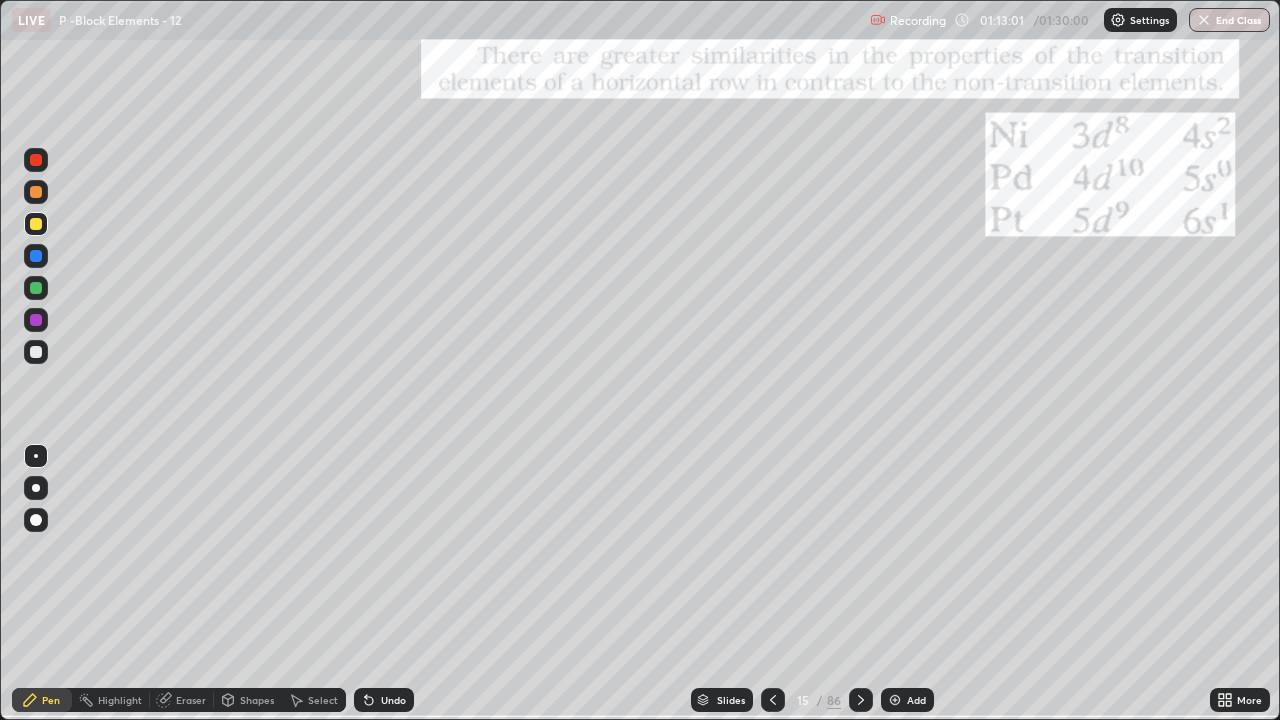 click 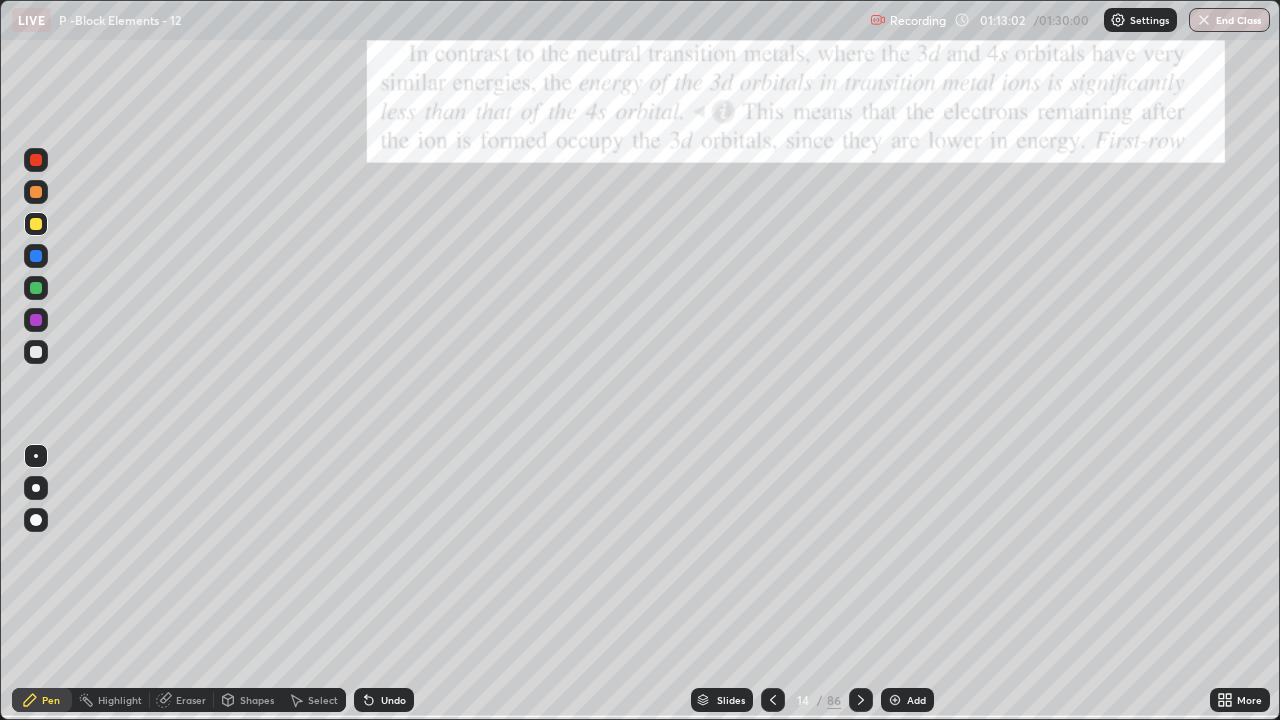 click on "86" at bounding box center [834, 700] 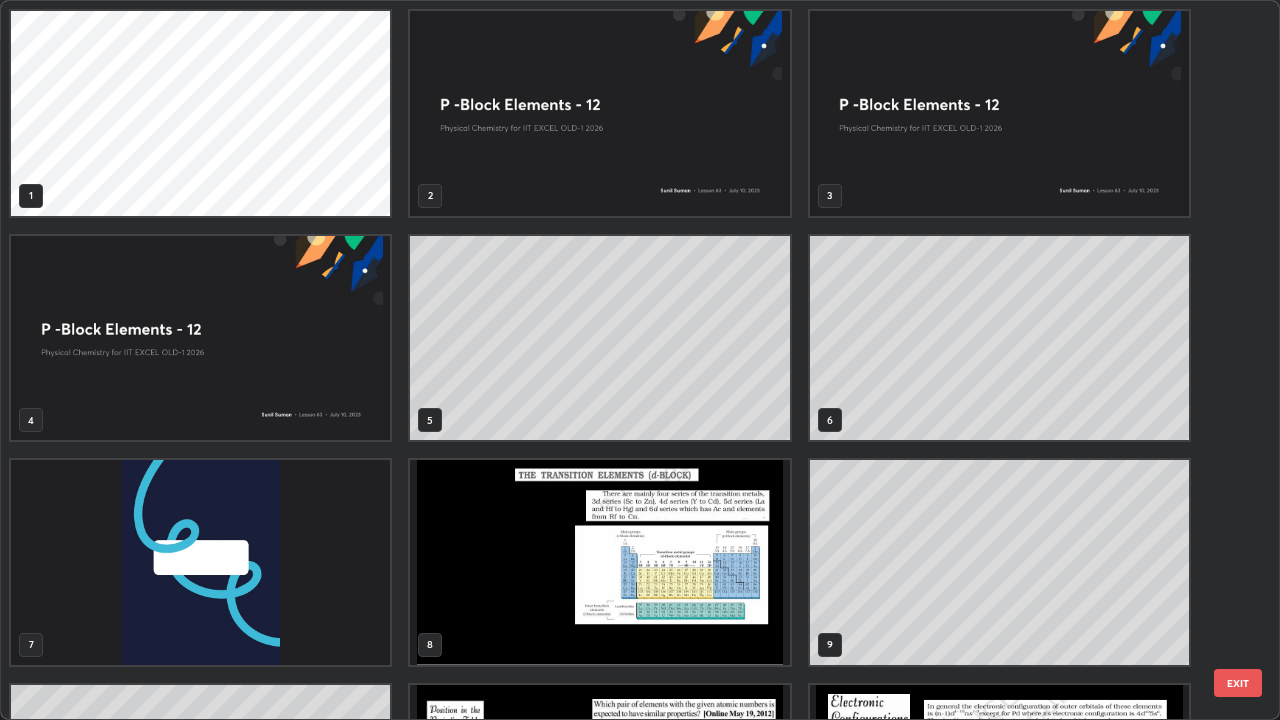 scroll, scrollTop: 405, scrollLeft: 0, axis: vertical 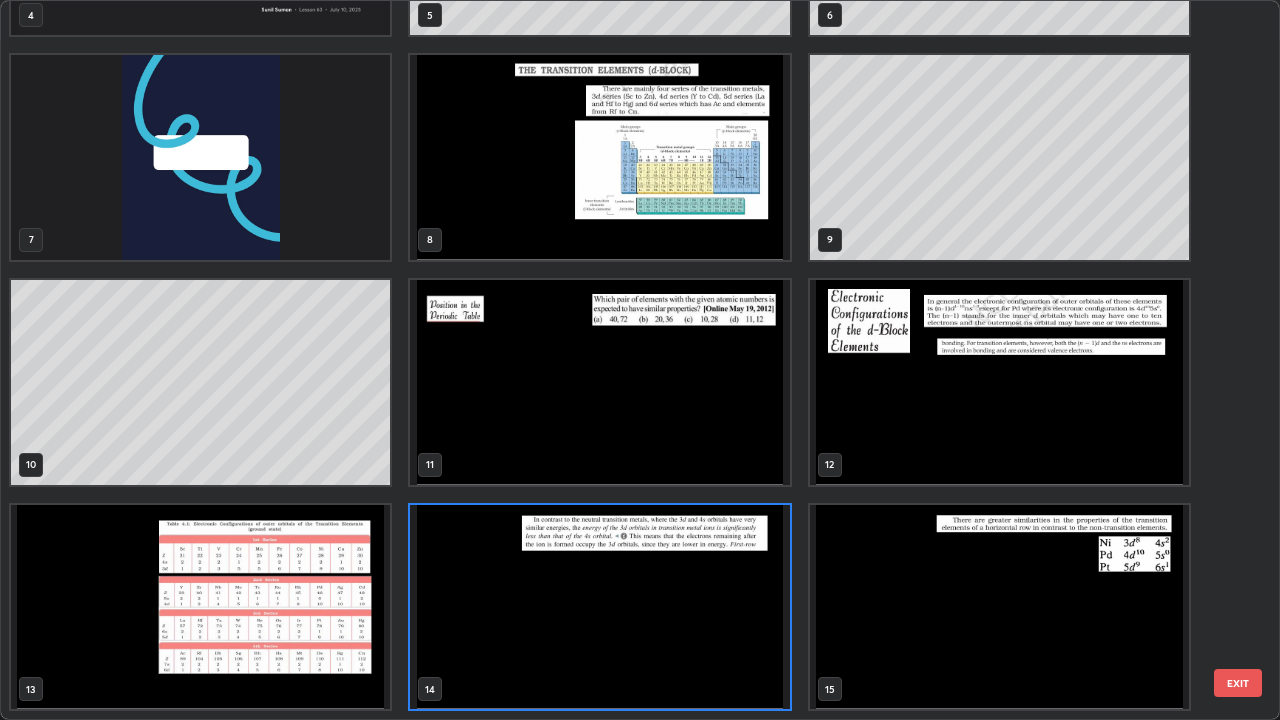 click at bounding box center [599, 382] 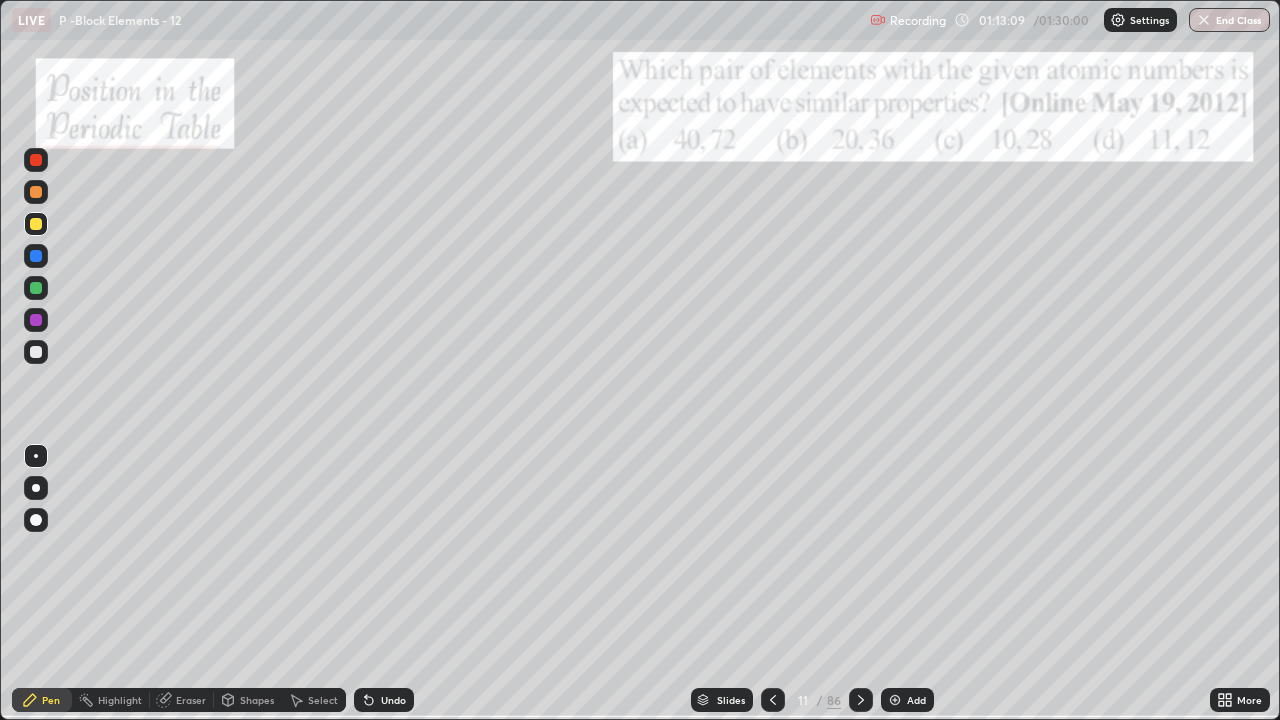 click 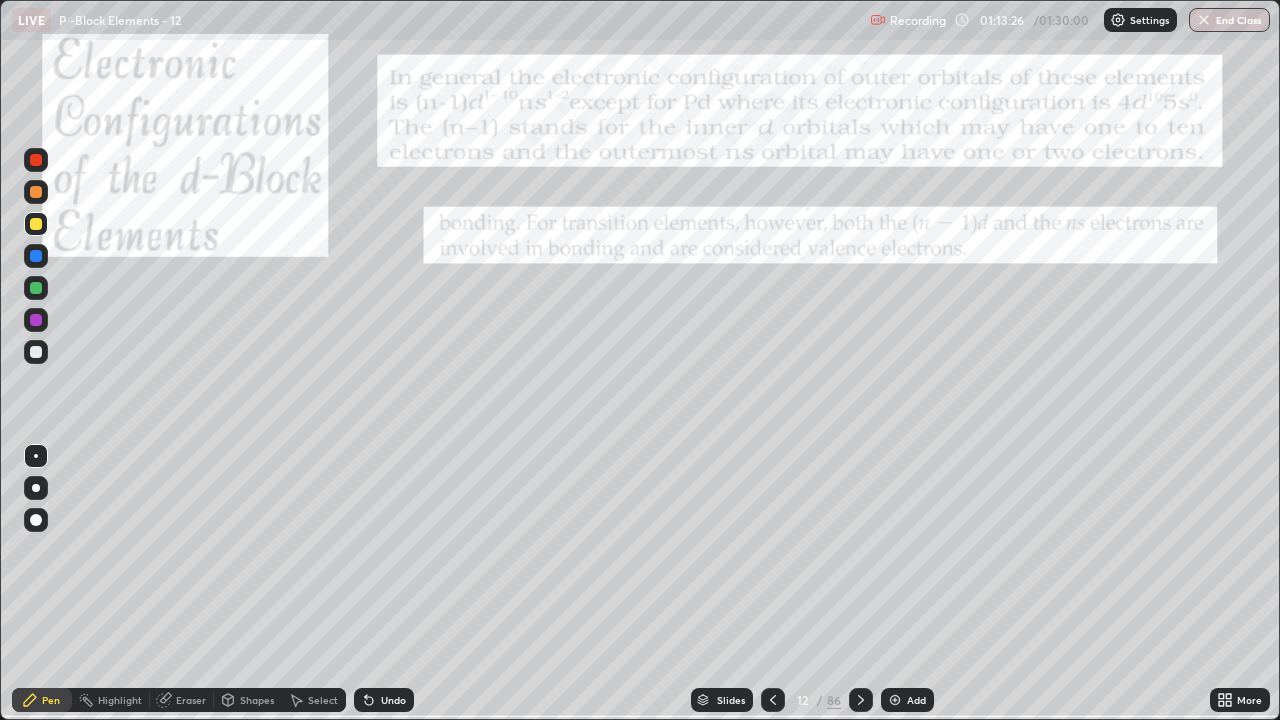 click at bounding box center [36, 352] 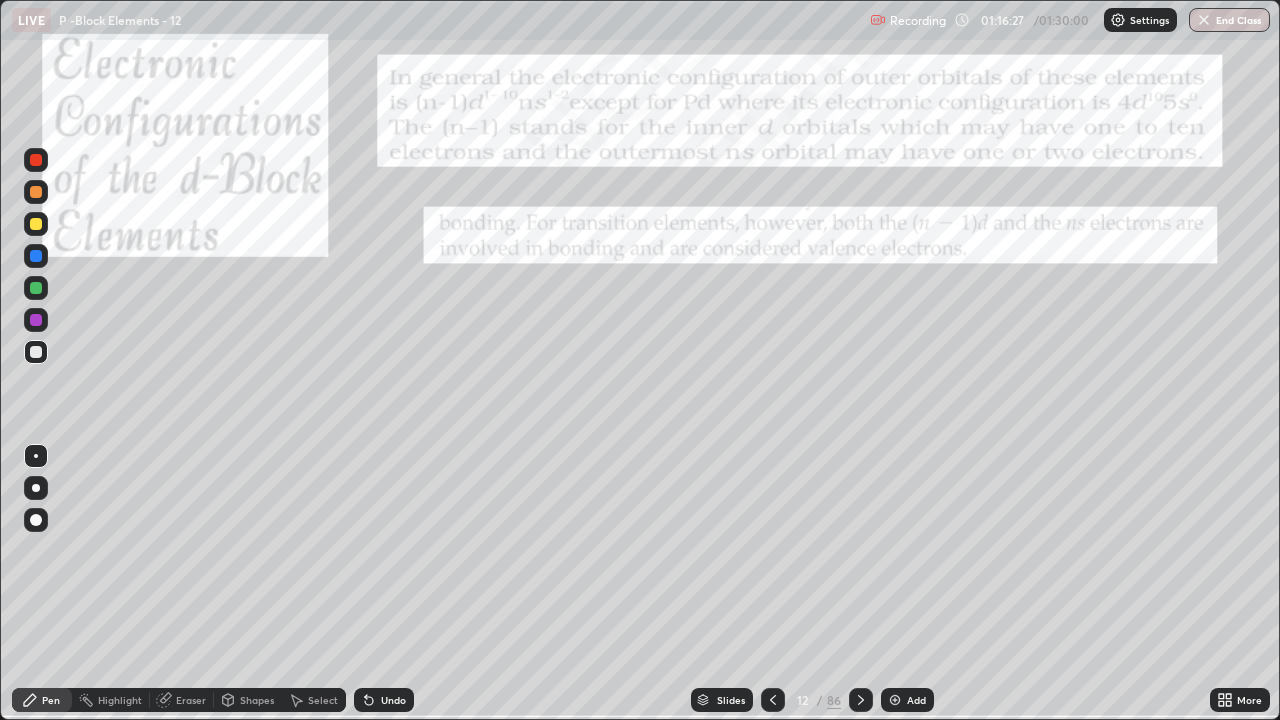click 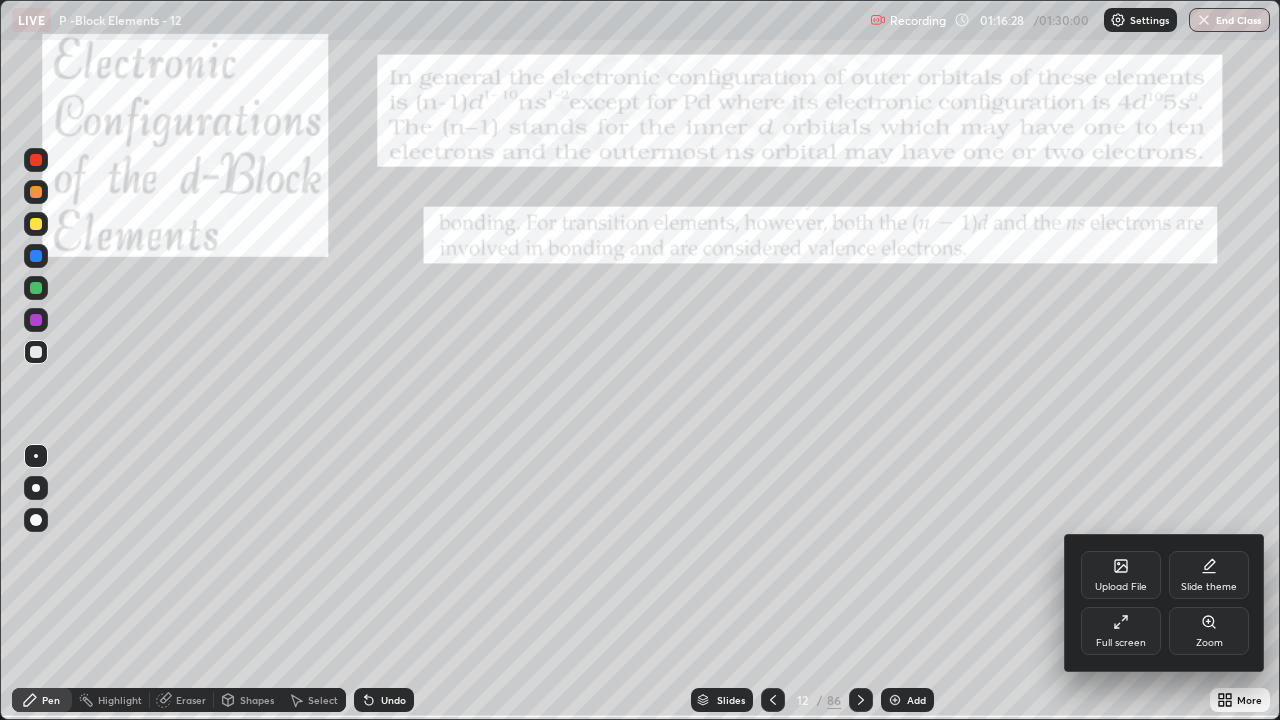 click 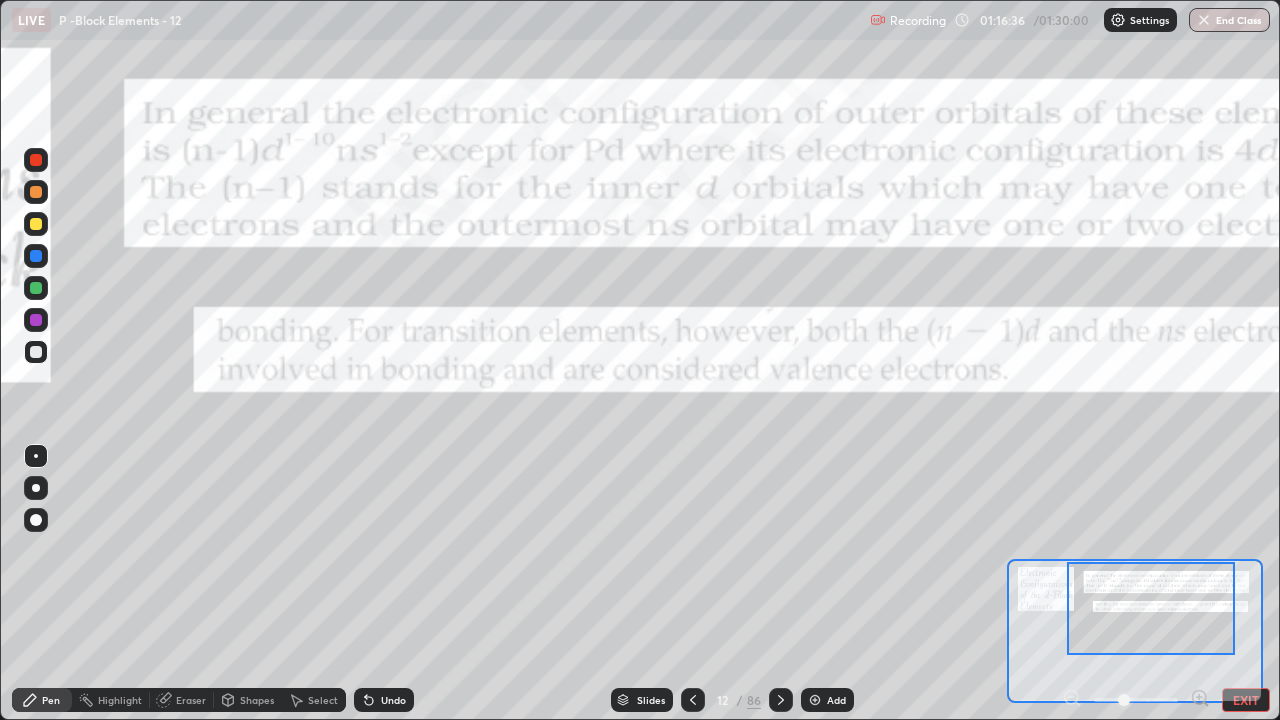 click at bounding box center (36, 320) 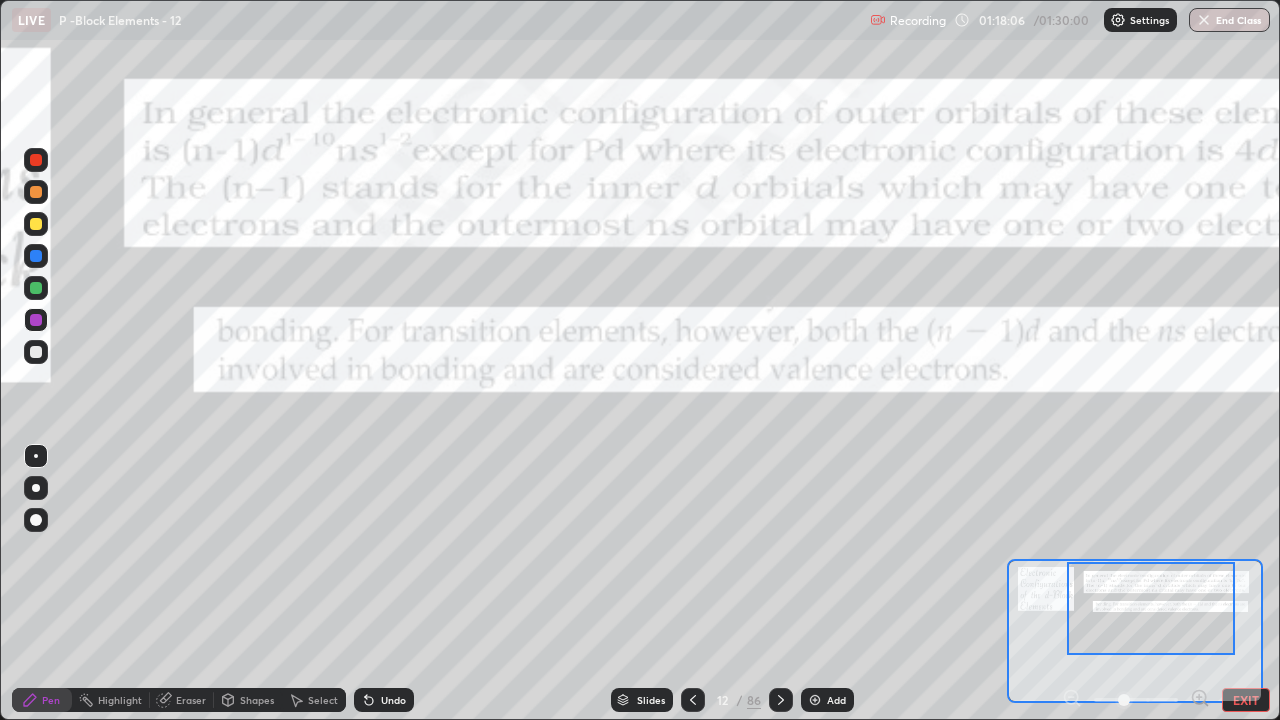 click on "EXIT" at bounding box center [1246, 700] 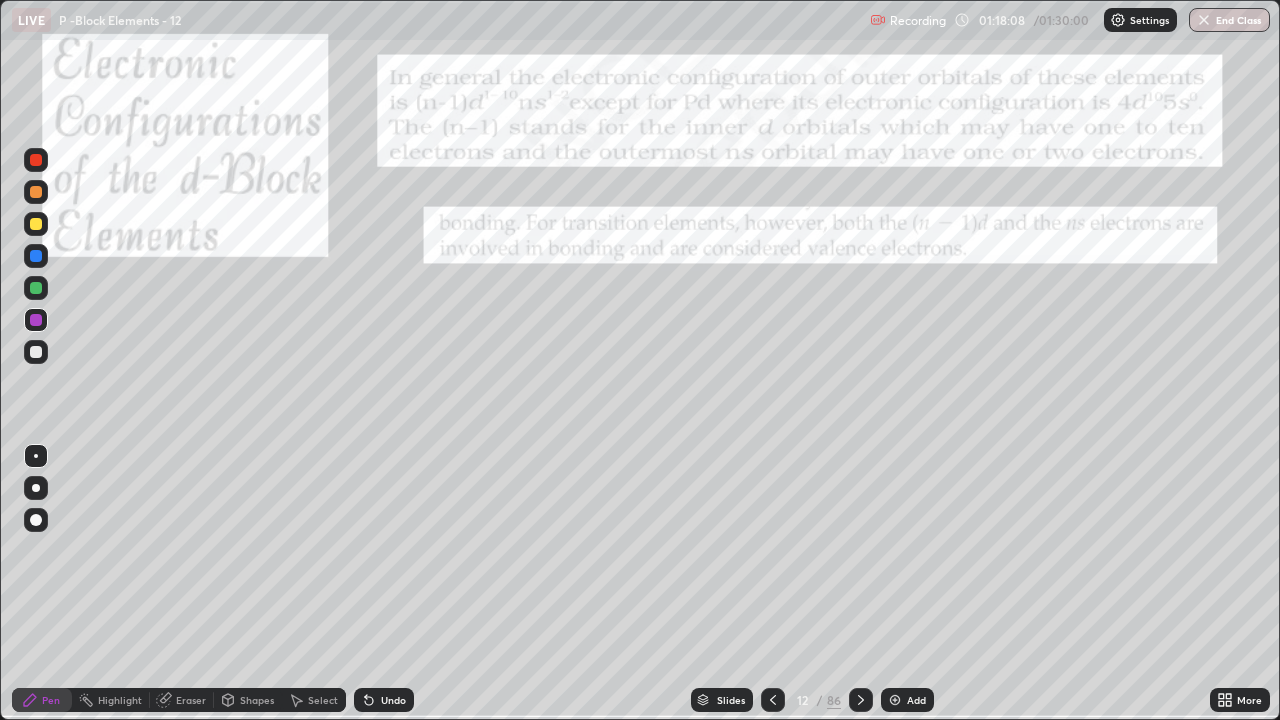 click at bounding box center (36, 288) 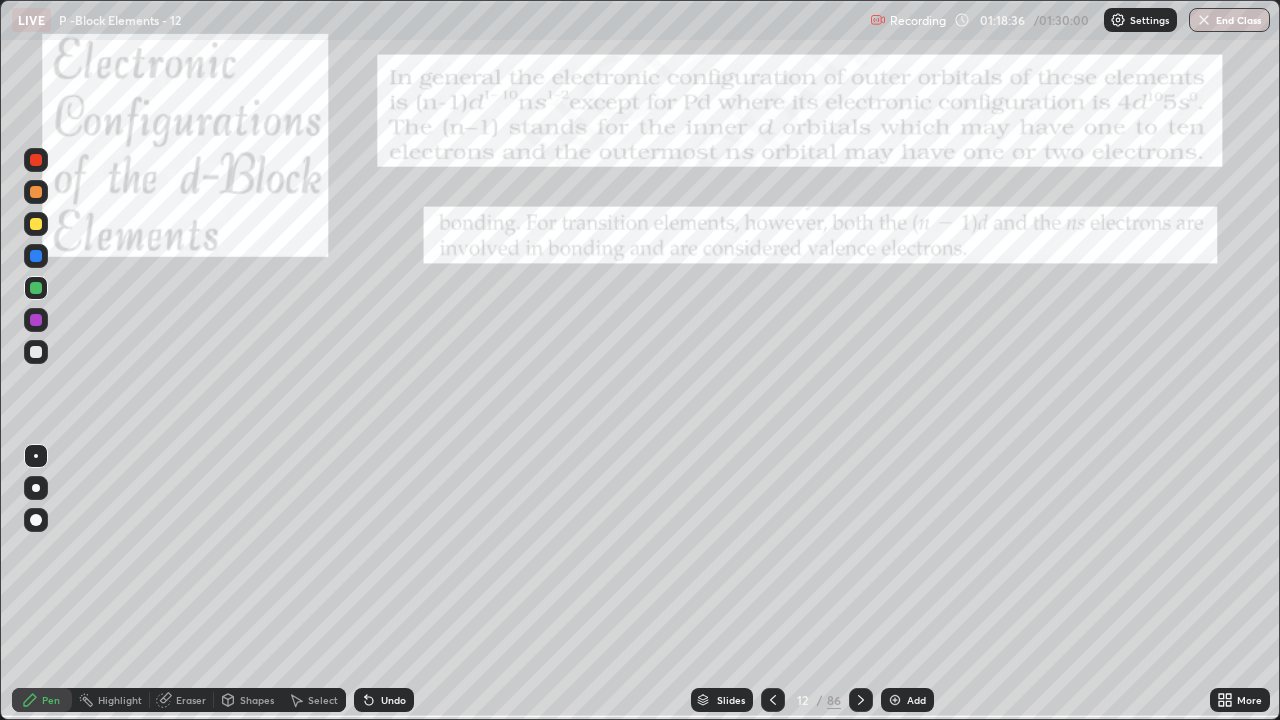 click on "/" at bounding box center (820, 700) 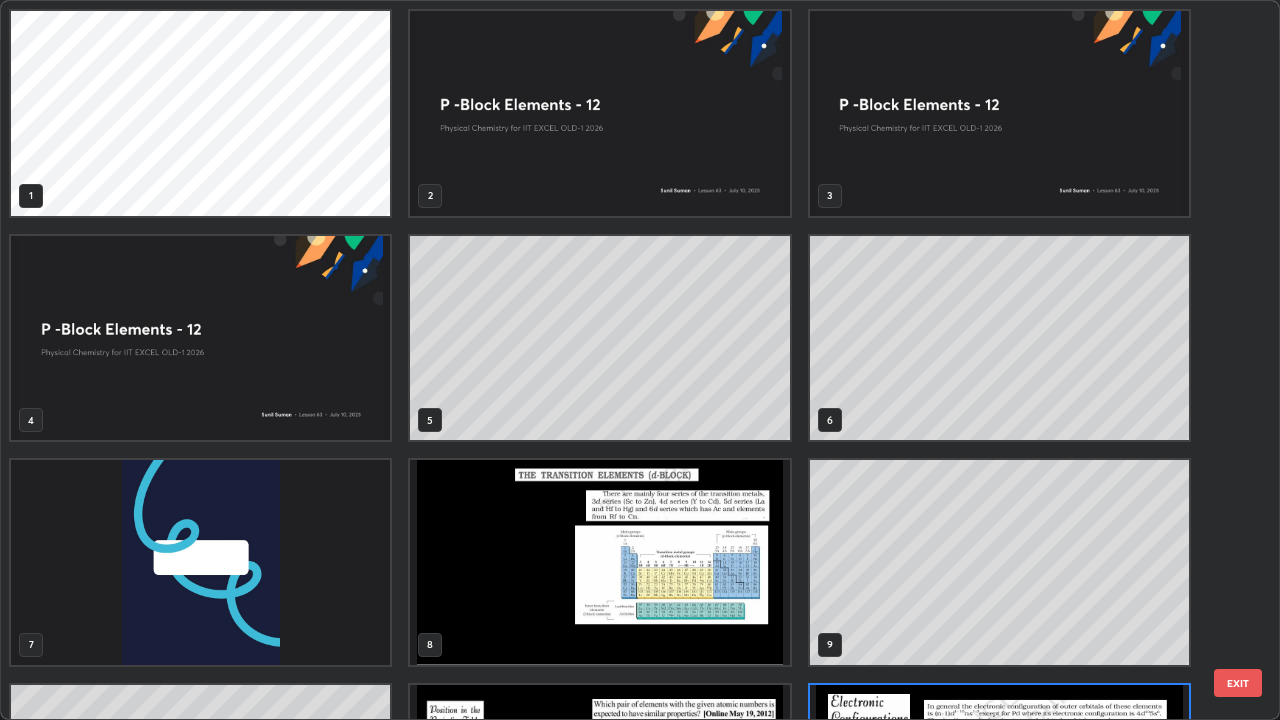 scroll, scrollTop: 180, scrollLeft: 0, axis: vertical 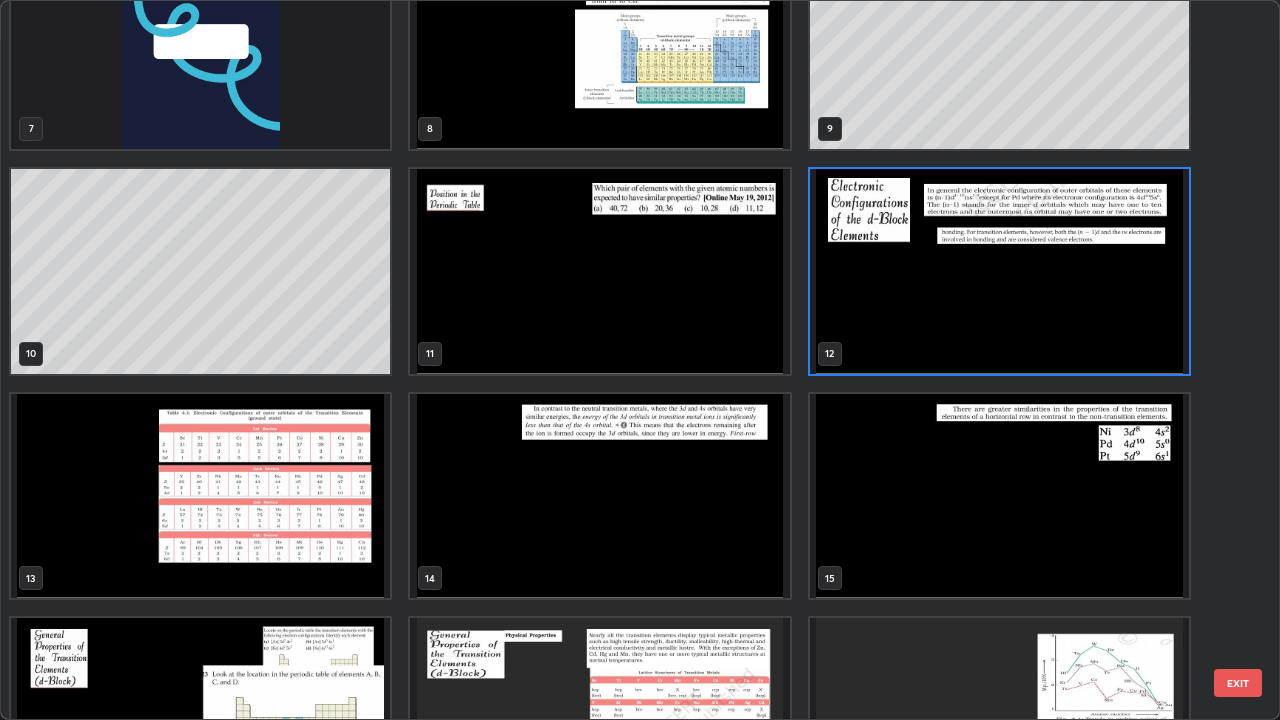 click at bounding box center [200, 496] 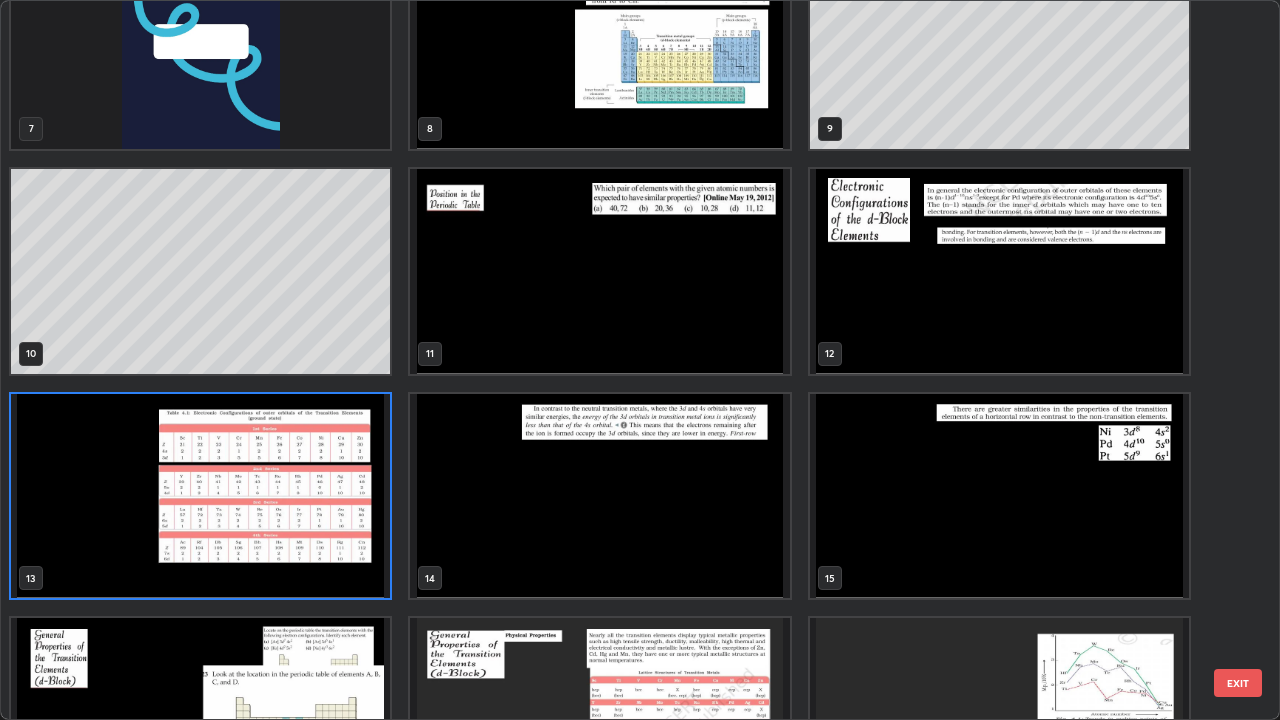 click at bounding box center (200, 496) 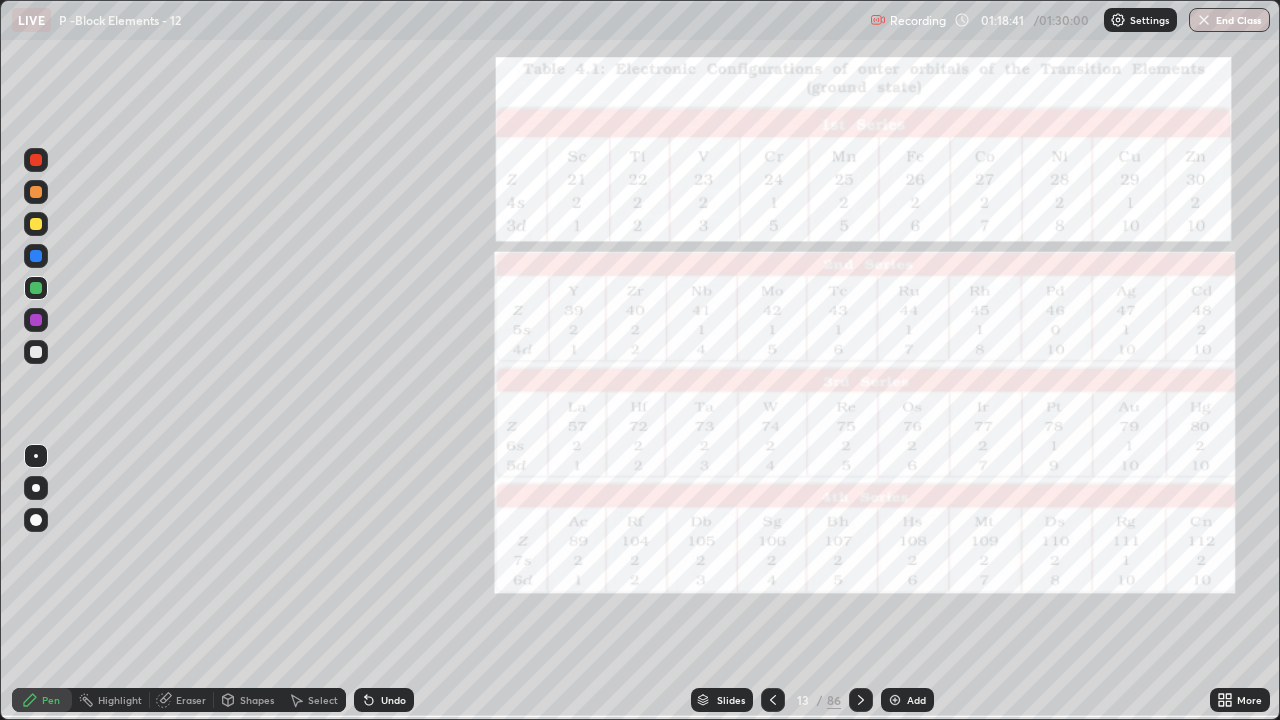 click at bounding box center [200, 496] 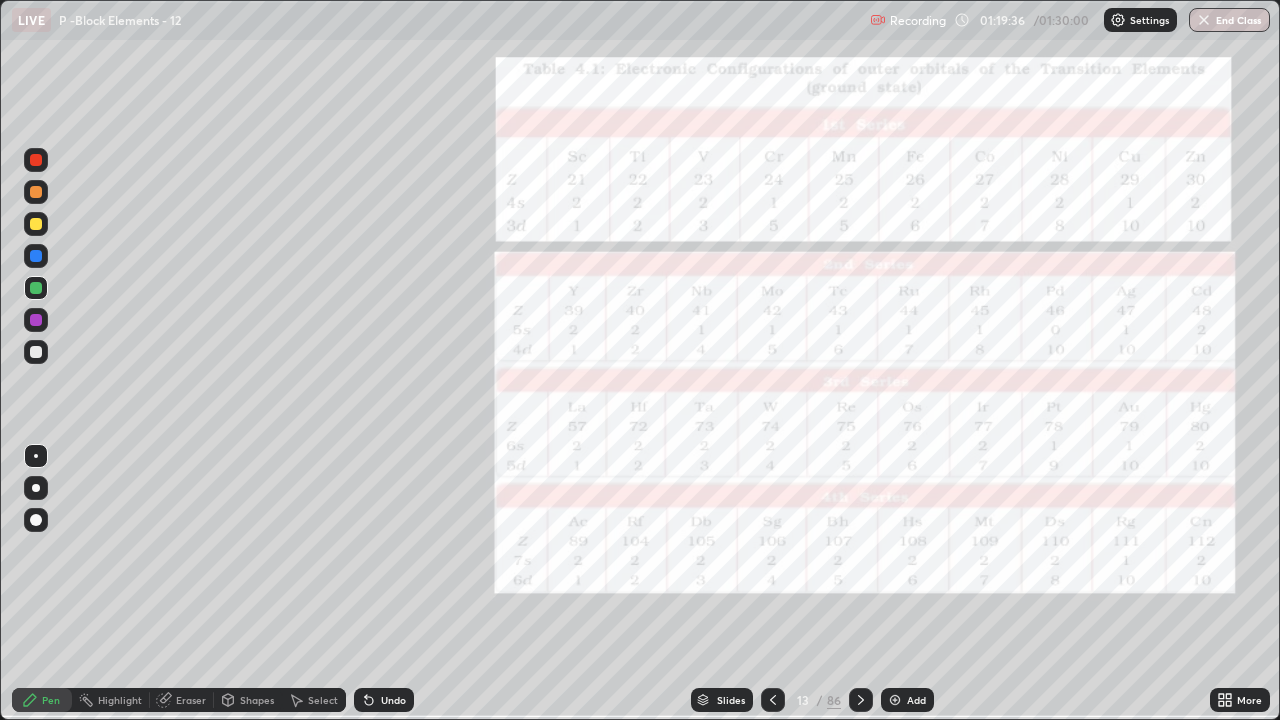 click at bounding box center [36, 320] 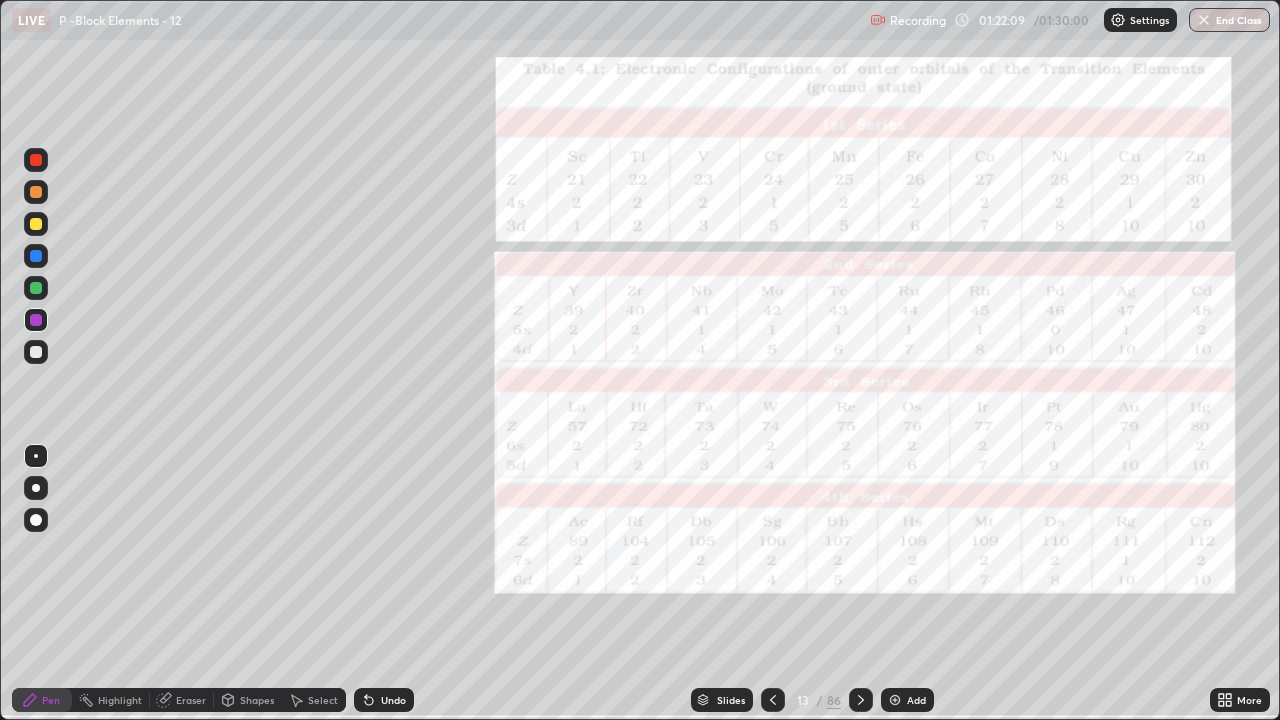 click at bounding box center [895, 700] 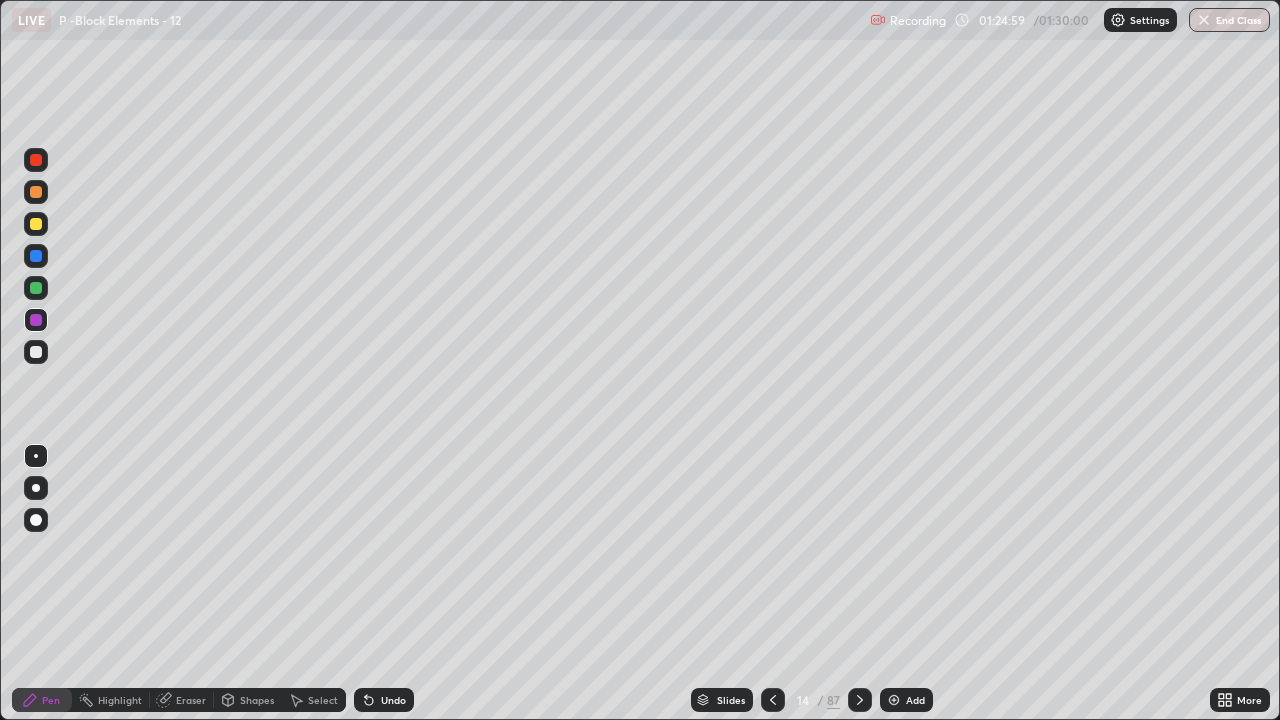 click at bounding box center [36, 352] 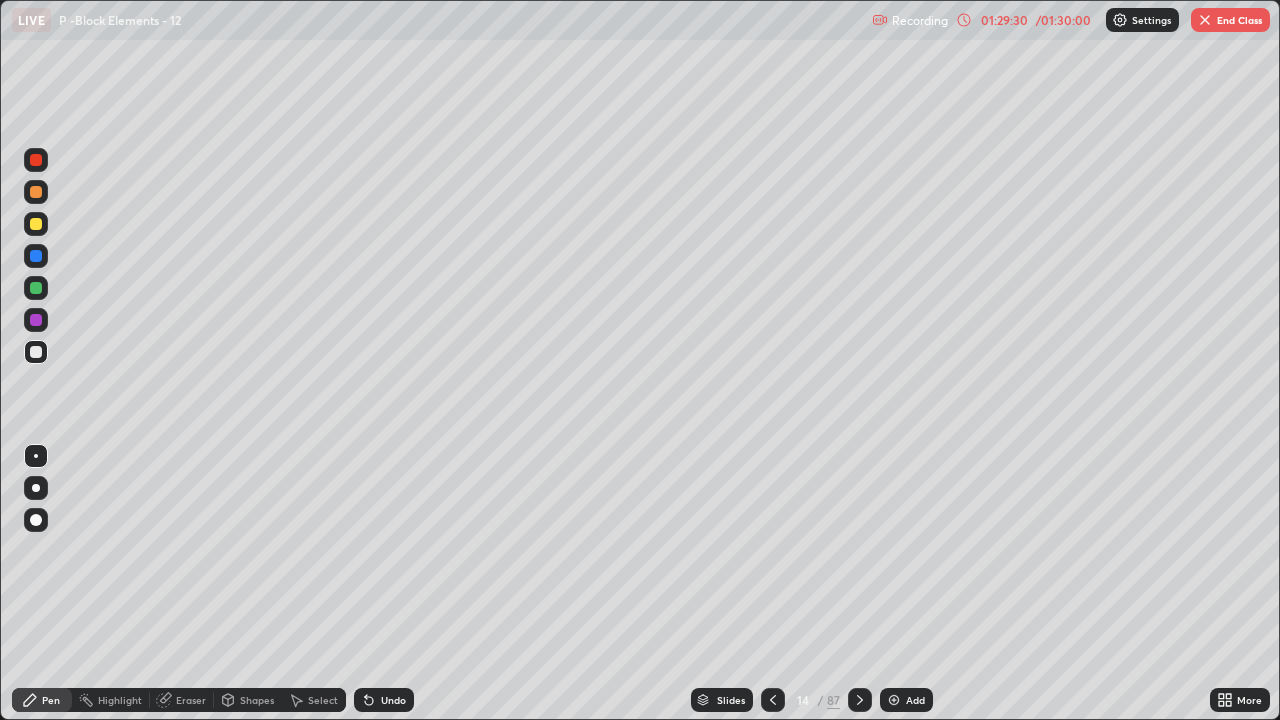 click on "Add" at bounding box center [906, 700] 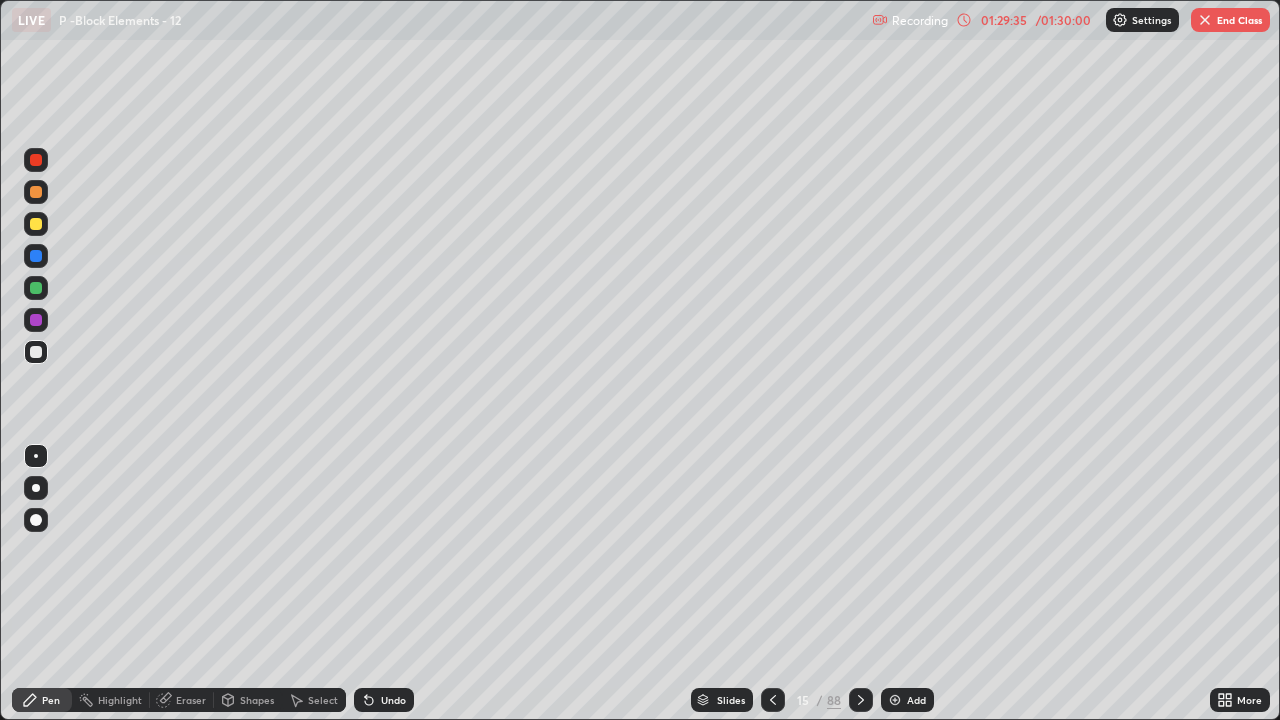 click at bounding box center [36, 352] 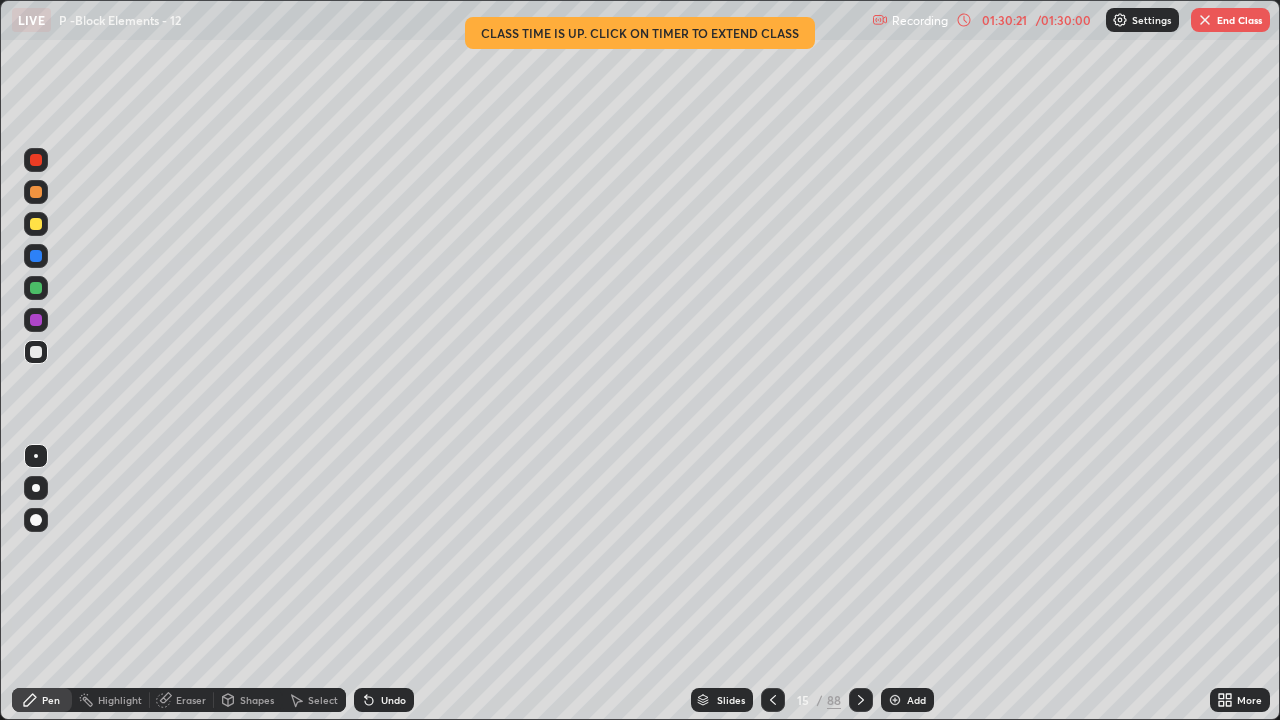 click at bounding box center [36, 224] 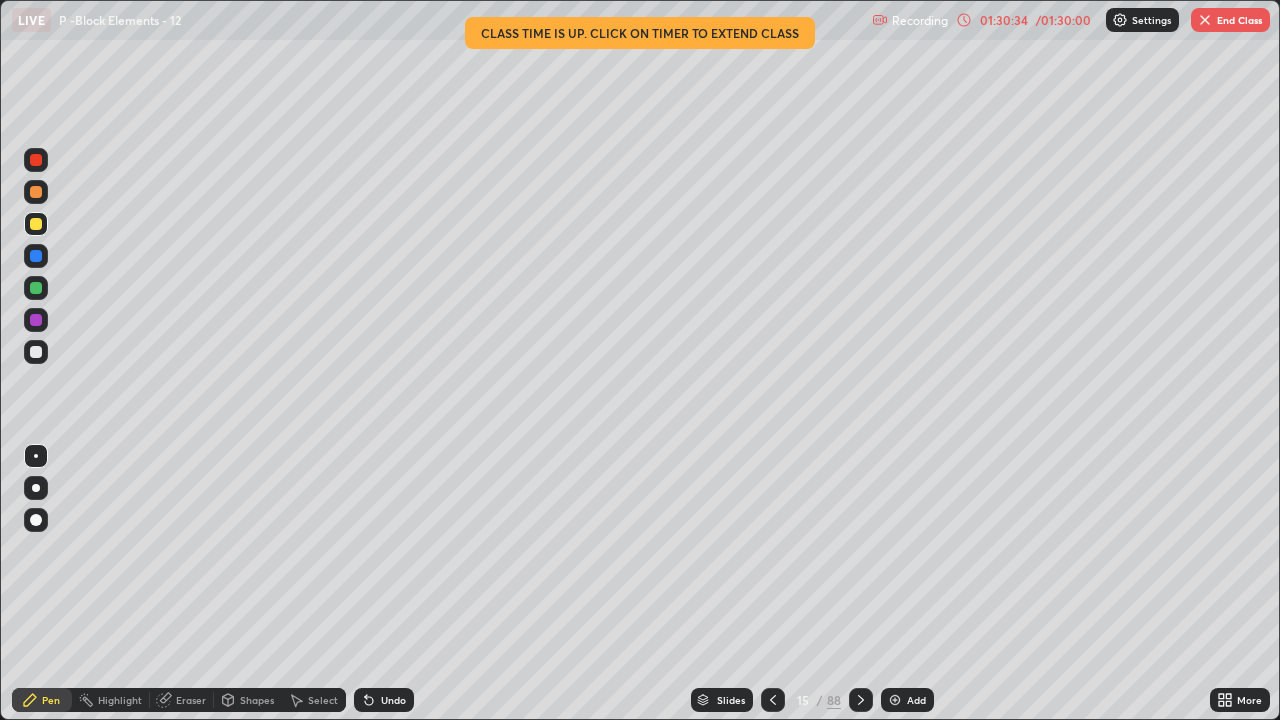click 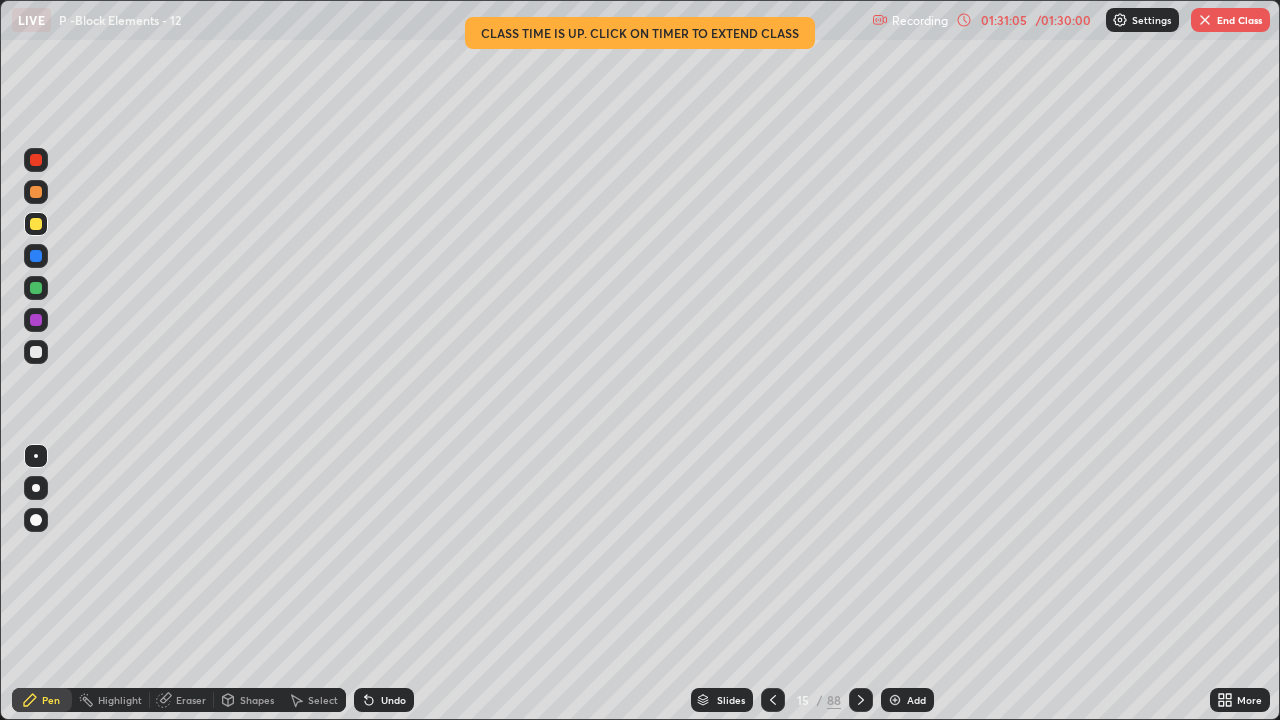 click at bounding box center (36, 352) 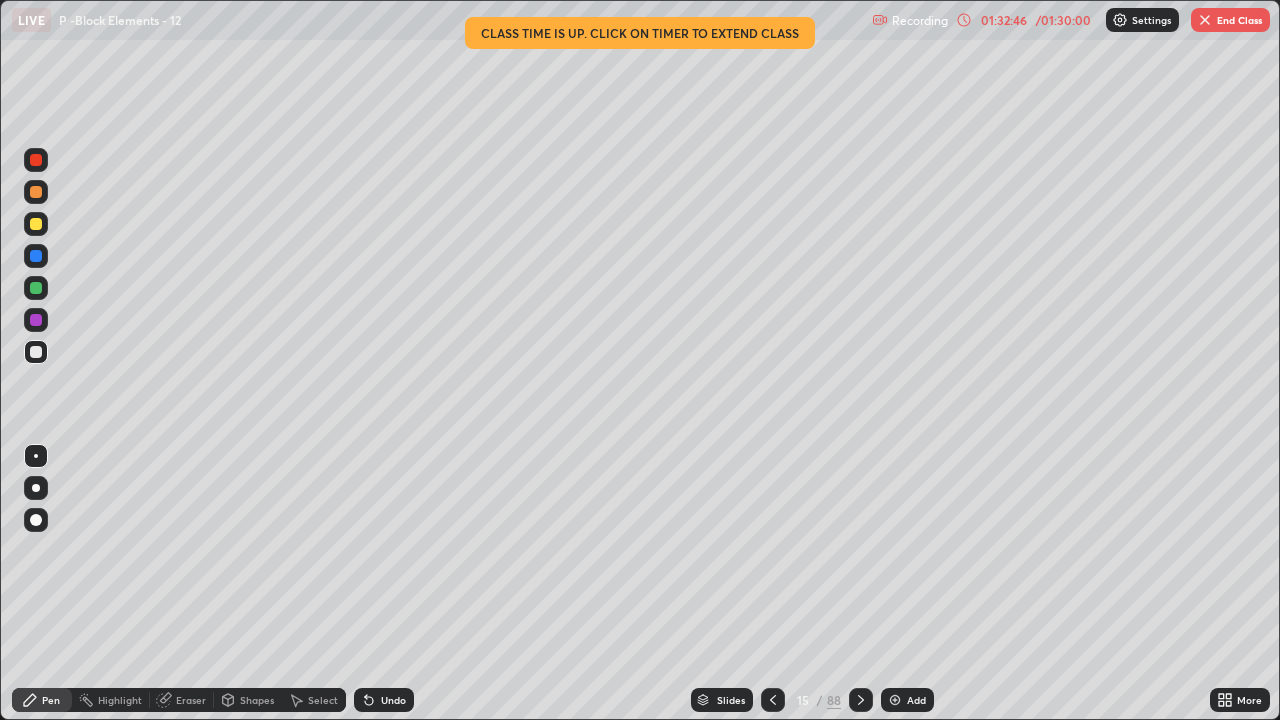 click at bounding box center [36, 288] 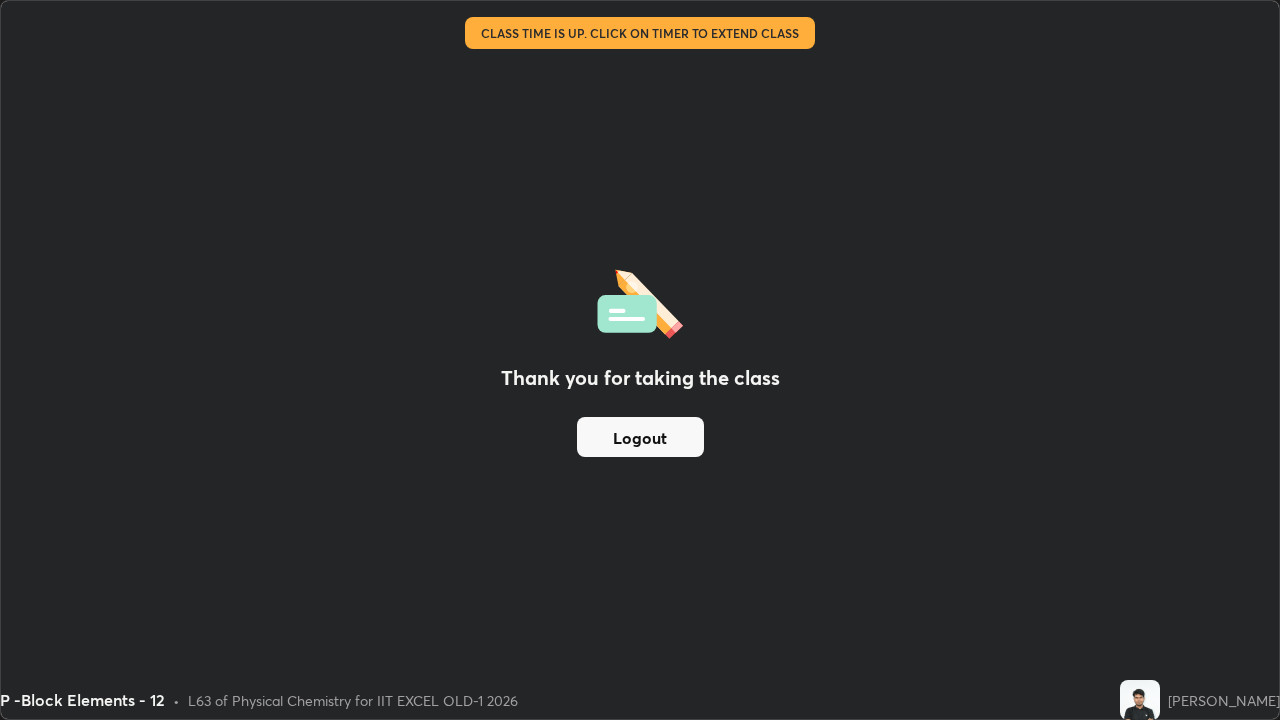click on "Logout" at bounding box center (640, 437) 